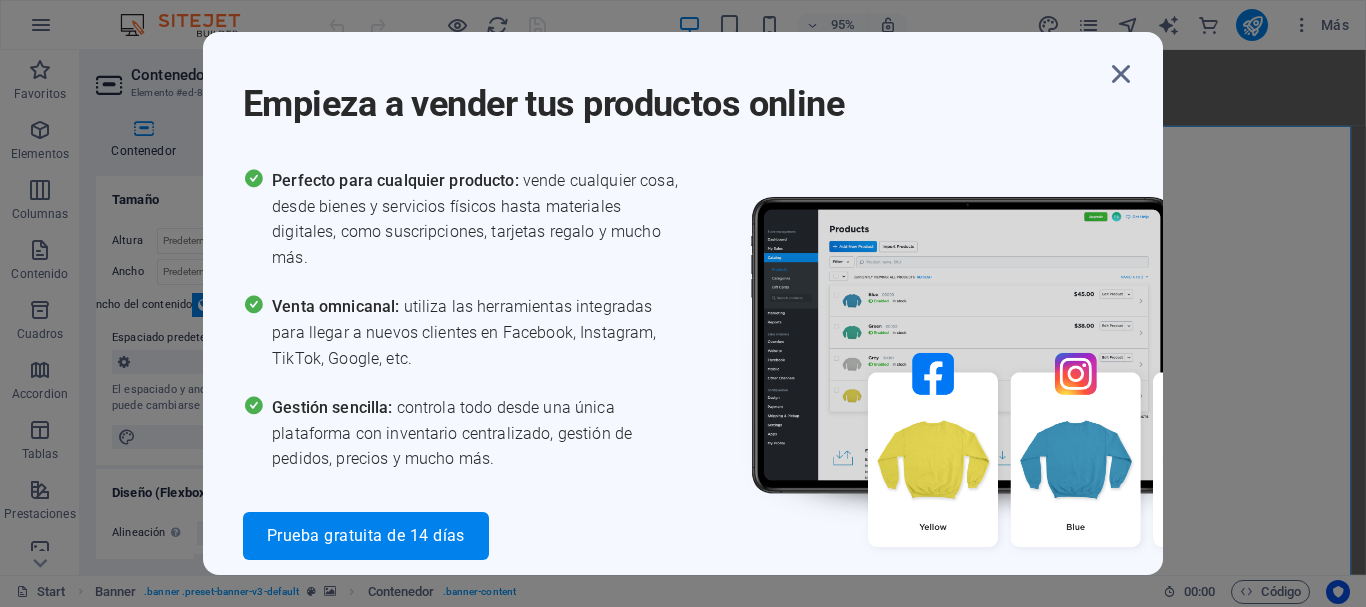 scroll, scrollTop: 0, scrollLeft: 0, axis: both 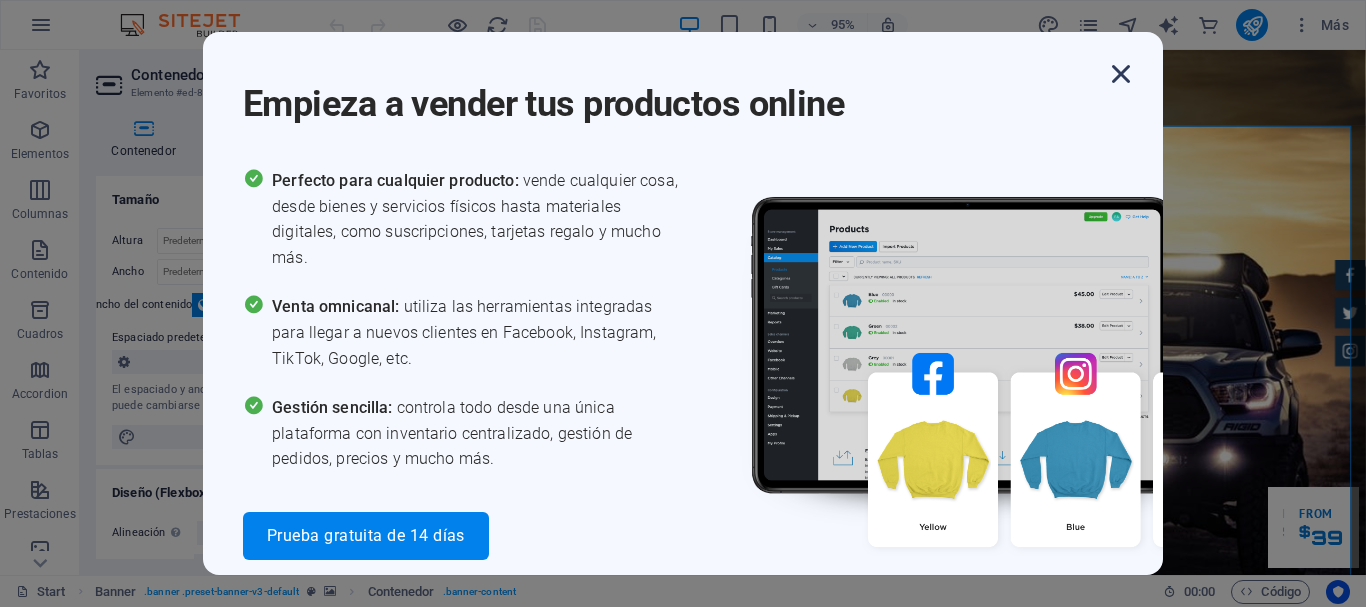 click at bounding box center (1121, 74) 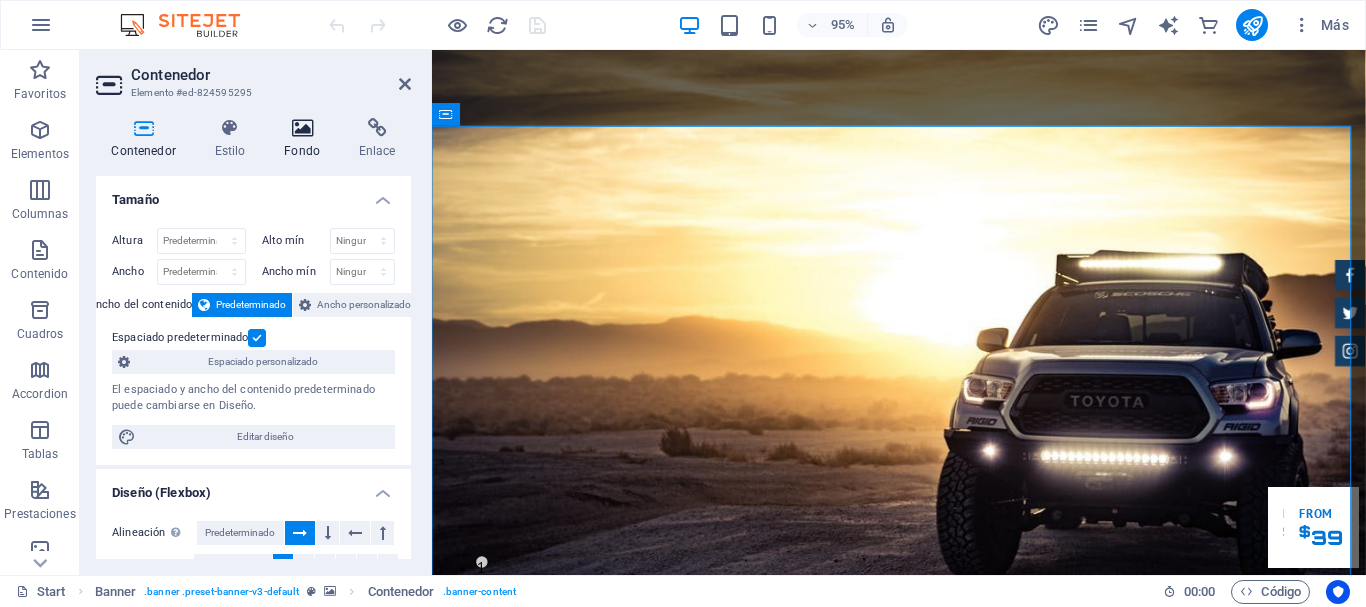 click at bounding box center [302, 128] 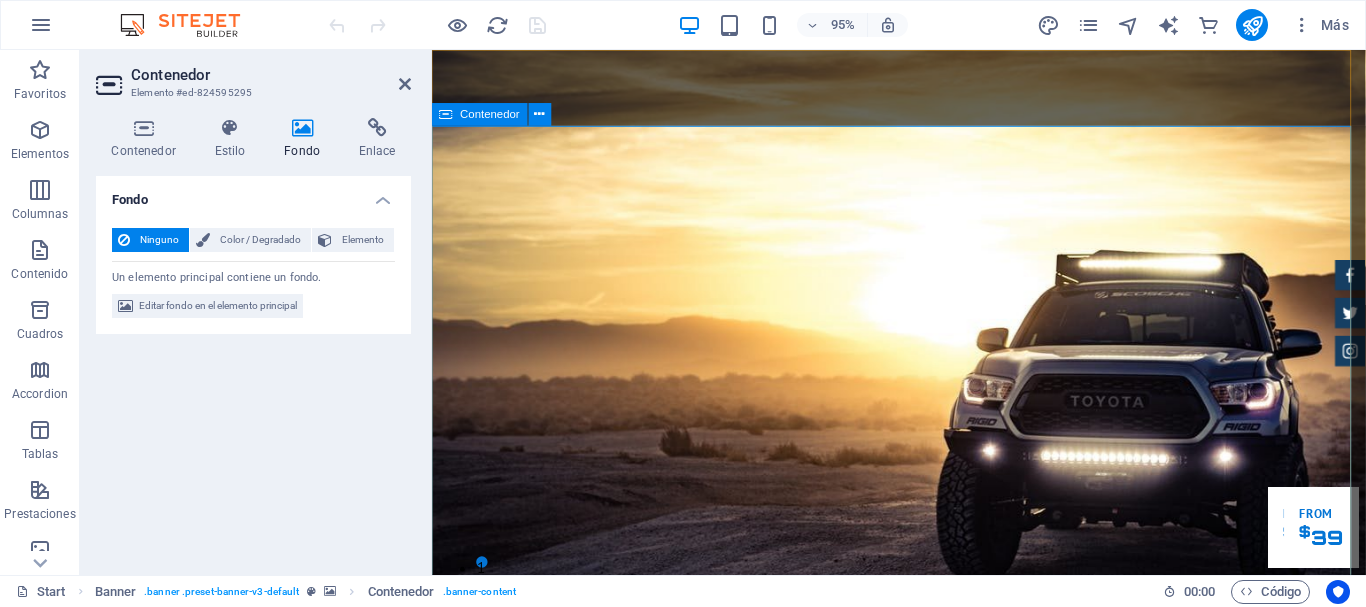 click on "GReat Deals. Great Cars. Lorem ipsum dolor sit amet, consetetur sadipscing elitr, sed diam nonumy eirmod tempor invidunt ut labore et dolore magna aliquyam erat.  Our Inventory   Make an appointment" at bounding box center [923, 1156] 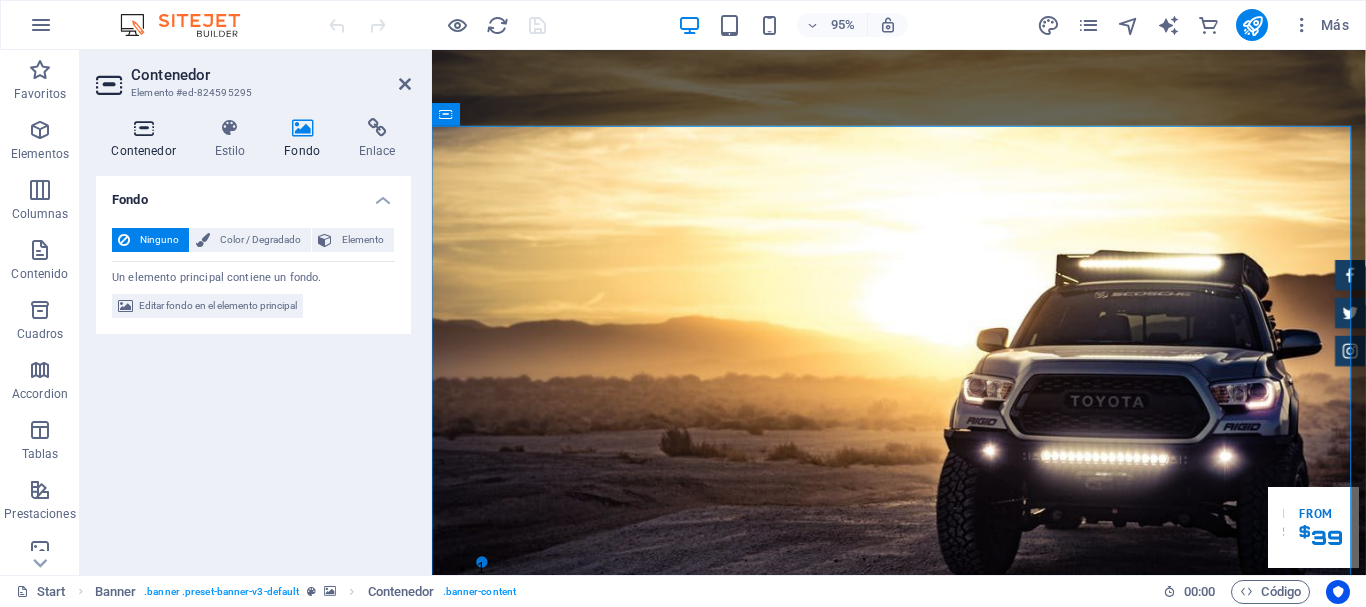 click on "Contenedor" at bounding box center [147, 139] 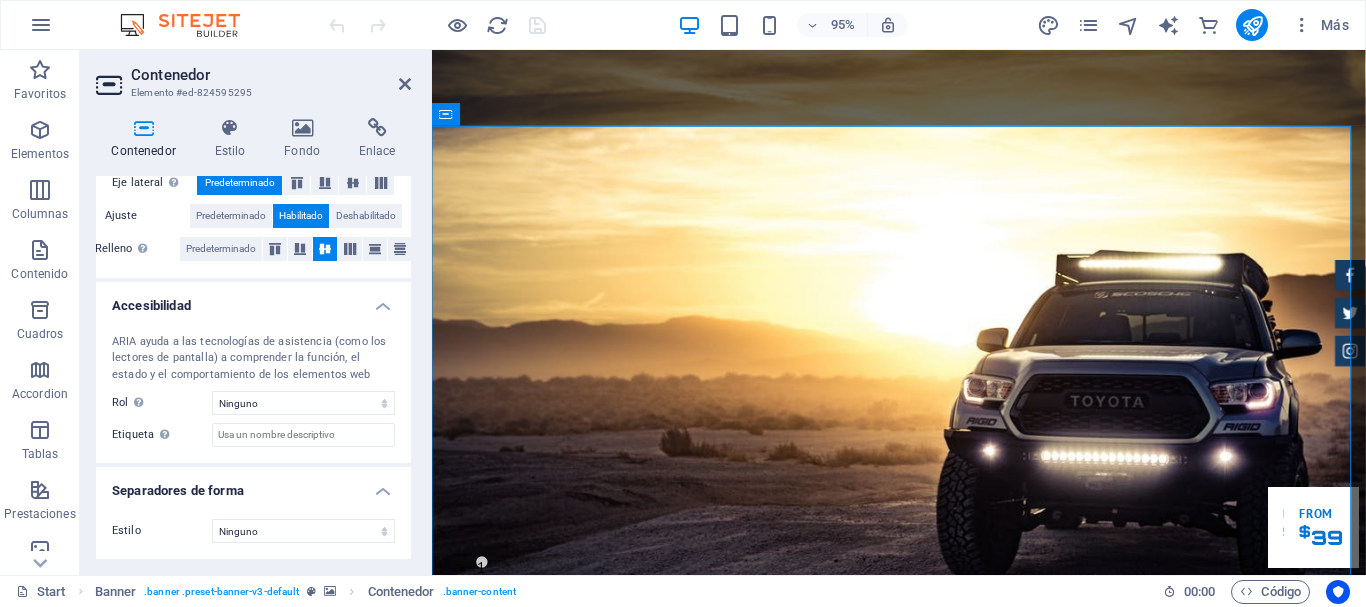 scroll, scrollTop: 0, scrollLeft: 0, axis: both 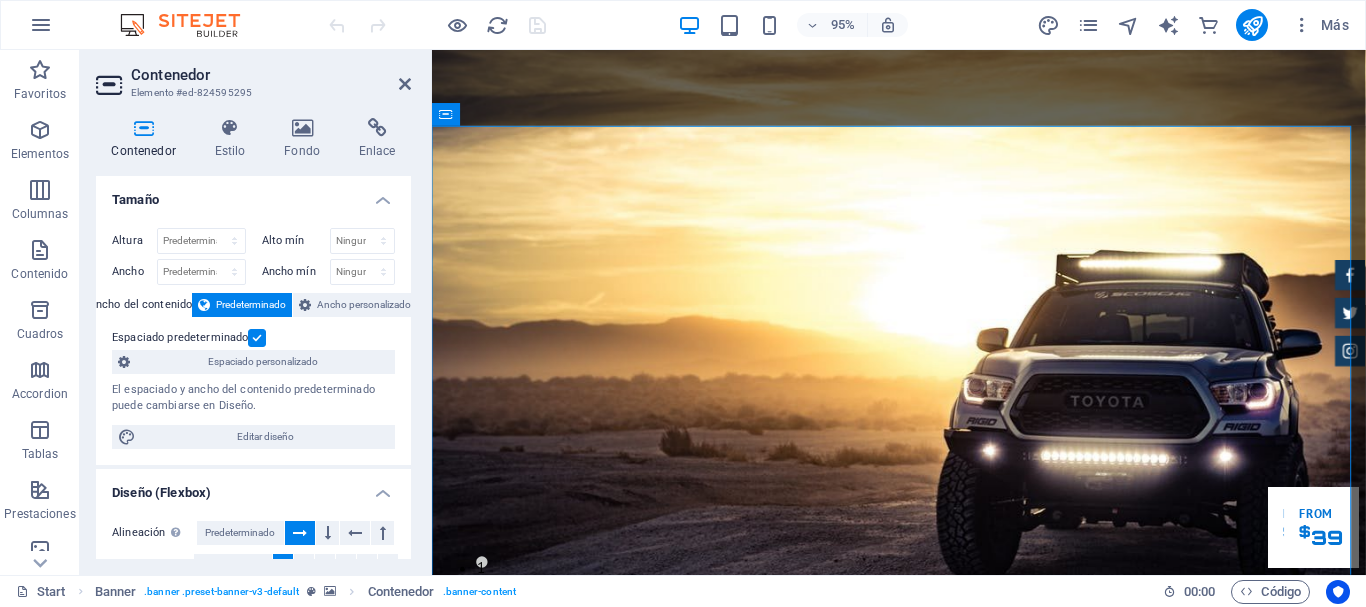 drag, startPoint x: 410, startPoint y: 347, endPoint x: 10, endPoint y: 89, distance: 475.9874 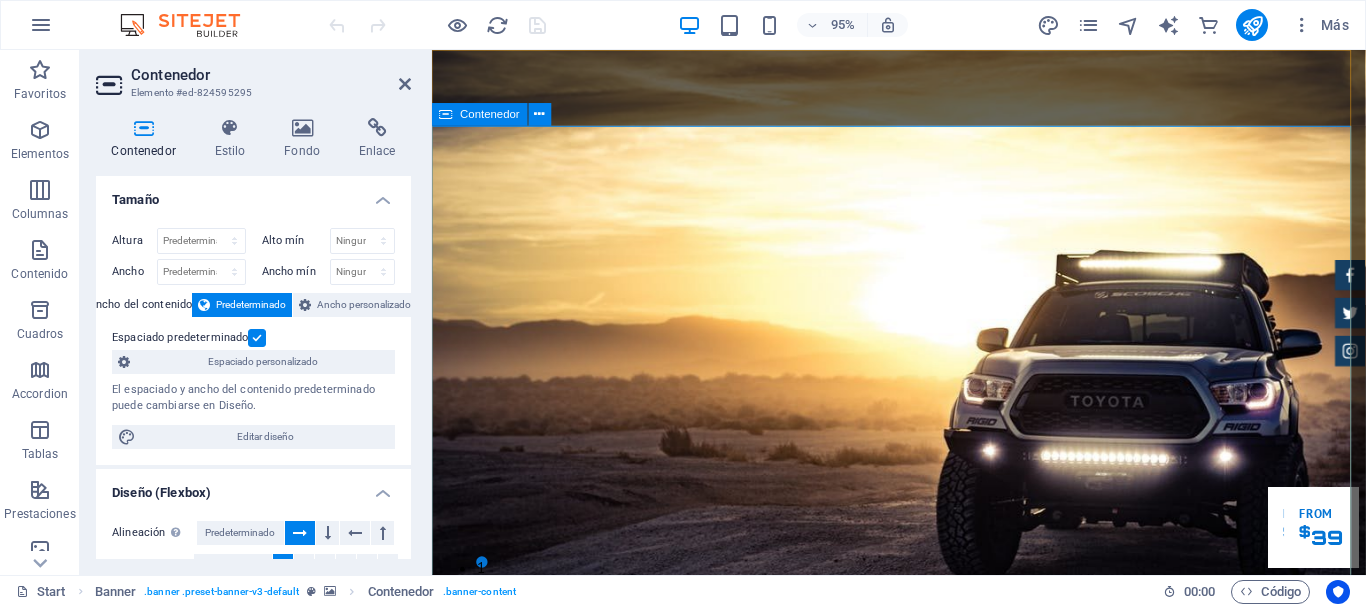 click on "GReat Deals. Great Cars. Lorem ipsum dolor sit amet, consetetur sadipscing elitr, sed diam nonumy eirmod tempor invidunt ut labore et dolore magna aliquyam erat.  Our Inventory   Make an appointment" at bounding box center [923, 1156] 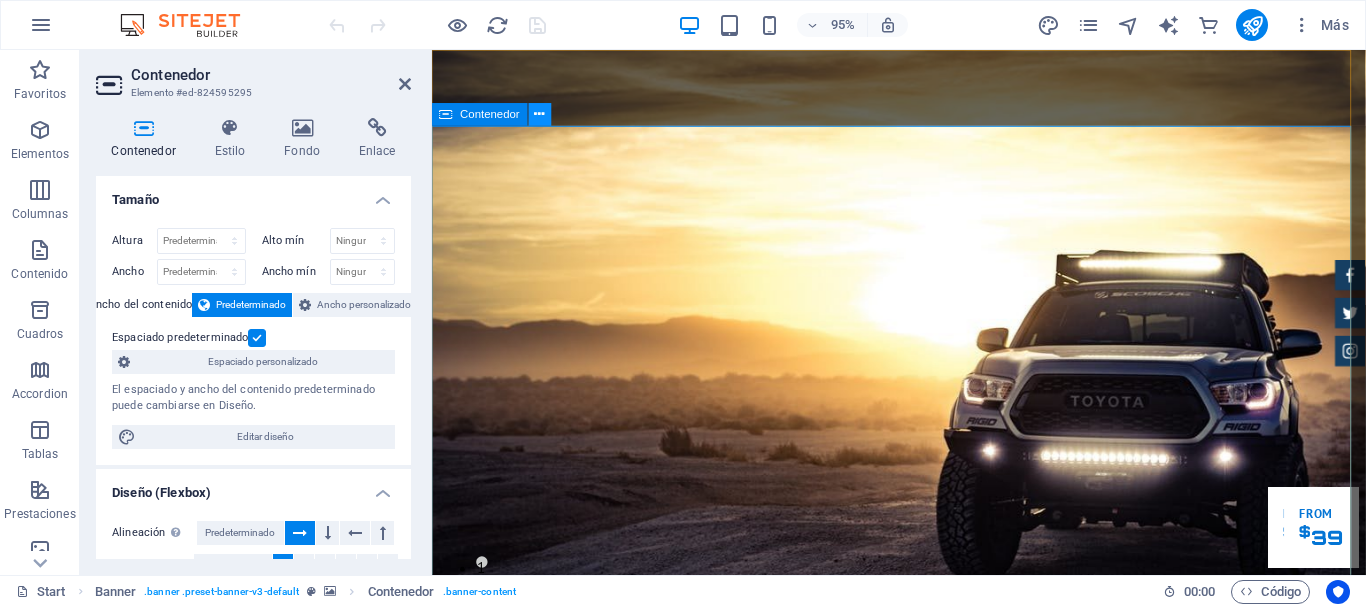 click at bounding box center [540, 115] 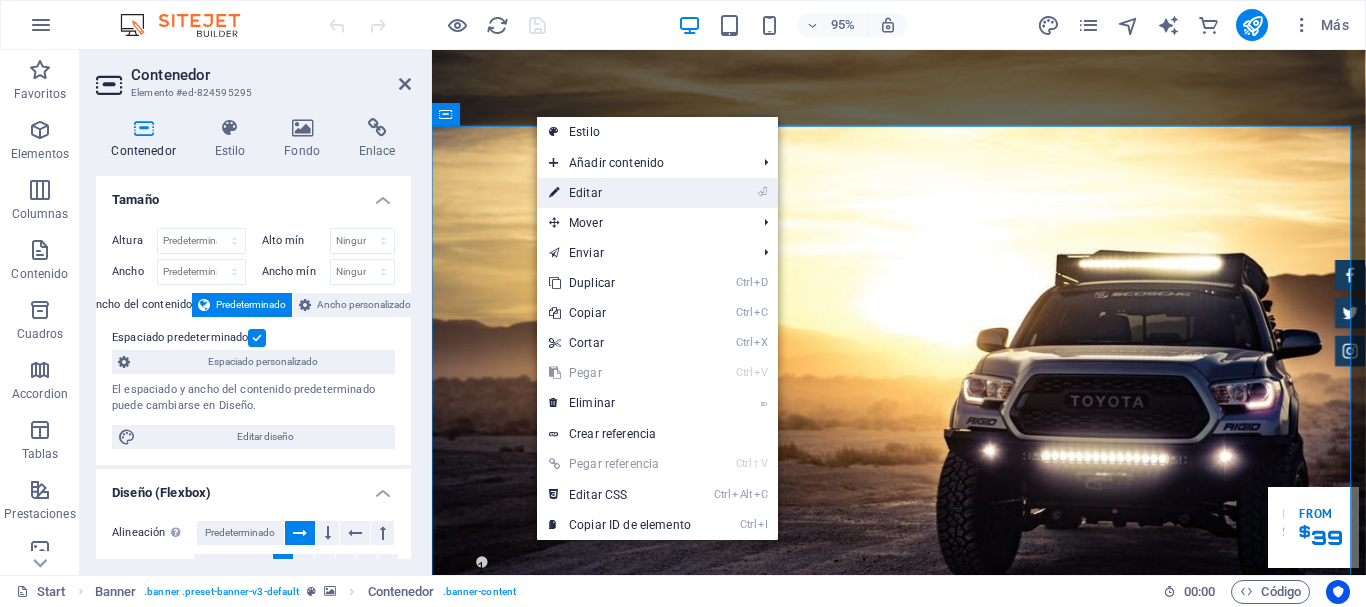 click on "⏎  Editar" at bounding box center [620, 193] 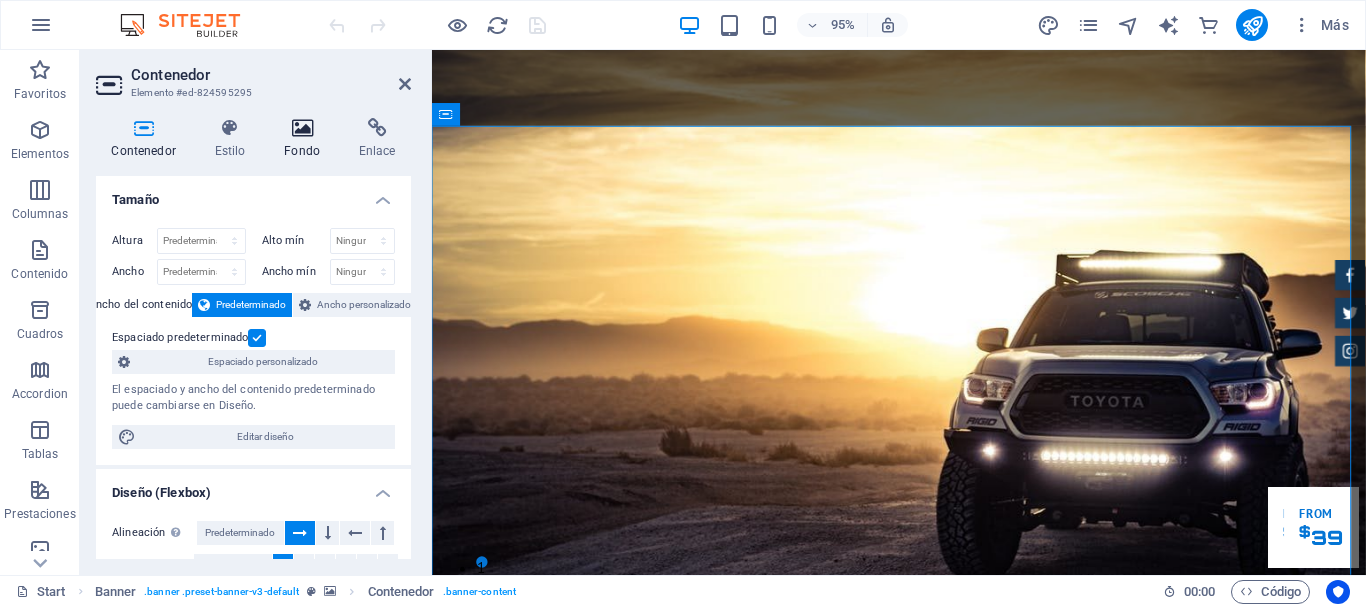 click on "Fondo" at bounding box center (306, 139) 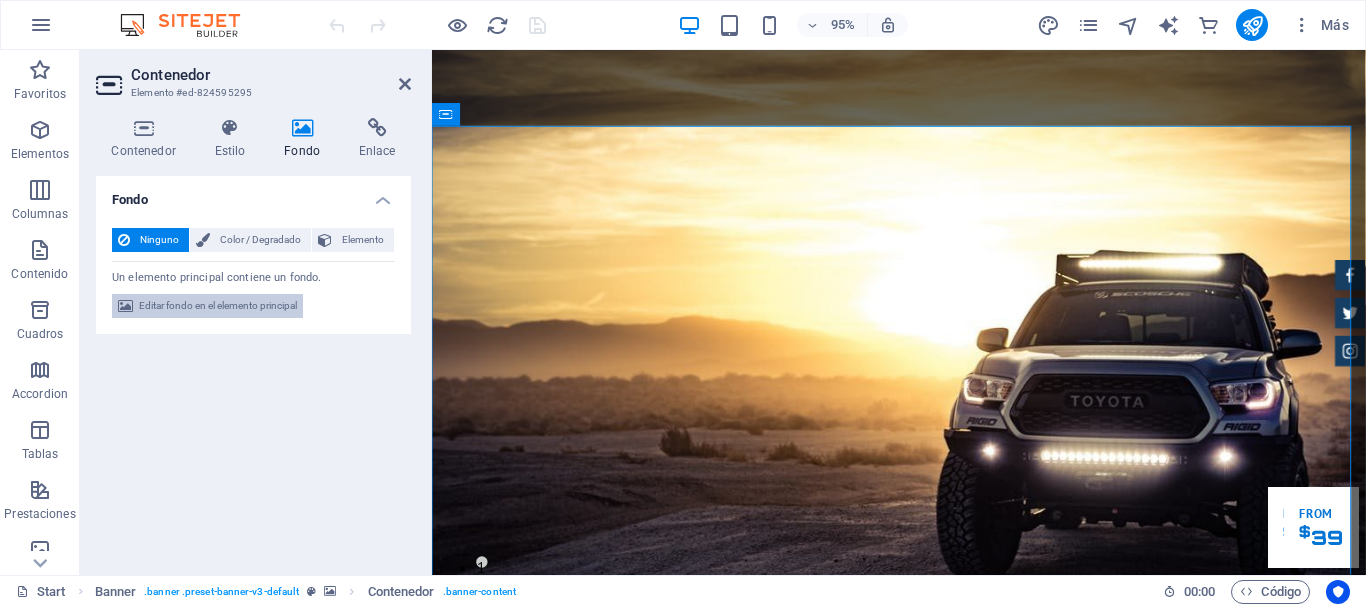 click on "Editar fondo en el elemento principal" at bounding box center [218, 306] 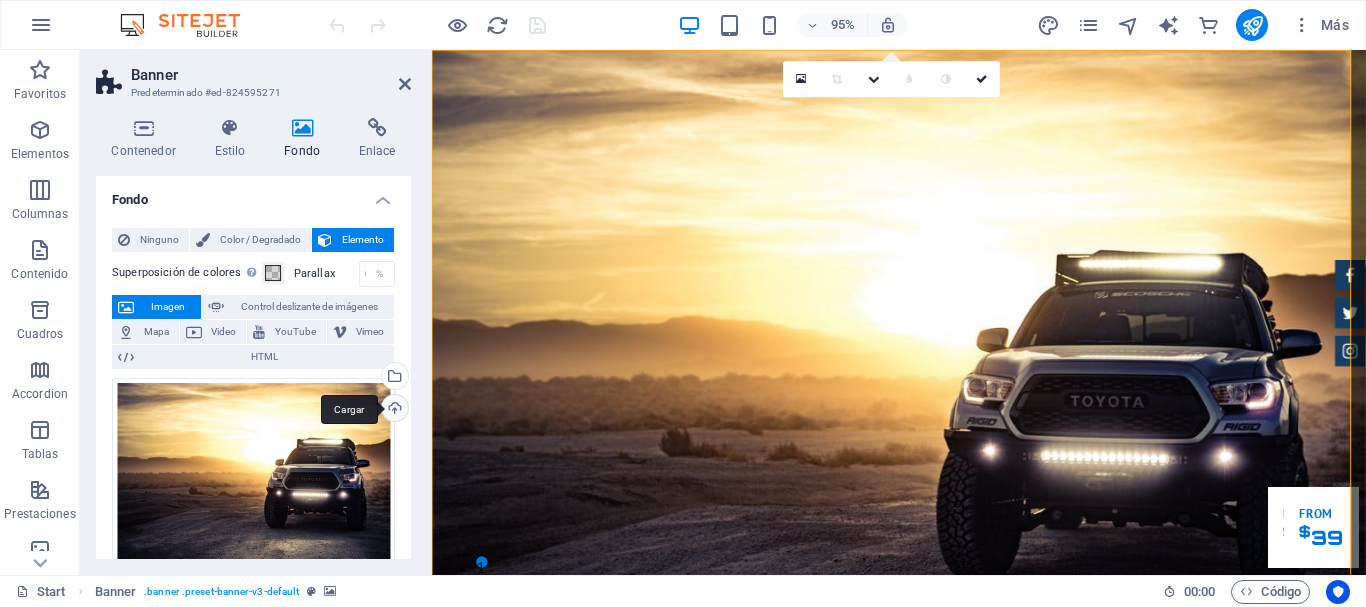 drag, startPoint x: 406, startPoint y: 356, endPoint x: 400, endPoint y: 413, distance: 57.31492 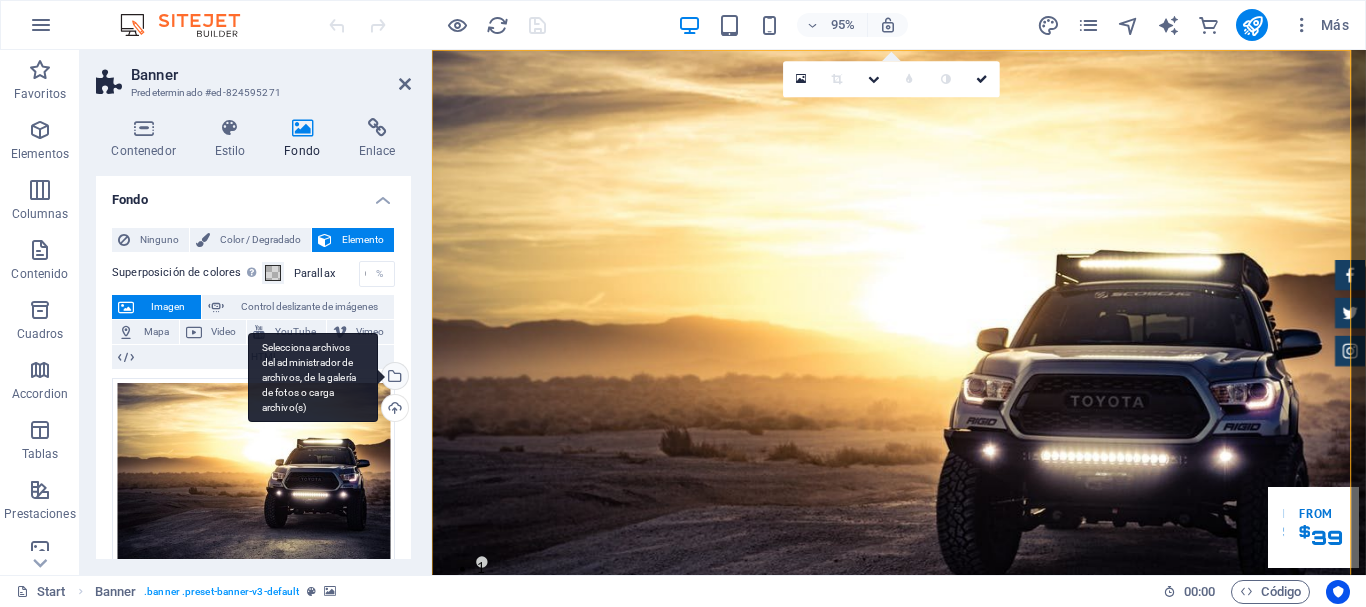click on "Selecciona archivos del administrador de archivos, de la galería de fotos o carga archivo(s)" at bounding box center (313, 378) 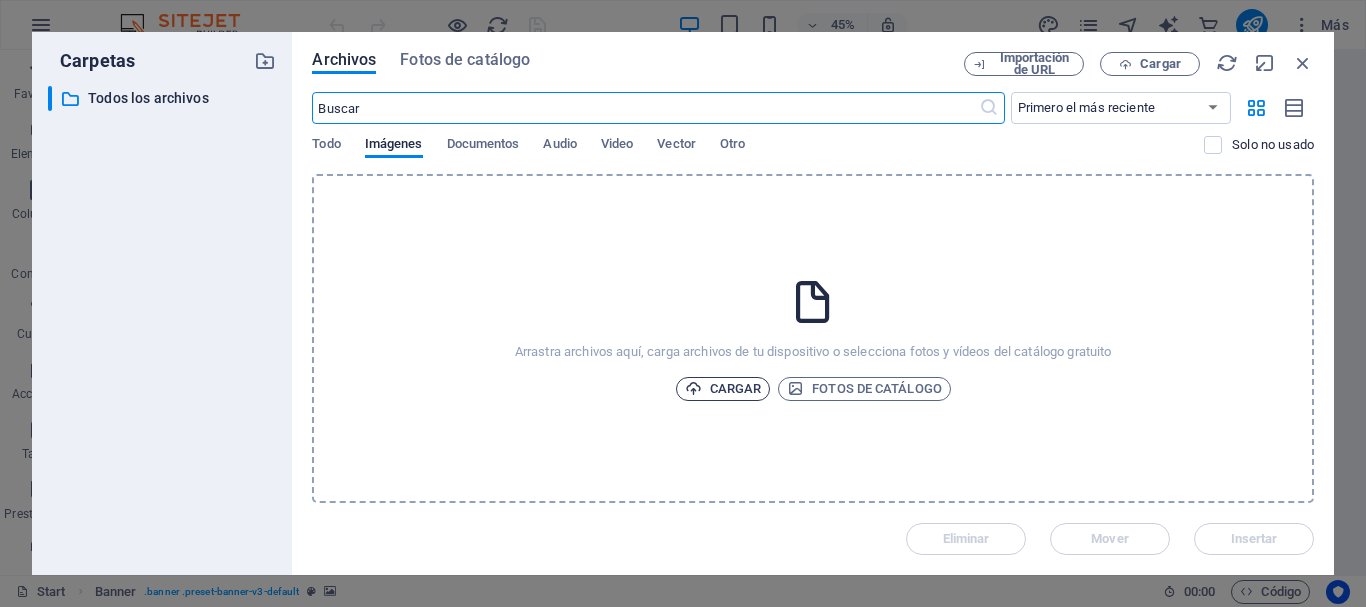 click on "Cargar" at bounding box center (723, 389) 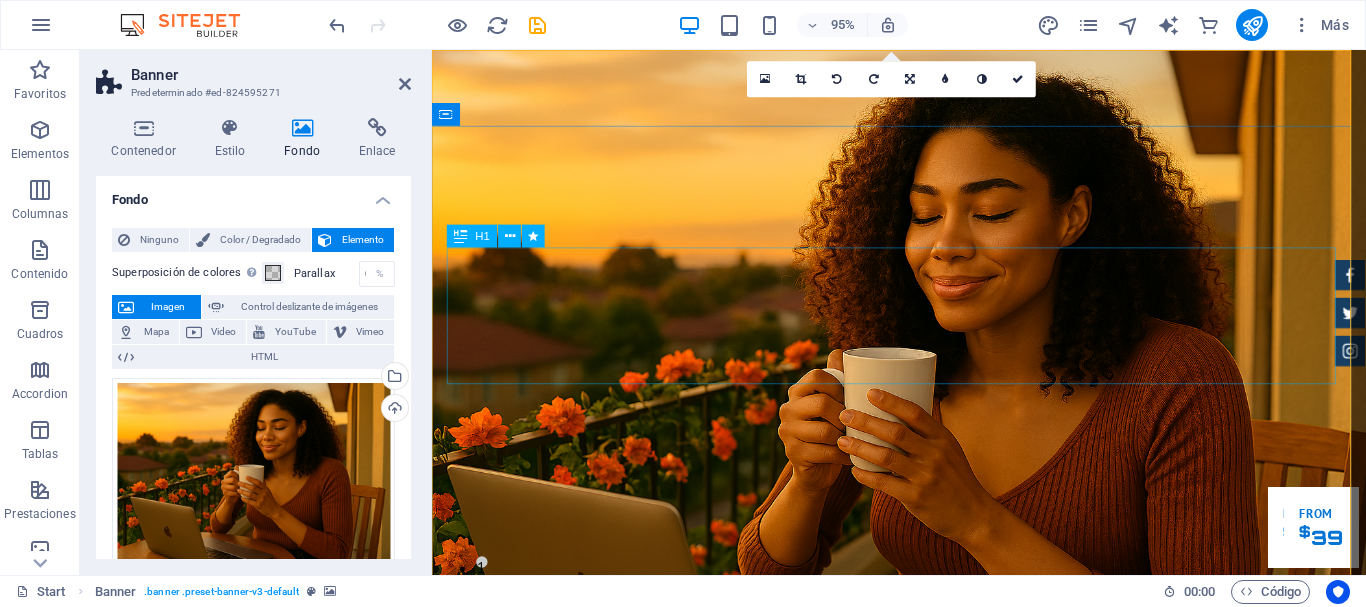 click on "GReat Deals. Great Cars." at bounding box center [924, 1060] 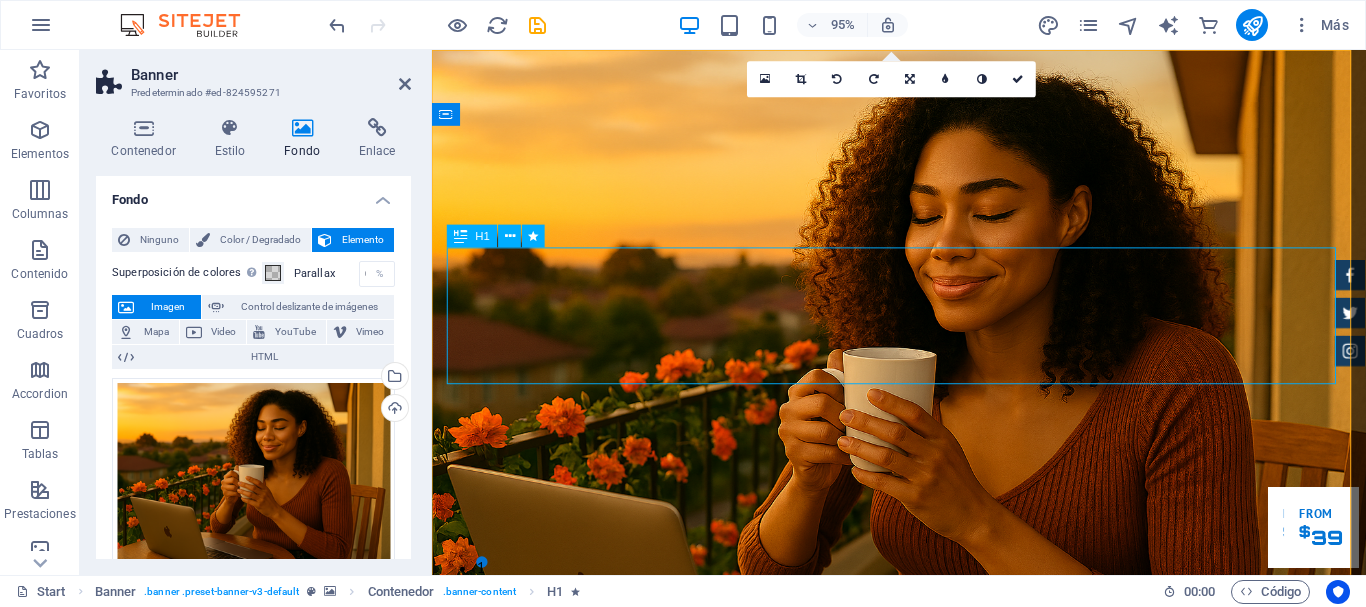 click on "GReat Deals. Great Cars." at bounding box center [924, 1060] 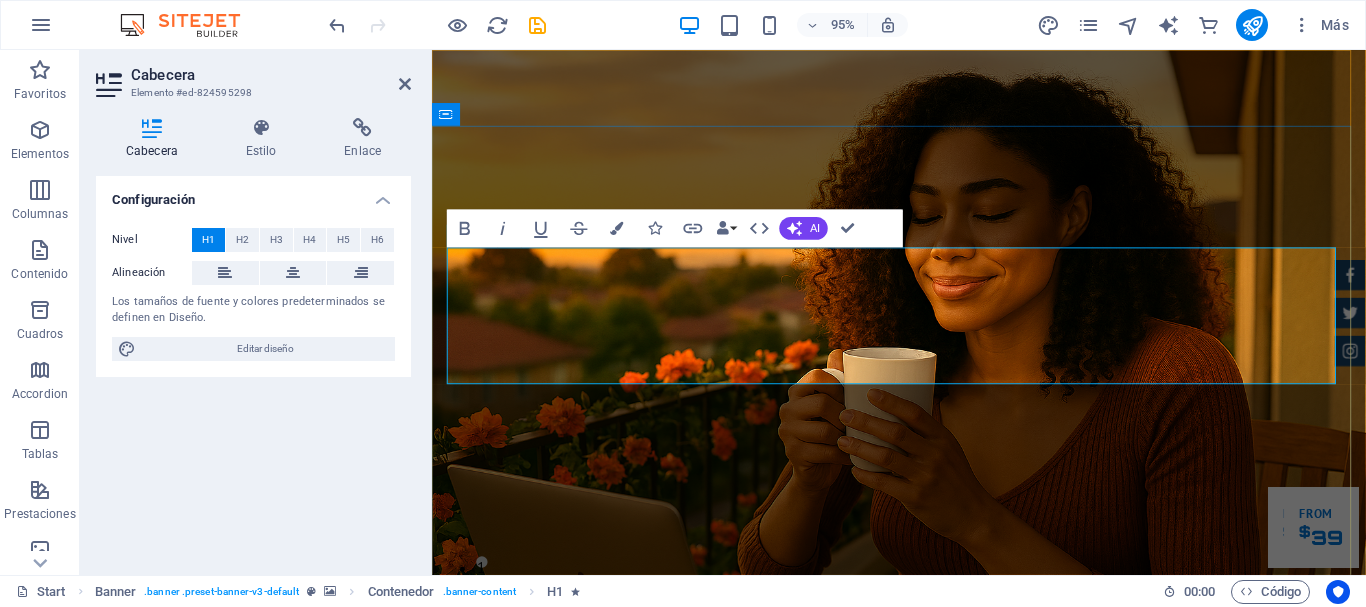 type 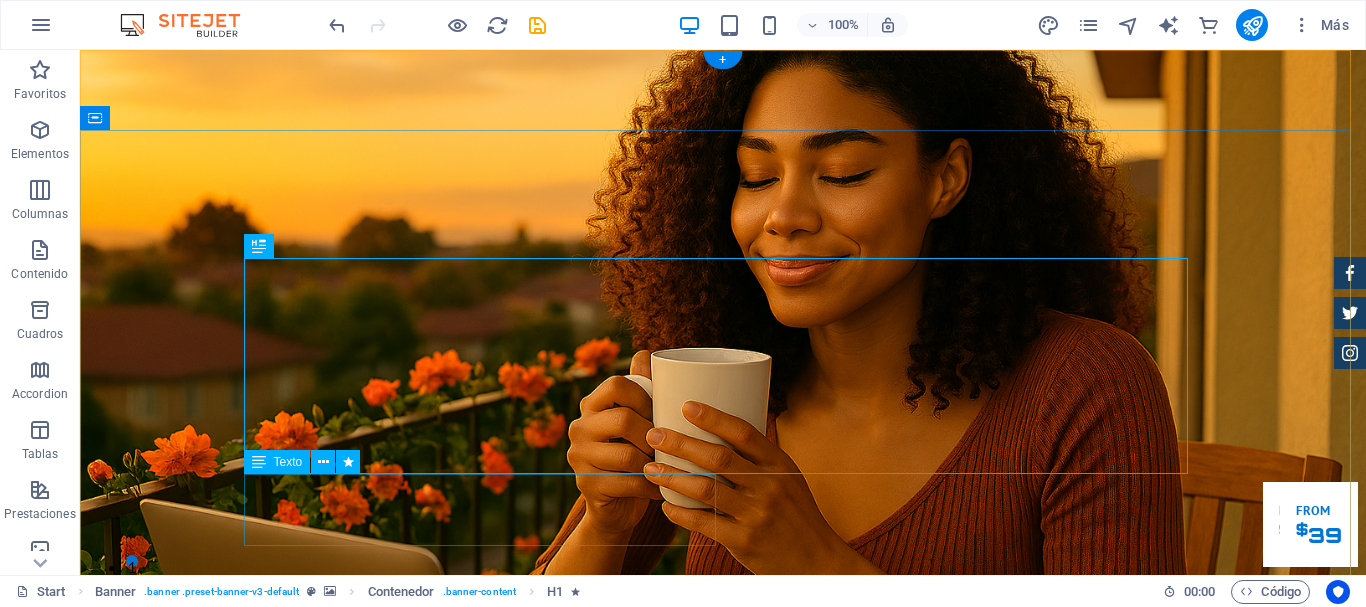 click on "Lorem ipsum dolor sit amet, consetetur sadipscing elitr, sed diam nonumy eirmod tempor invidunt ut labore et dolore magna aliquyam erat." at bounding box center (723, 1312) 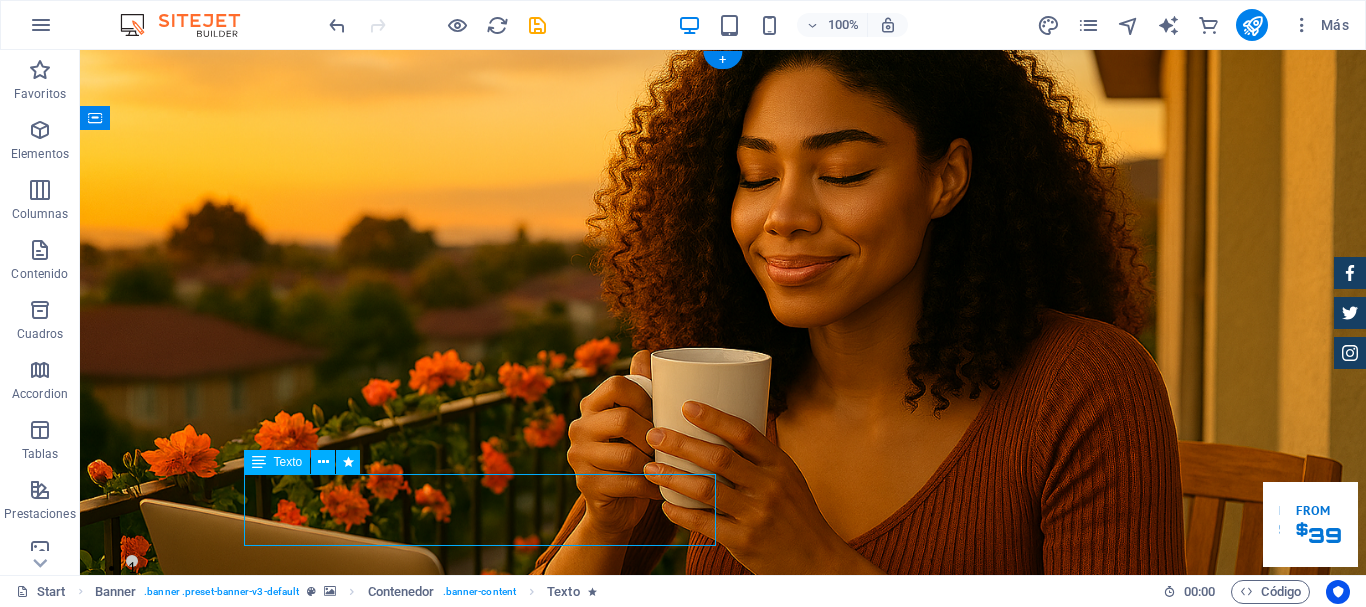 click on "Lorem ipsum dolor sit amet, consetetur sadipscing elitr, sed diam nonumy eirmod tempor invidunt ut labore et dolore magna aliquyam erat." at bounding box center (723, 1312) 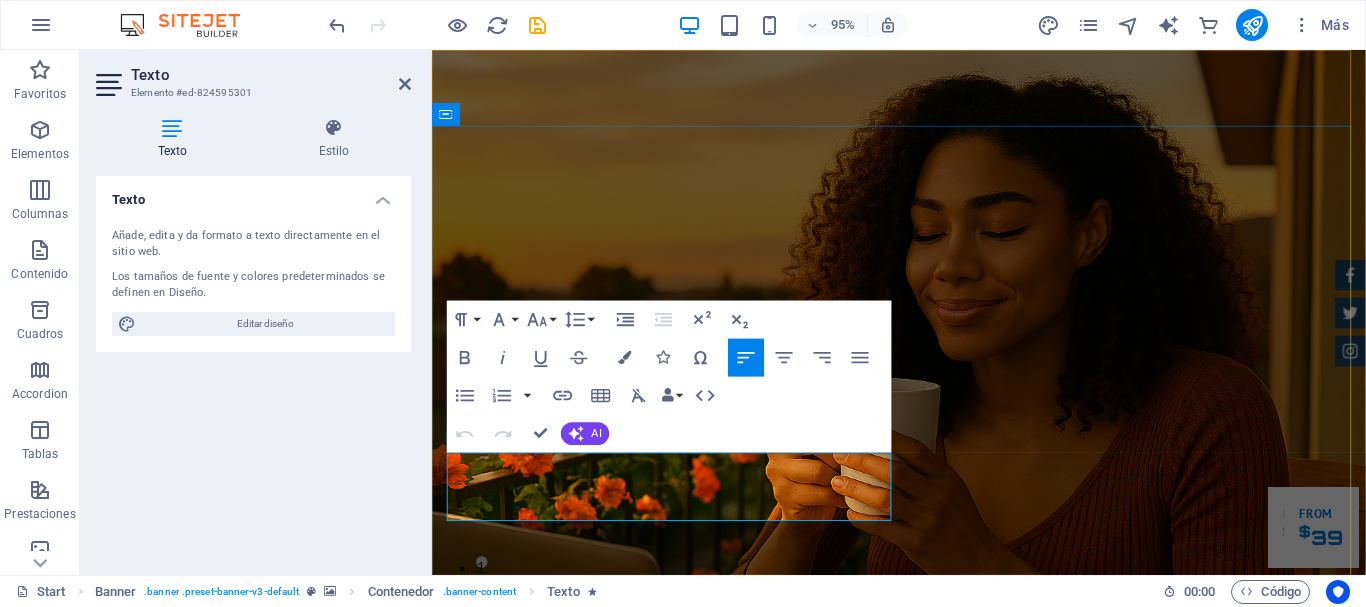 click on "Lorem ipsum dolor sit amet, consetetur sadipscing elitr, sed diam nonumy eirmod tempor invidunt ut labore et dolore magna aliquyam erat." at bounding box center (903, 1312) 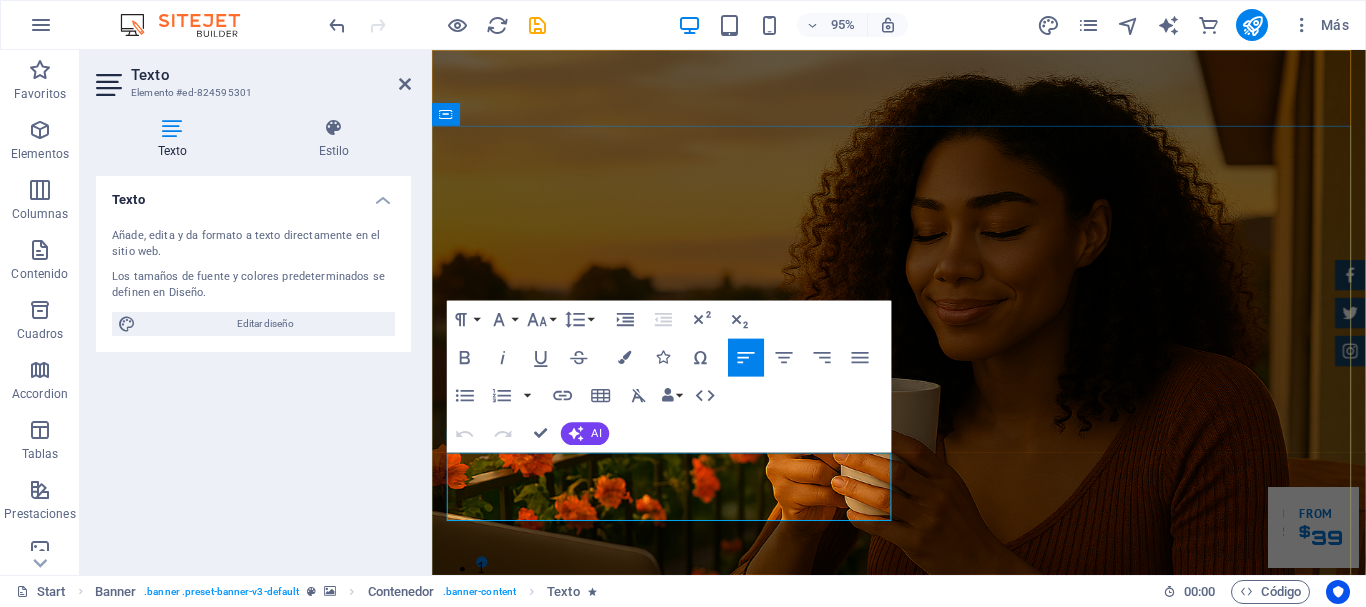 click on "Lorem ipsum dolor sit amet, consetetur sadipscing elitr, sed diam nonumy eirmod tempor invidunt ut labore et dolore magna aliquyam erat." at bounding box center (903, 1312) 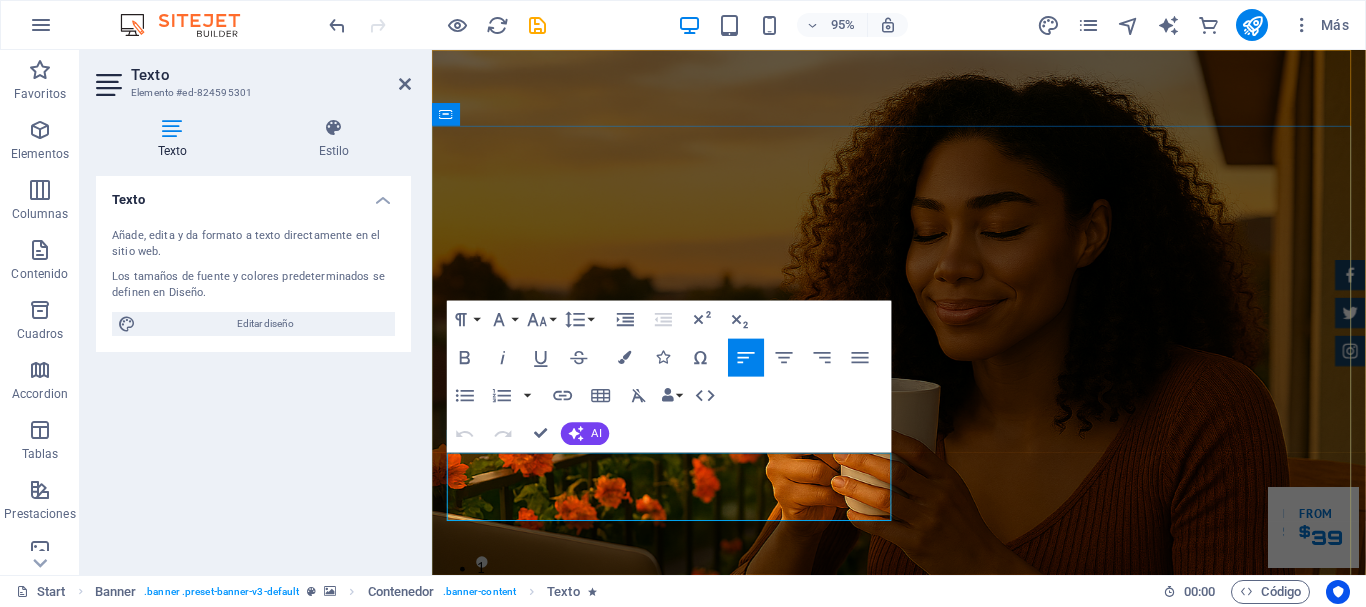 click on "Lorem ipsum dolor sit amet, consetetur sadipscing elitr, sed diam nonumy eirmod tempor invidunt ut labore et dolore magna aliquyam erat." at bounding box center (903, 1312) 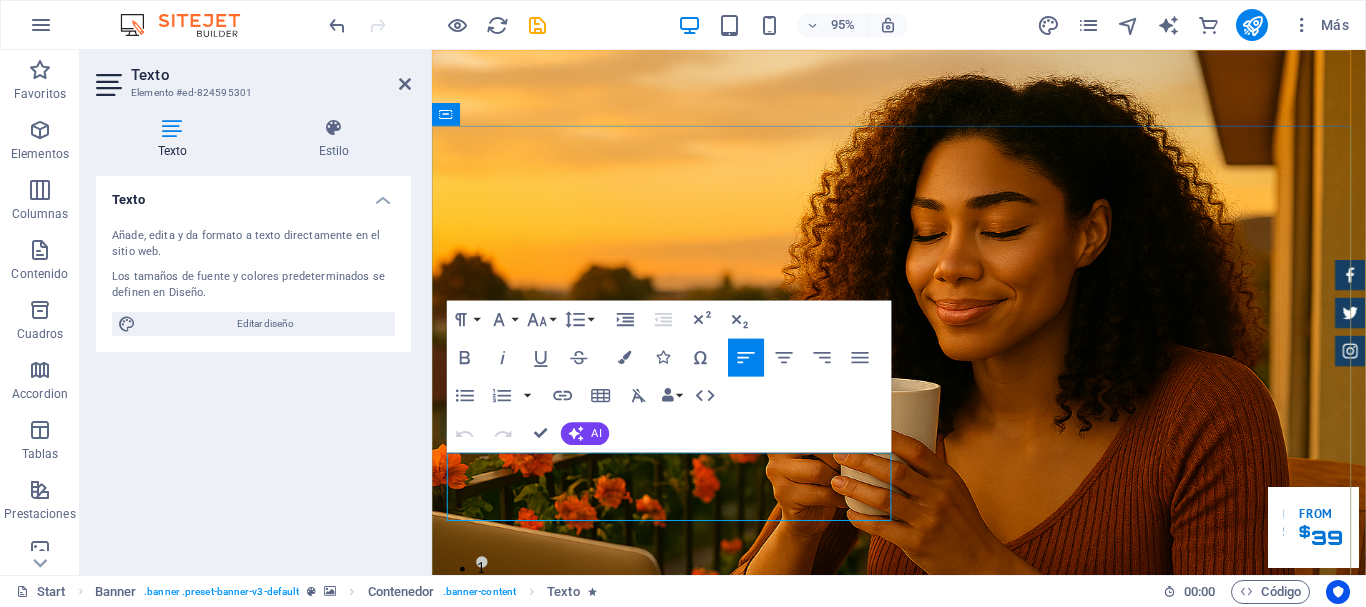 click on "Un espacio para sanar mente, cuerpo y espìritu Lorem ipsum dolor sit amet, consetetur sadipscing elitr, sed diam nonumy eirmod tempor invidunt ut labore et dolore magna aliquyam erat.  Our Inventory   Make an appointment" at bounding box center (923, 1264) 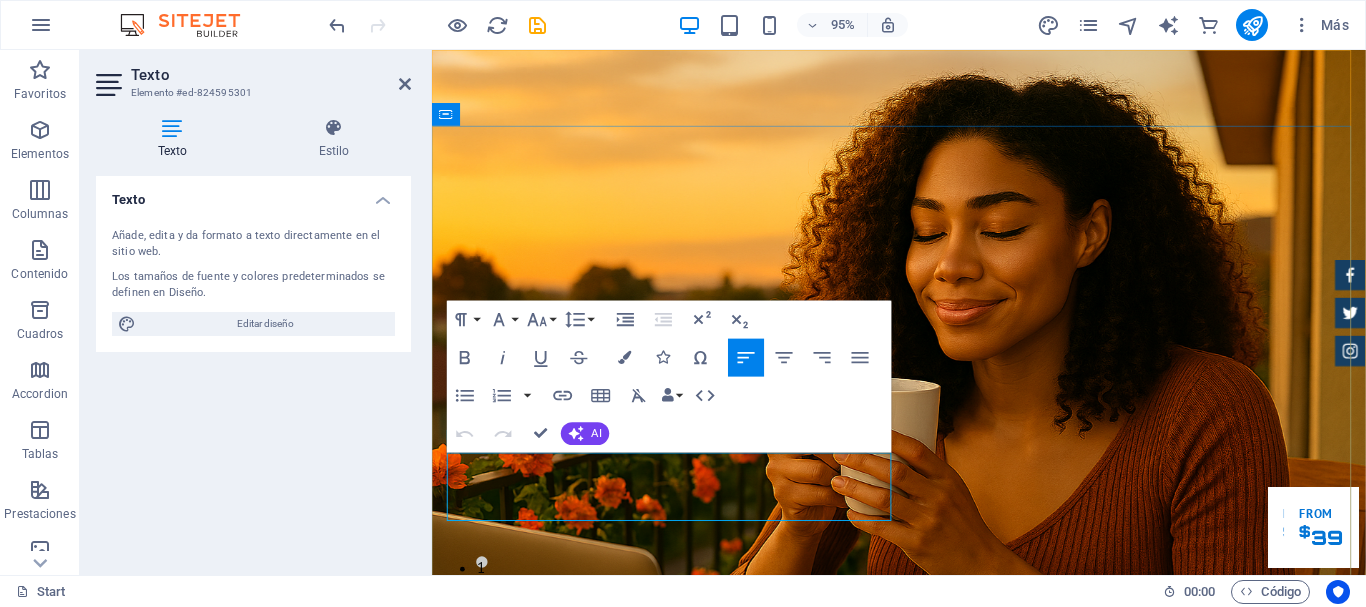 click on "Lorem ipsum dolor sit amet, consetetur sadipscing elitr, sed diam nonumy eirmod tempor invidunt ut labore et dolore magna aliquyam erat." at bounding box center [903, 1312] 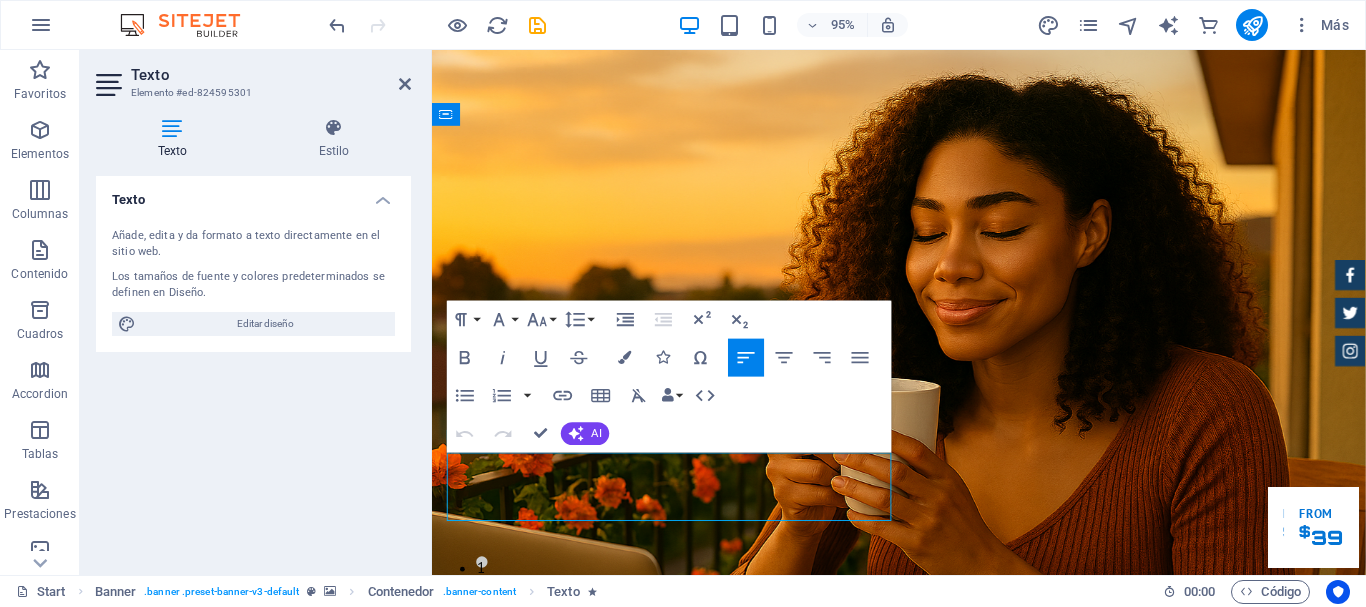 click on "Lorem ipsum dolor sit amet, consetetur sadipscing elitr, sed diam nonumy eirmod tempor invidunt ut labore et dolore magna aliquyam erat." at bounding box center [903, 1312] 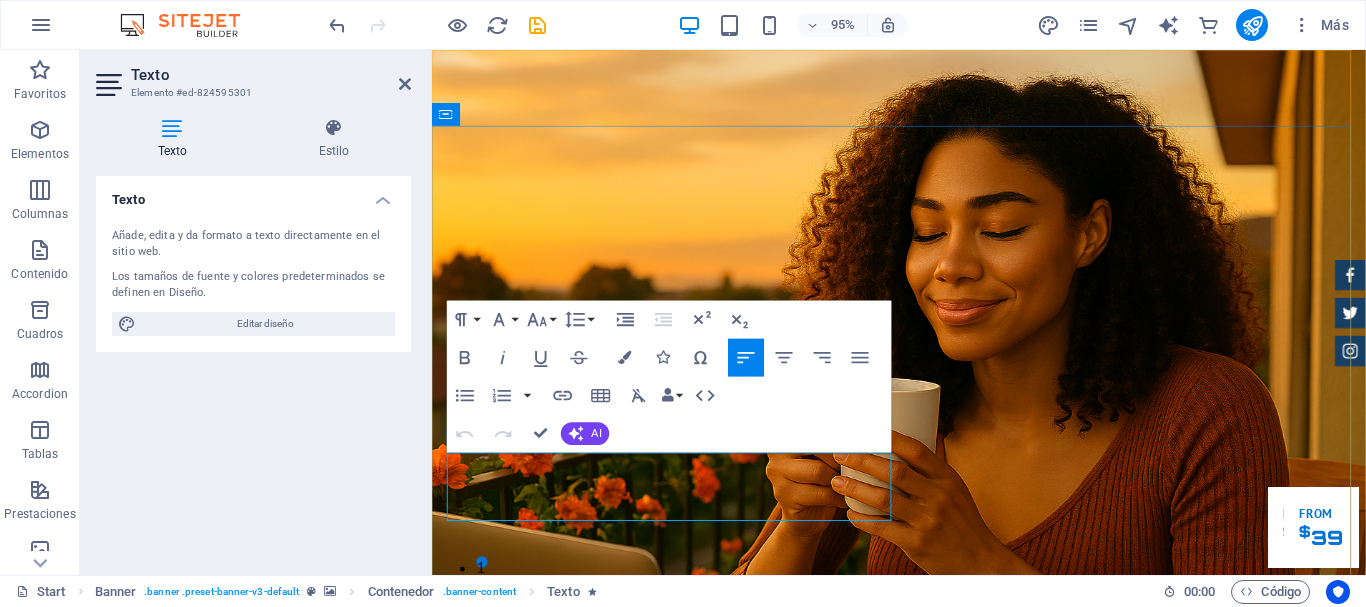 drag, startPoint x: 448, startPoint y: 488, endPoint x: 590, endPoint y: 525, distance: 146.74127 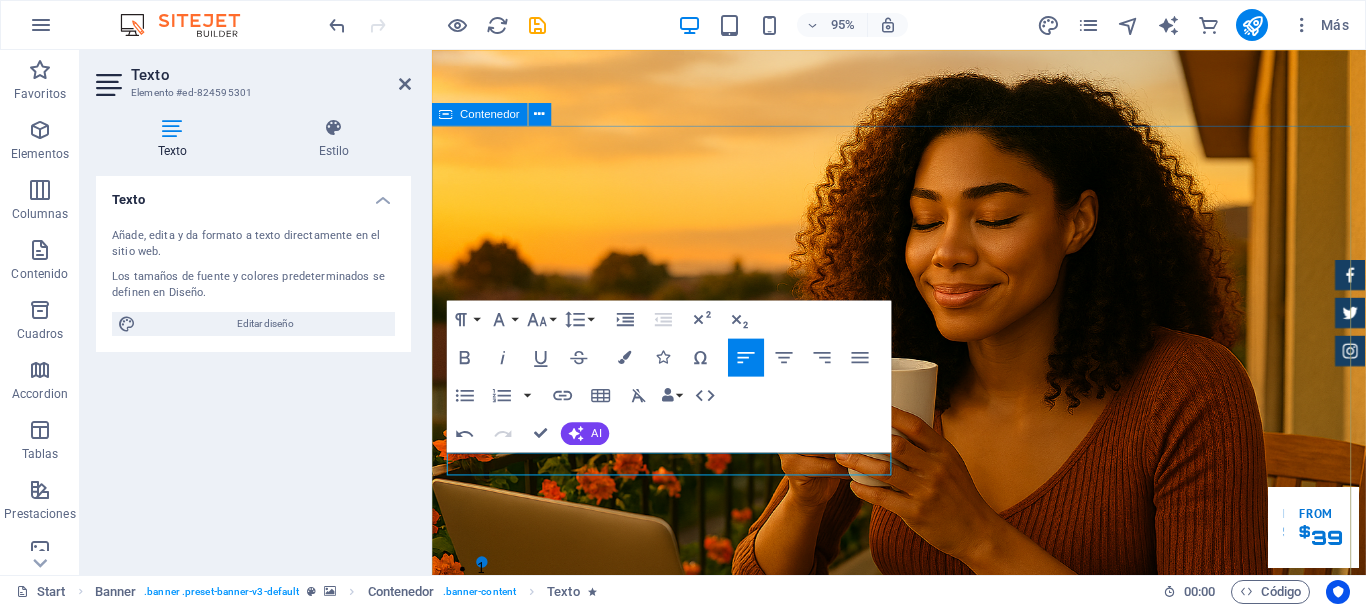 click on "Un espacio para sanar mente, cuerpo y espìritu y tù bolsillo tambien  Our Inventory   Make an appointment" at bounding box center [923, 1192] 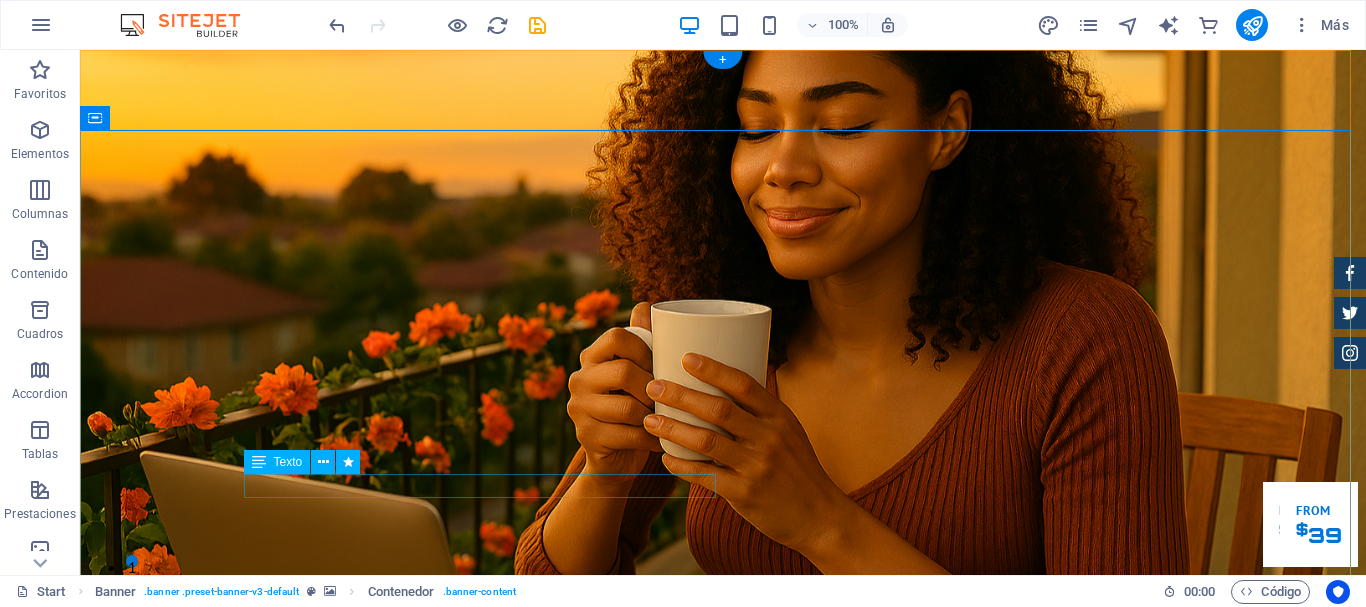 click on "y tù bolsillo tambien" at bounding box center (723, 1240) 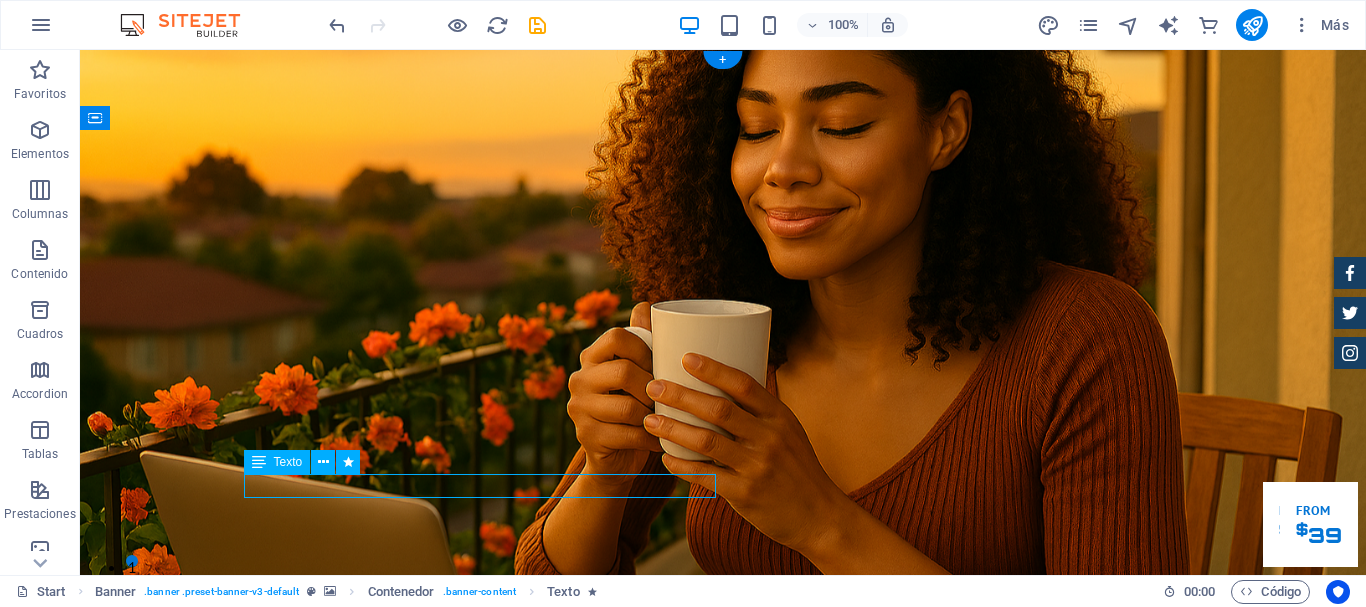 click on "y tù bolsillo tambien" at bounding box center (723, 1240) 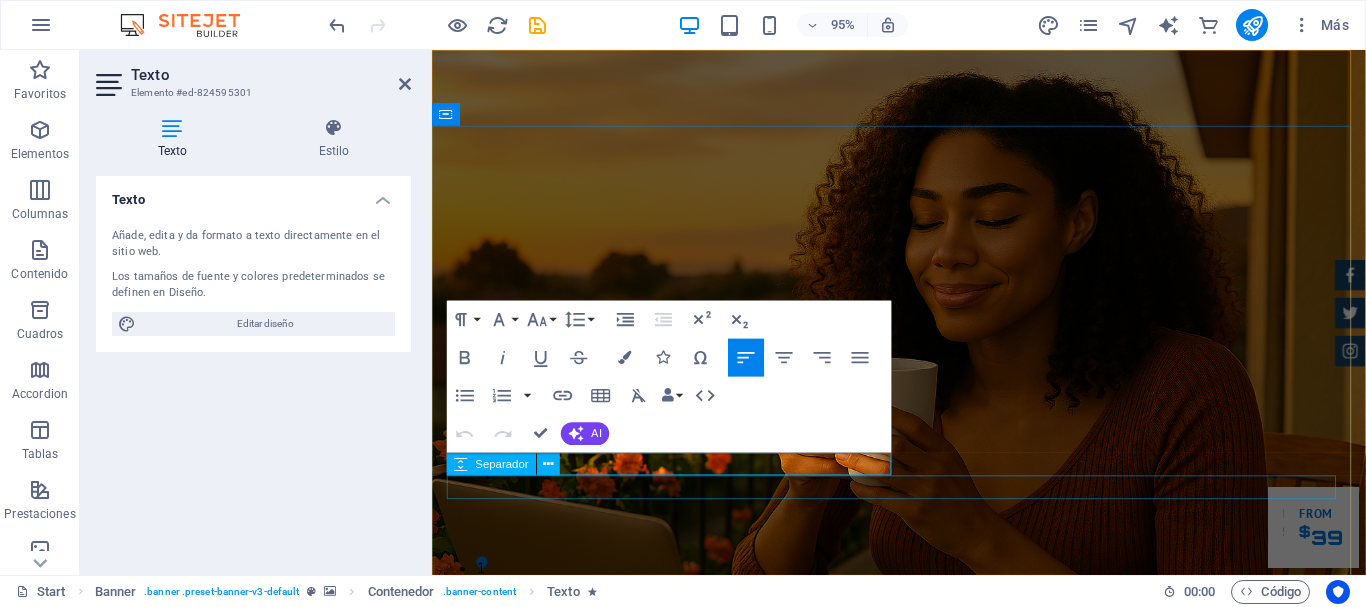 click at bounding box center [924, 1264] 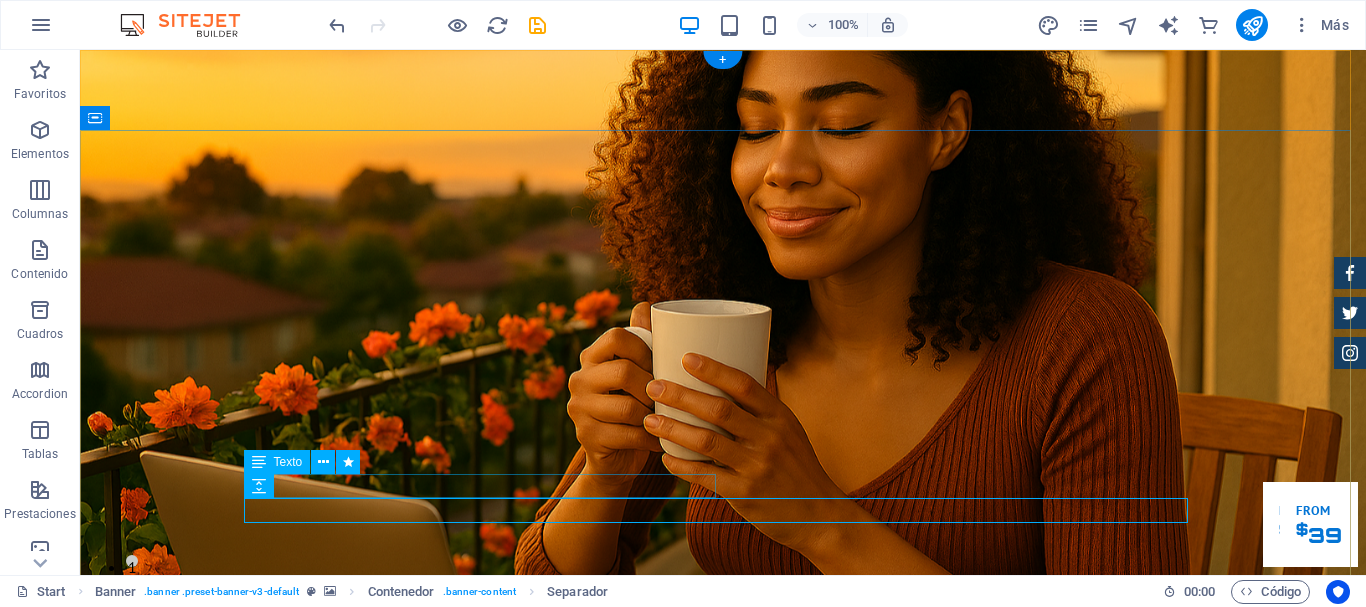 click on "y tù bolsillo tambien" at bounding box center (723, 1240) 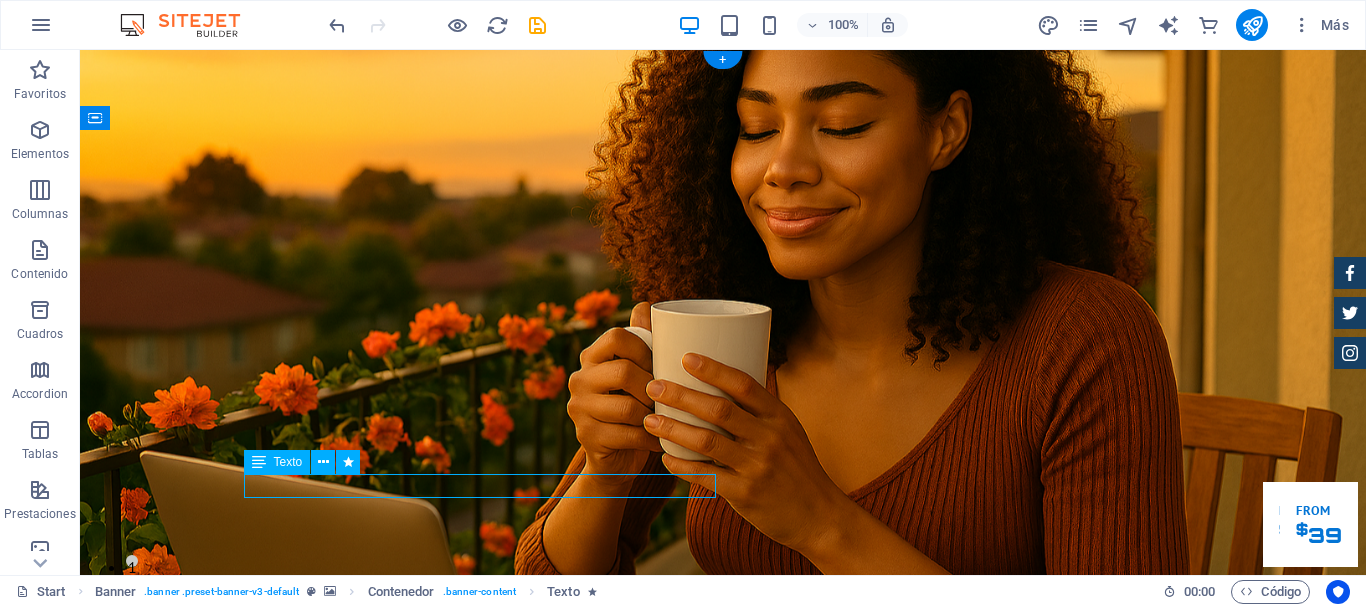 click on "y tù bolsillo tambien" at bounding box center [723, 1240] 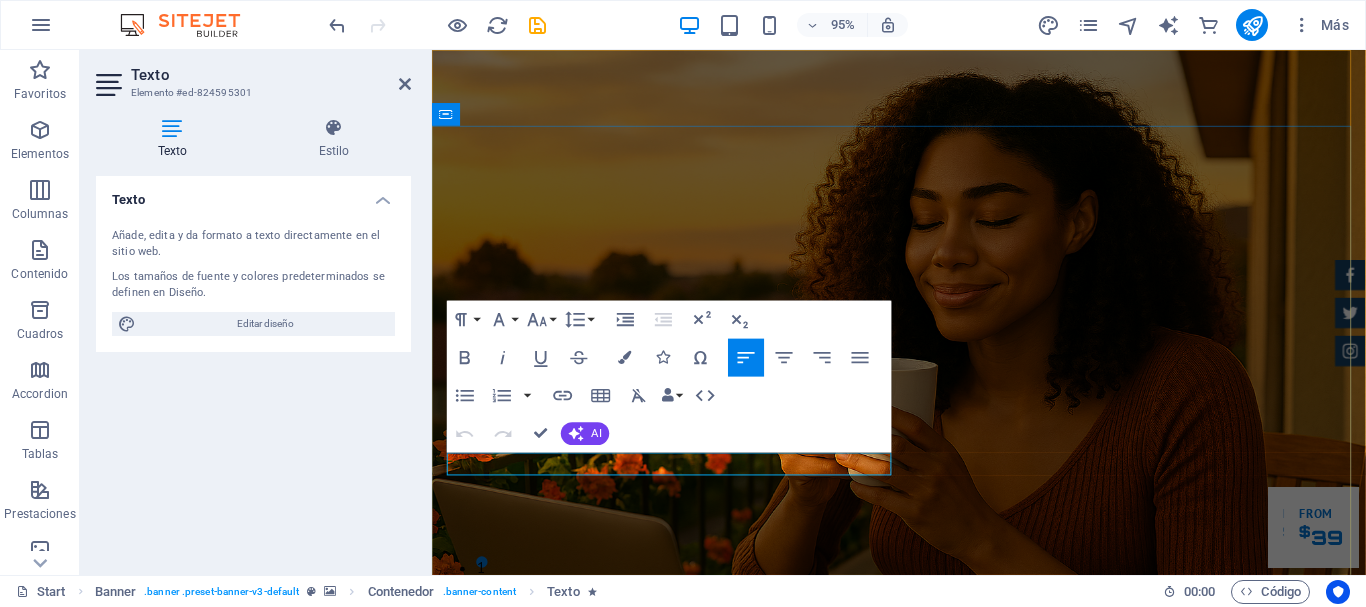 click on "y tù bolsillo tambien" at bounding box center [924, 1240] 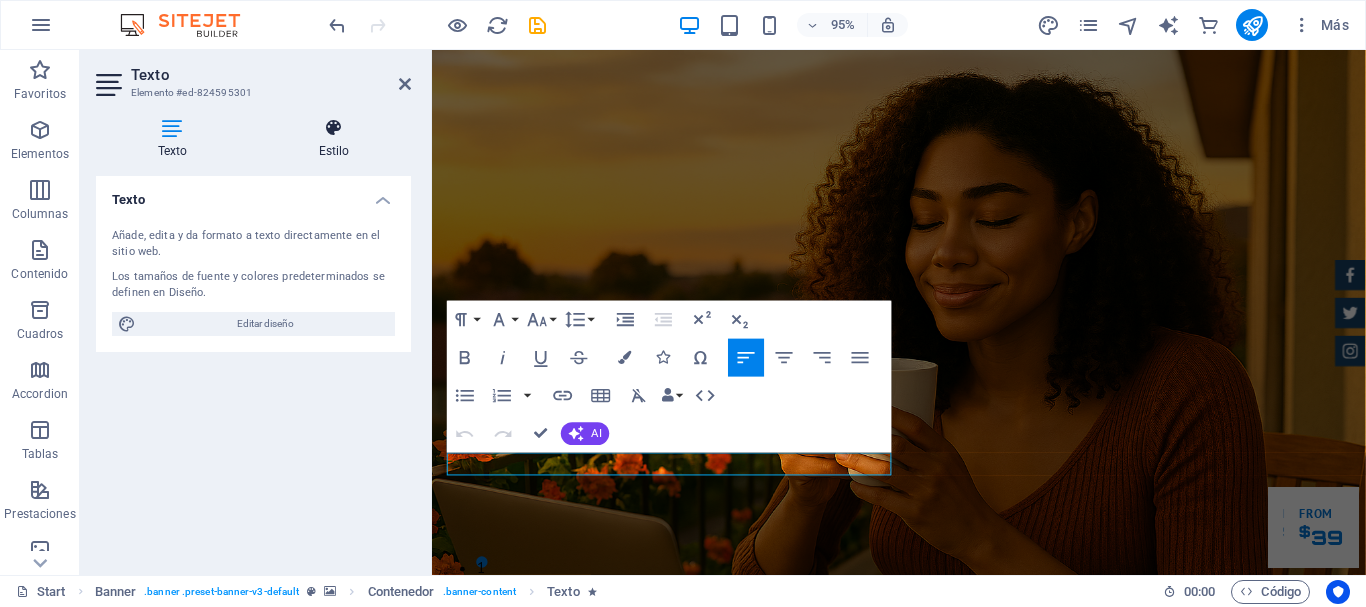 click at bounding box center [334, 128] 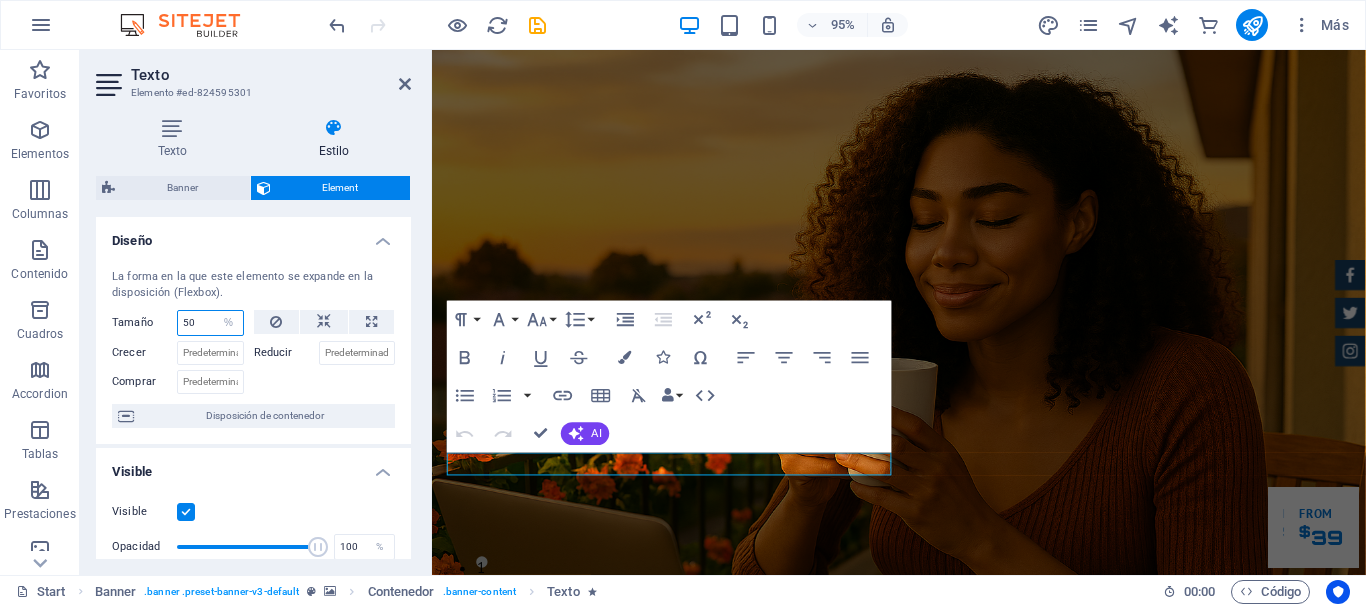 click on "50" at bounding box center (210, 323) 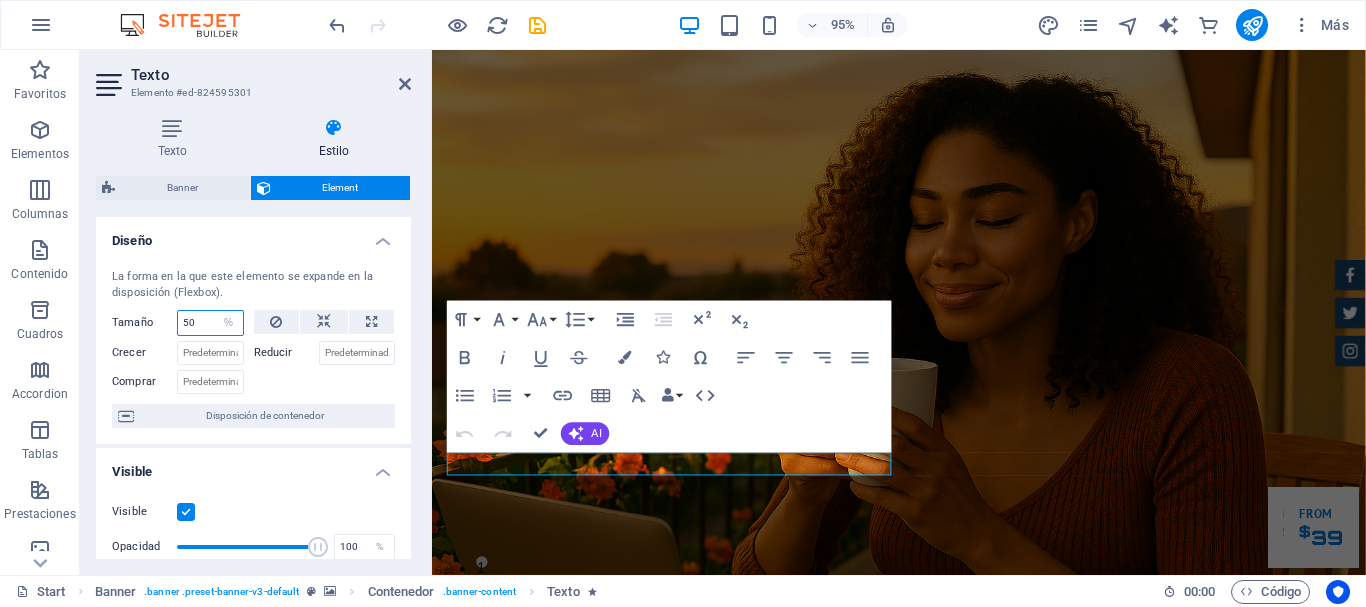 type on "5" 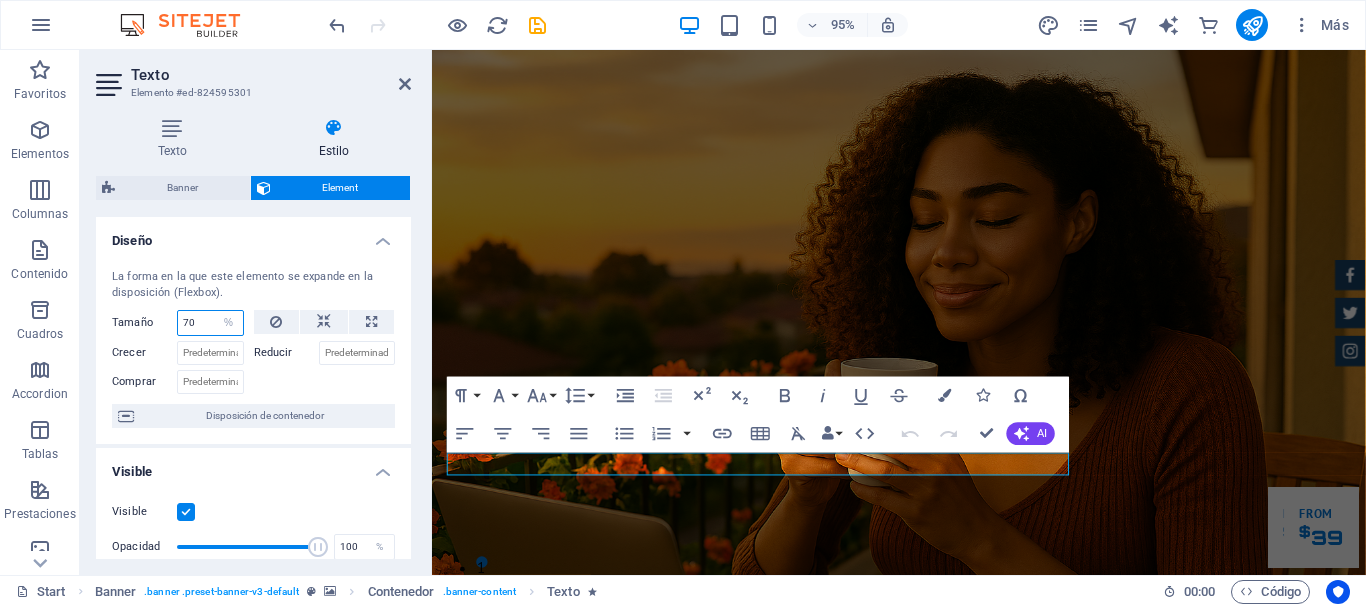 type on "70" 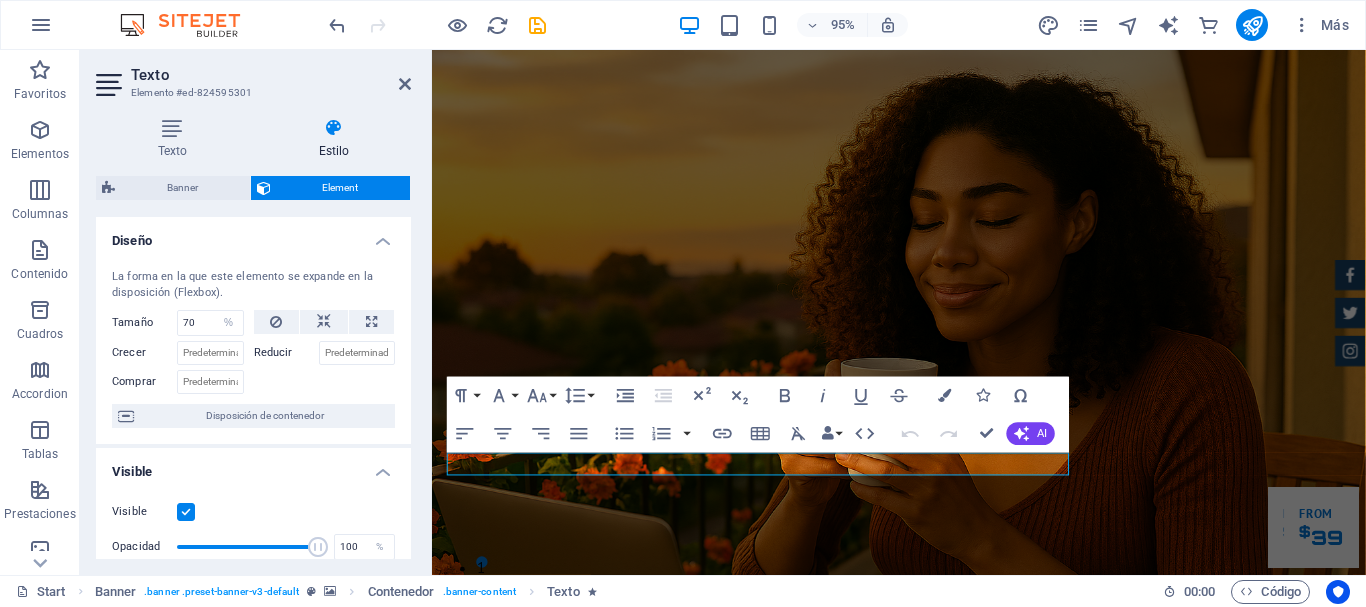 click on "La forma en la que este elemento se expande en la disposición (Flexbox). Tamaño 70 Predeterminado automático px % 1/1 1/2 1/3 1/4 1/5 1/6 1/7 1/8 1/9 1/10 Crecer Reducir Comprar Disposición de contenedor" at bounding box center (253, 348) 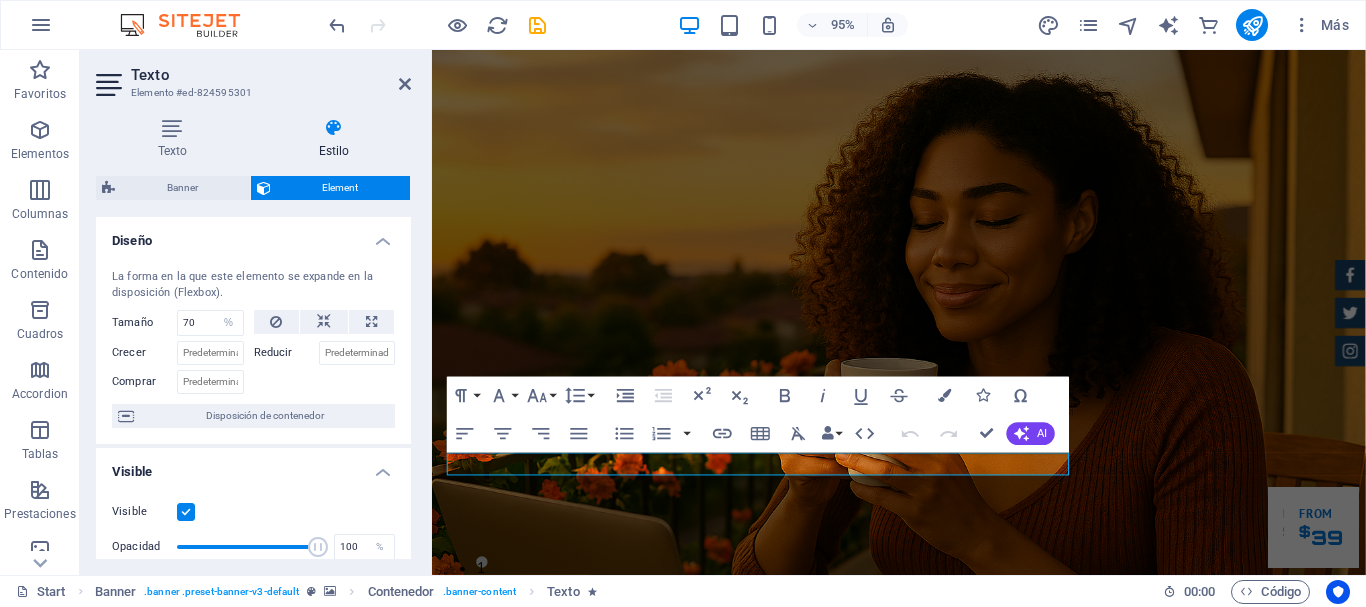 click on "Texto Estilo Texto Añade, edita y da formato a texto directamente en el sitio web. Los tamaños de fuente y colores predeterminados se definen en Diseño. Editar diseño Alineación Alineado a la izquierda Centrado Alineado a la derecha Banner Element Diseño La forma en la que este elemento se expande en la disposición (Flexbox). Tamaño 70 Predeterminado automático px % 1/1 1/2 1/3 1/4 1/5 1/6 1/7 1/8 1/9 1/10 Crecer Reducir Comprar Disposición de contenedor Visible Visible Opacidad 100 % Desbordamiento Espaciado Margen Predeterminado automático px % rem vw vh Personalizado Personalizado automático px % rem vw vh automático px % rem vw vh automático px % rem vw vh automático px % rem vw vh Espaciado Predeterminado px rem % vh vw Personalizado Personalizado px rem % vh vw px rem % vh vw px rem % vh vw px rem % vh vw Borde Estilo              - Ancho 1 automático px rem % vh vw Personalizado Personalizado 1 automático px rem % vh vw 1 automático px rem % vh vw 1 automático px rem % vh vw" at bounding box center [253, 338] 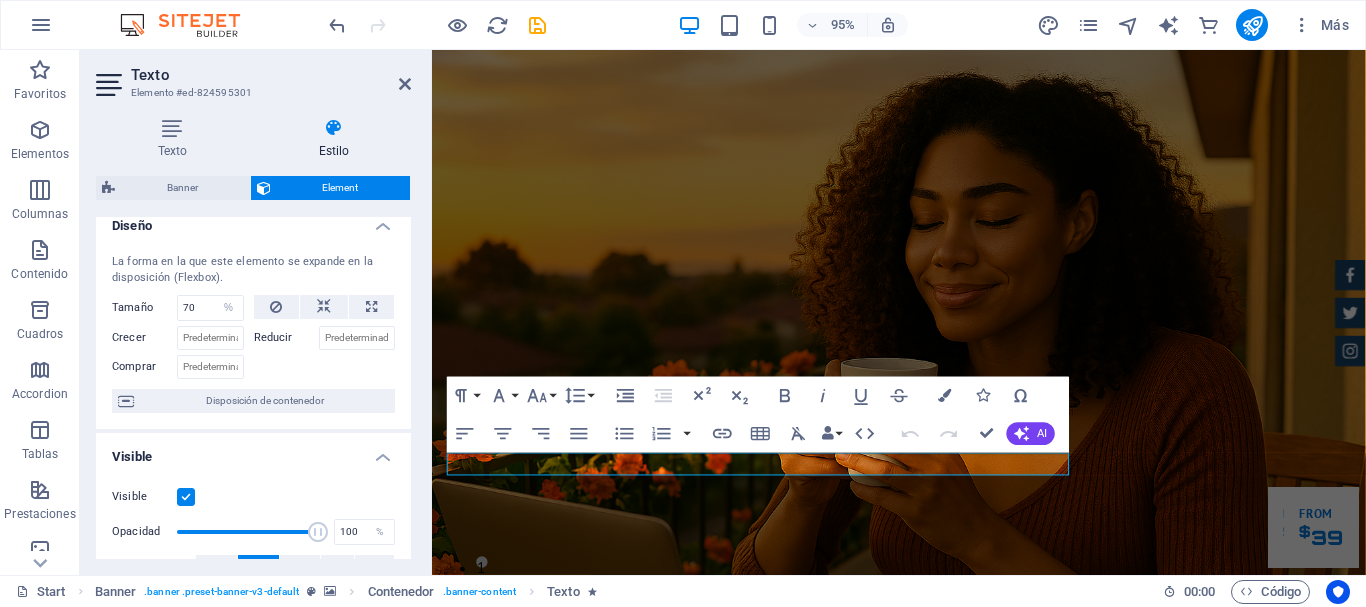 scroll, scrollTop: 0, scrollLeft: 0, axis: both 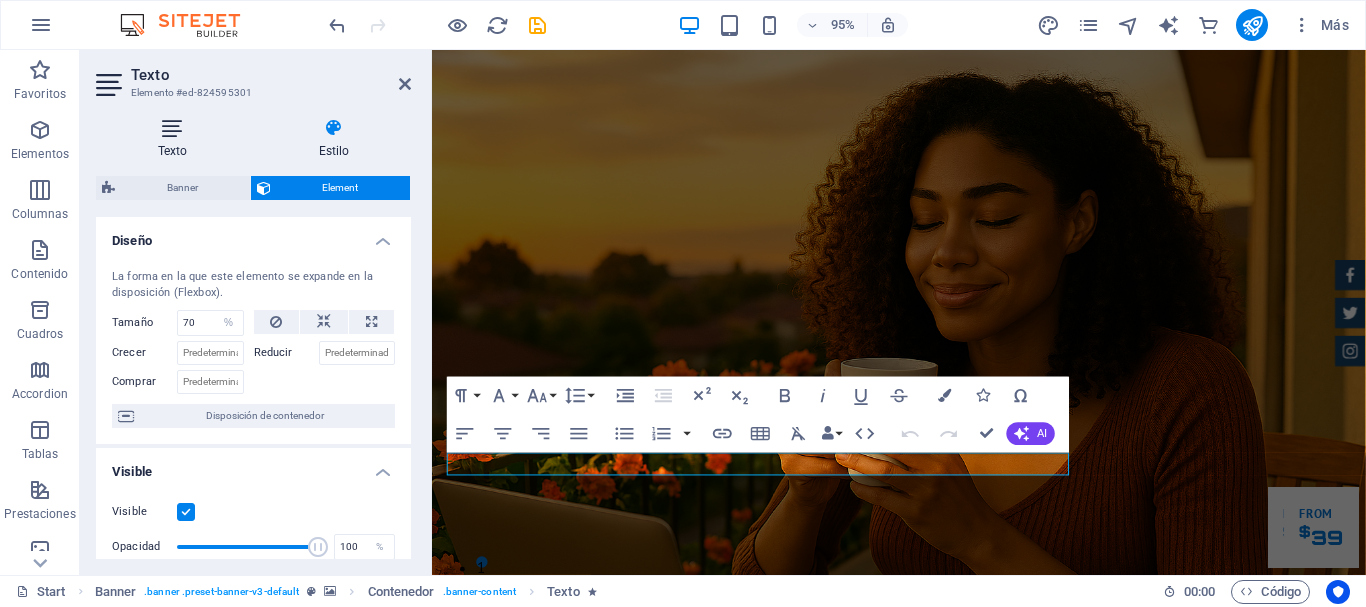 click on "Texto" at bounding box center [176, 139] 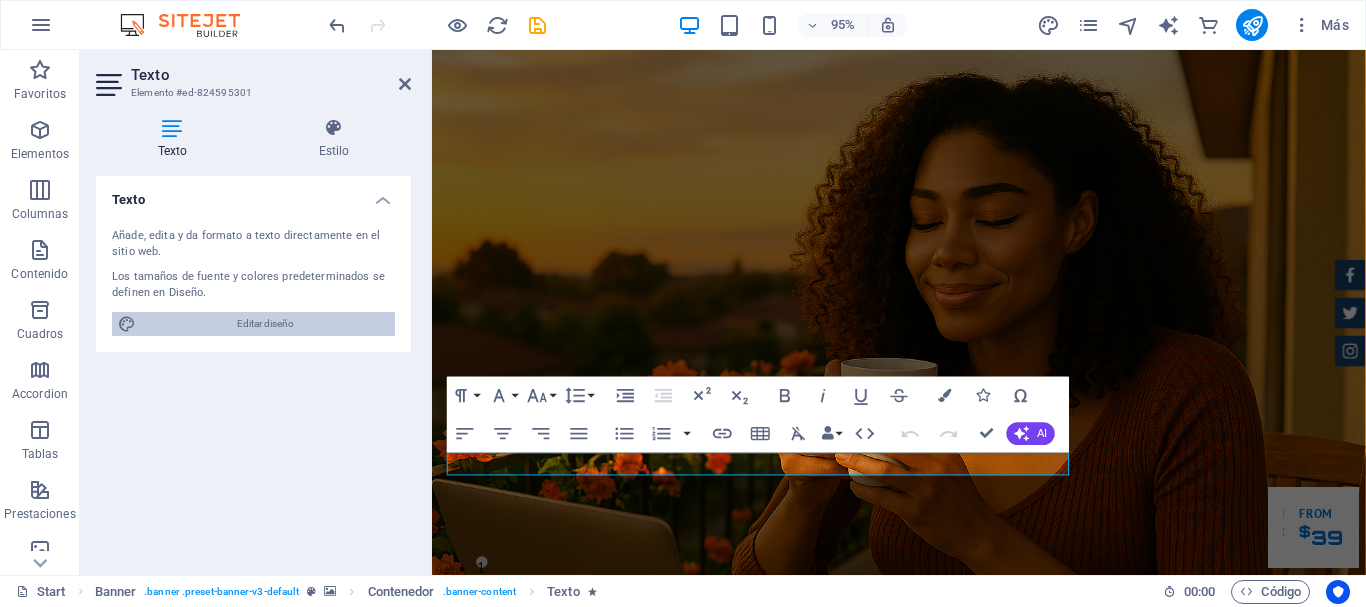 click on "Editar diseño" at bounding box center (265, 324) 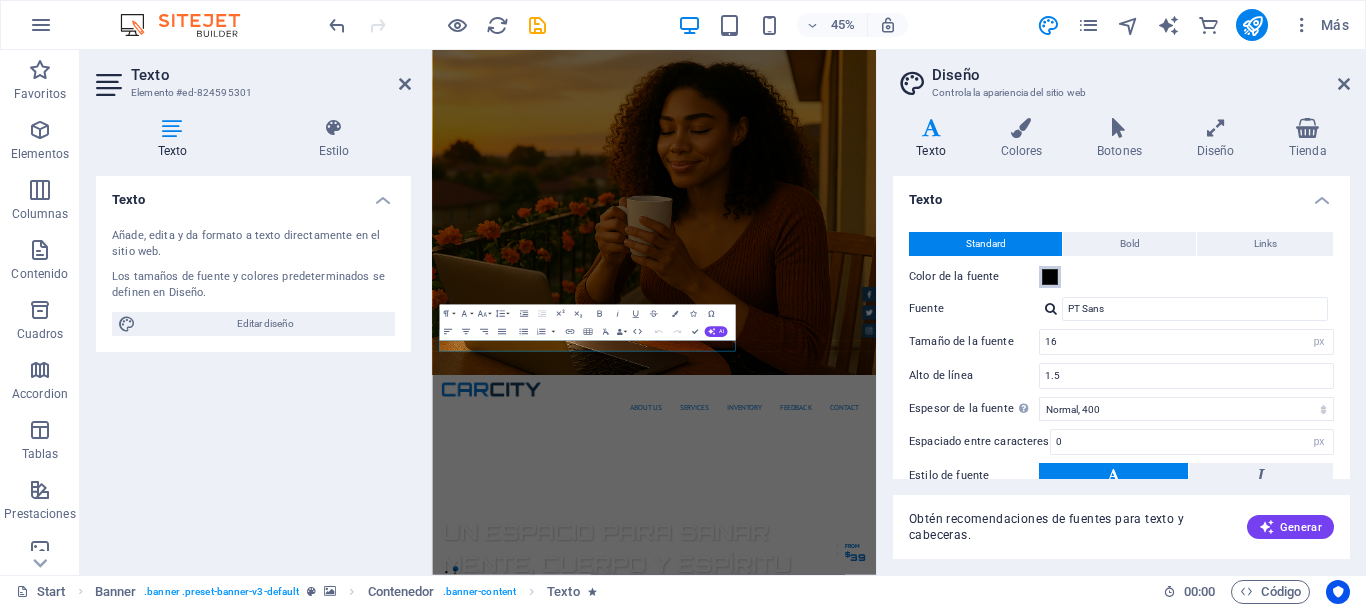 click at bounding box center (1050, 277) 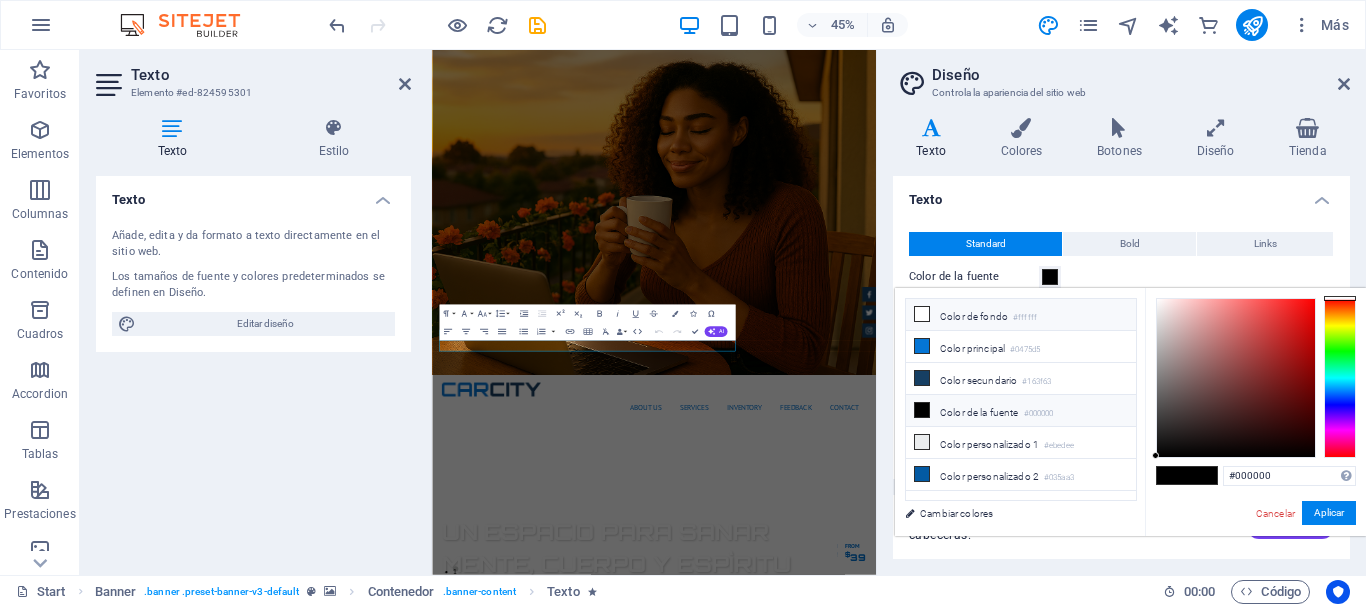 click on "Color de fondo
#ffffff" at bounding box center (1021, 315) 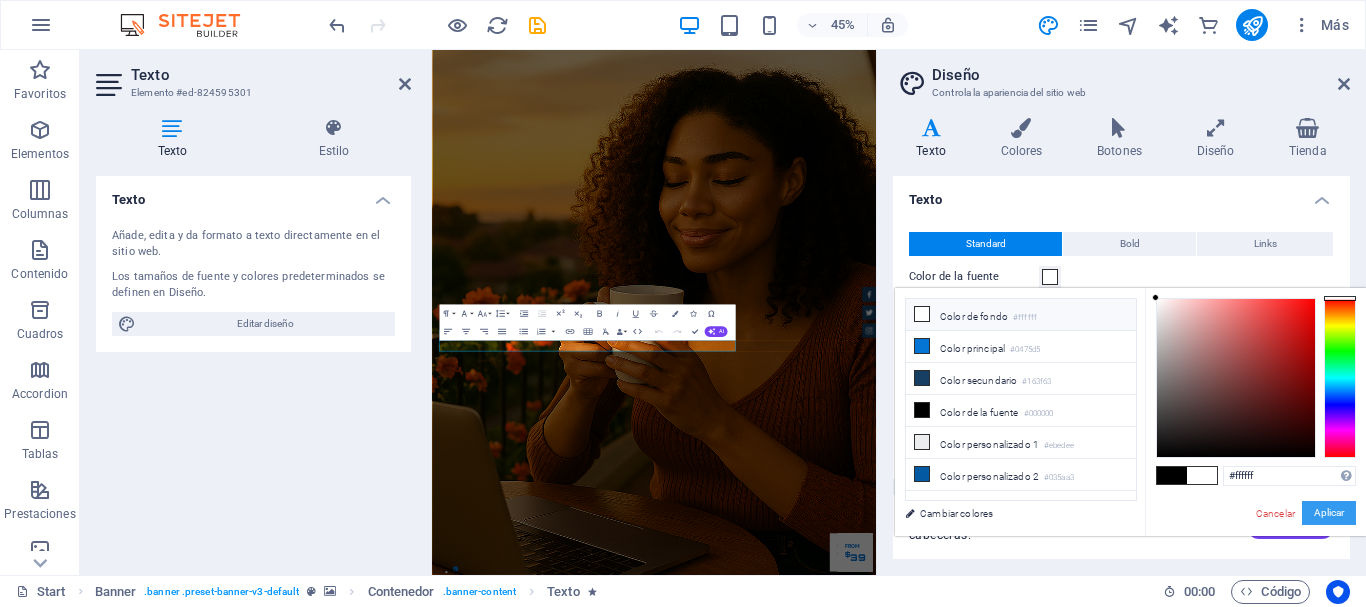click on "Aplicar" at bounding box center [1329, 513] 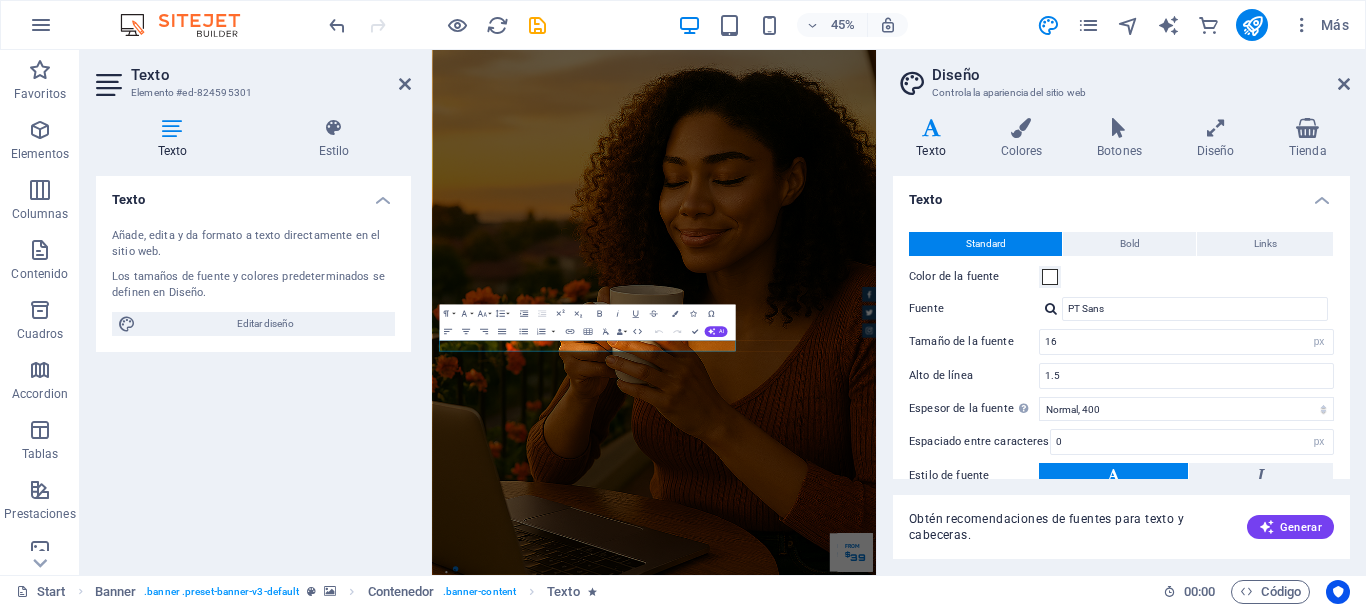 click on "Texto Añade, edita y da formato a texto directamente en el sitio web. Los tamaños de fuente y colores predeterminados se definen en Diseño. Editar diseño Alineación Alineado a la izquierda Centrado Alineado a la derecha" at bounding box center (253, 367) 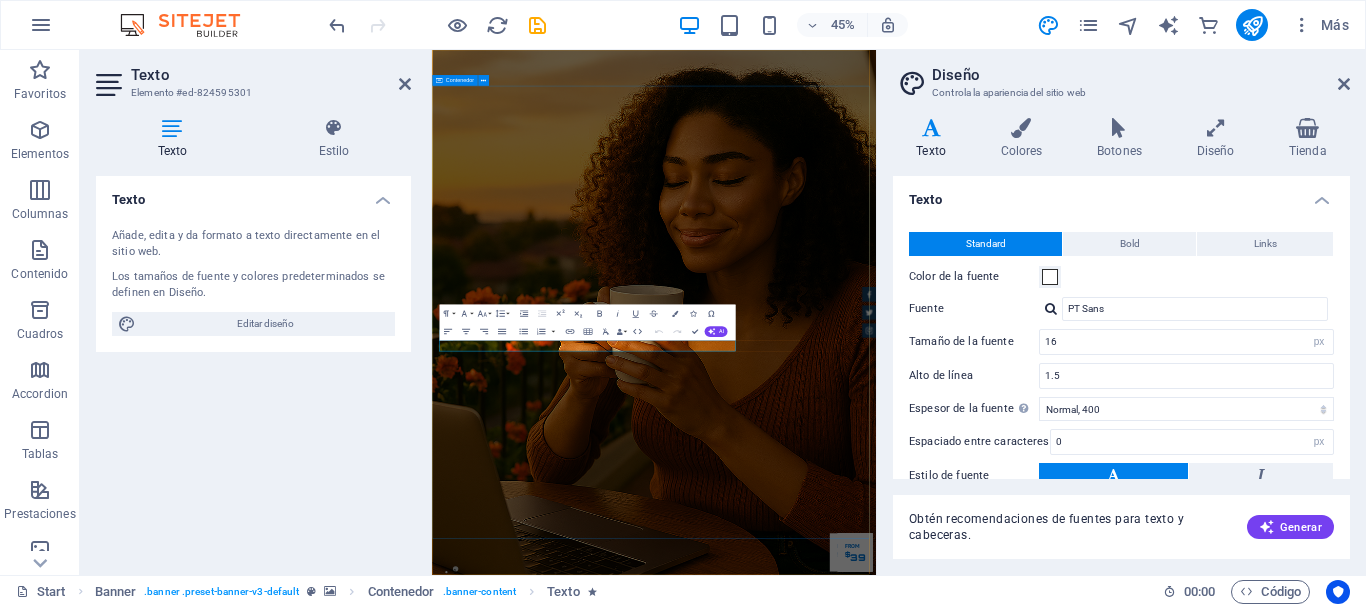 click on "Un espacio para sanar mente, cuerpo y espìritu y tù bolsillo tambien  Our Inventory   Make an appointment" at bounding box center (925, 1636) 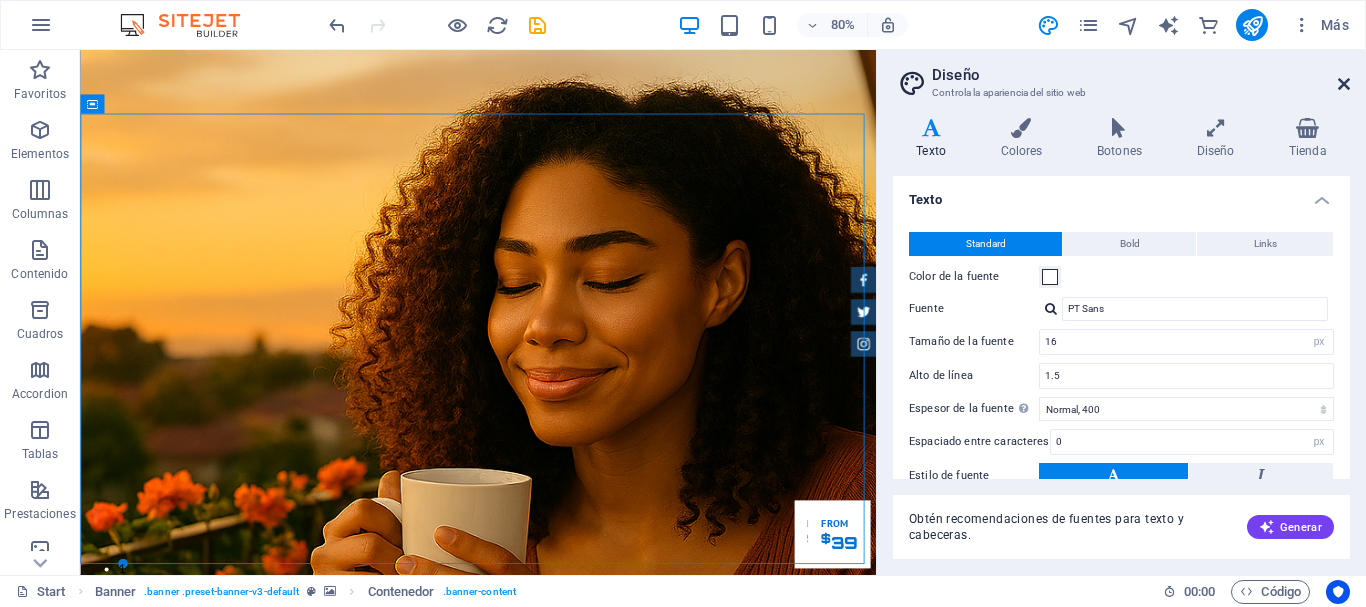 click at bounding box center [1344, 84] 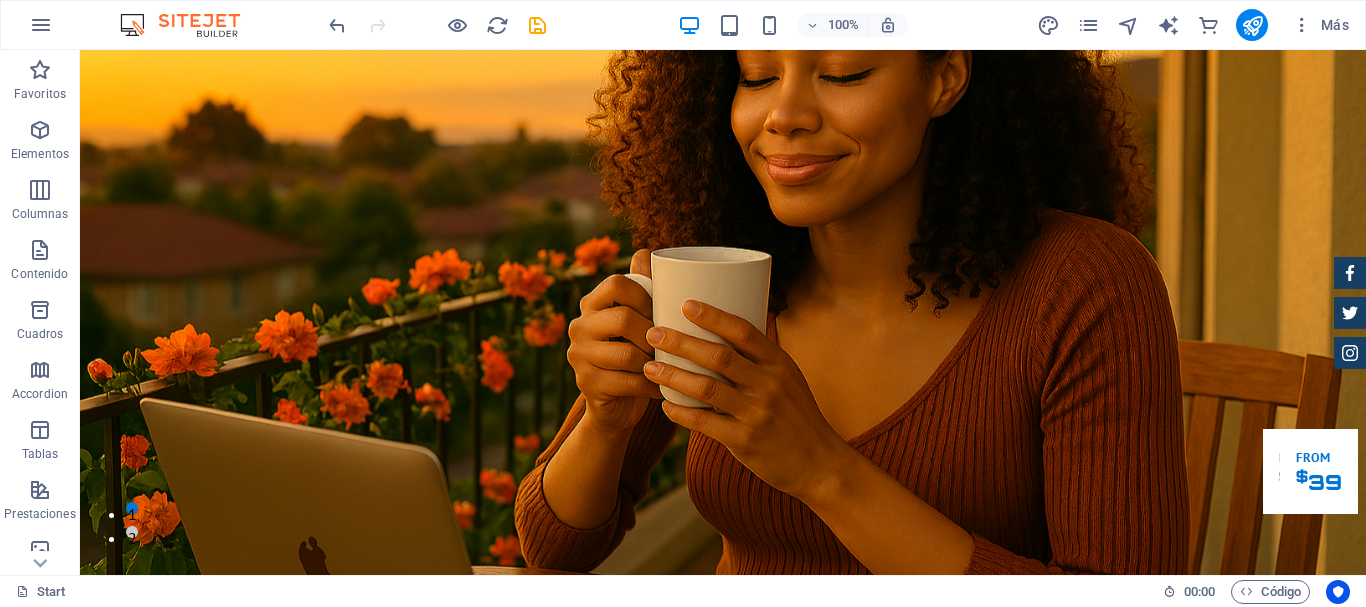 scroll, scrollTop: 0, scrollLeft: 0, axis: both 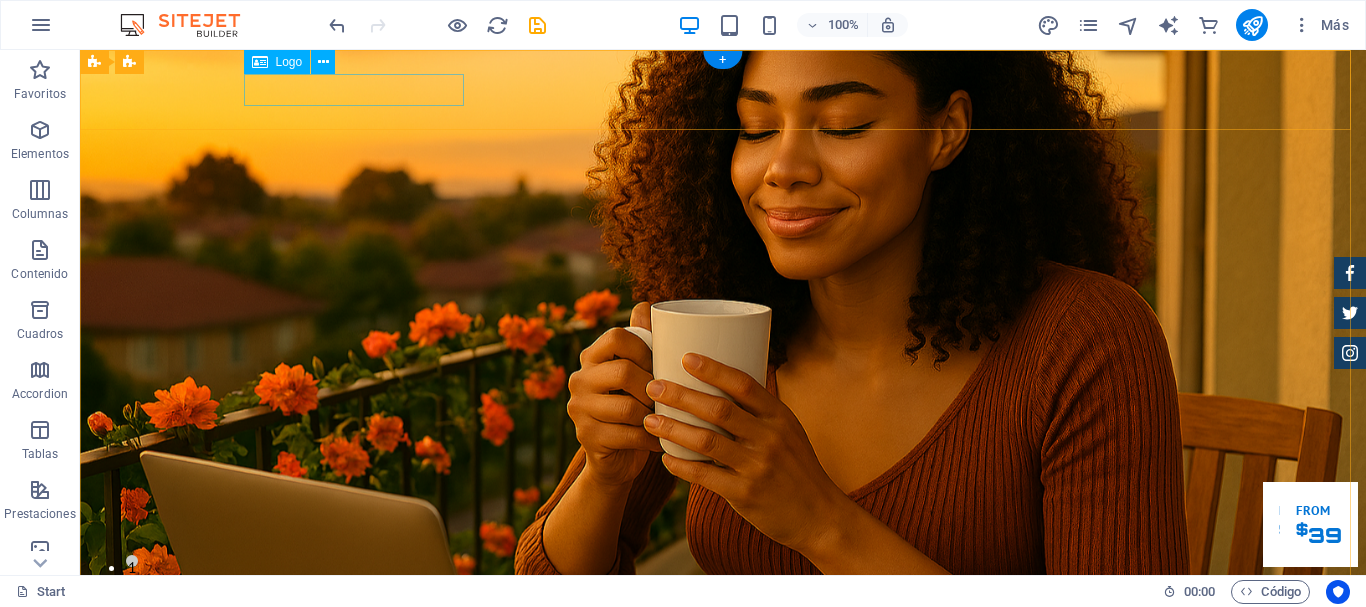 click at bounding box center [723, 804] 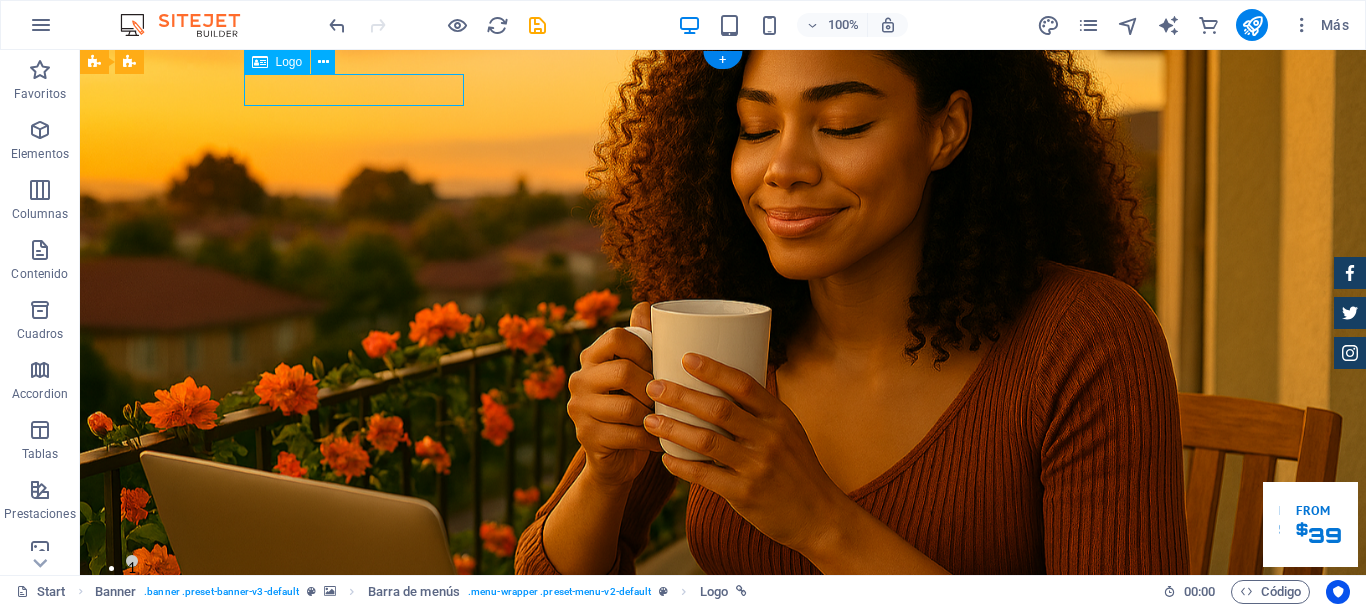 click at bounding box center [723, 804] 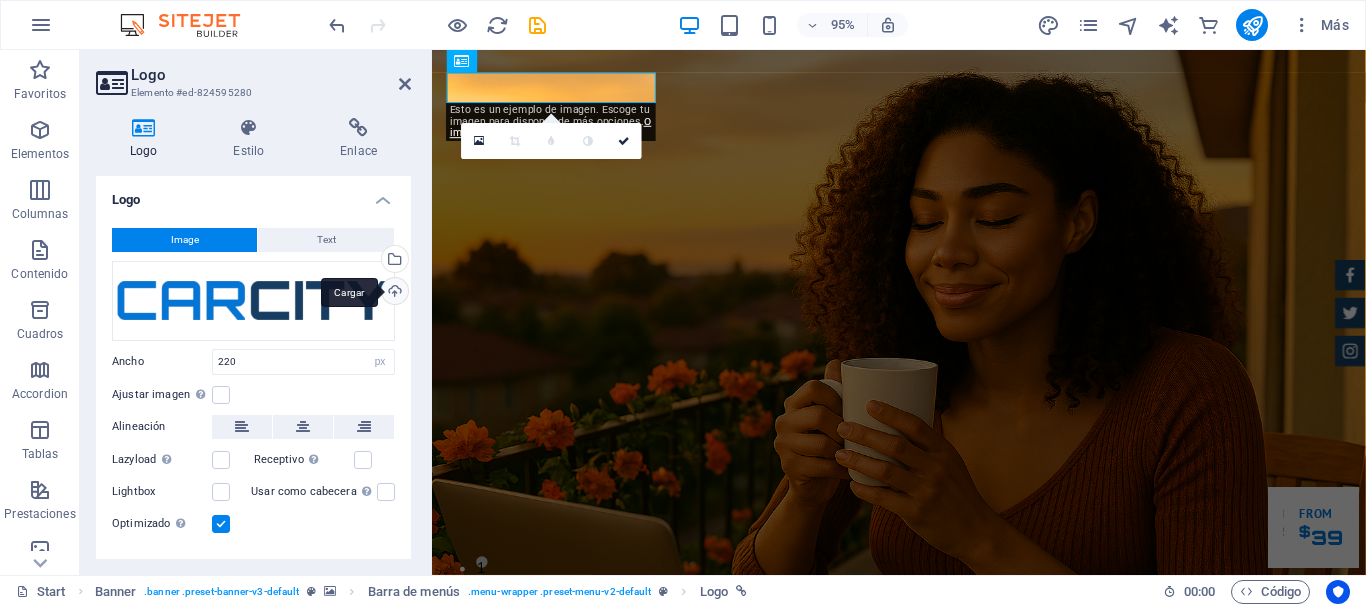 click on "Cargar" at bounding box center (393, 293) 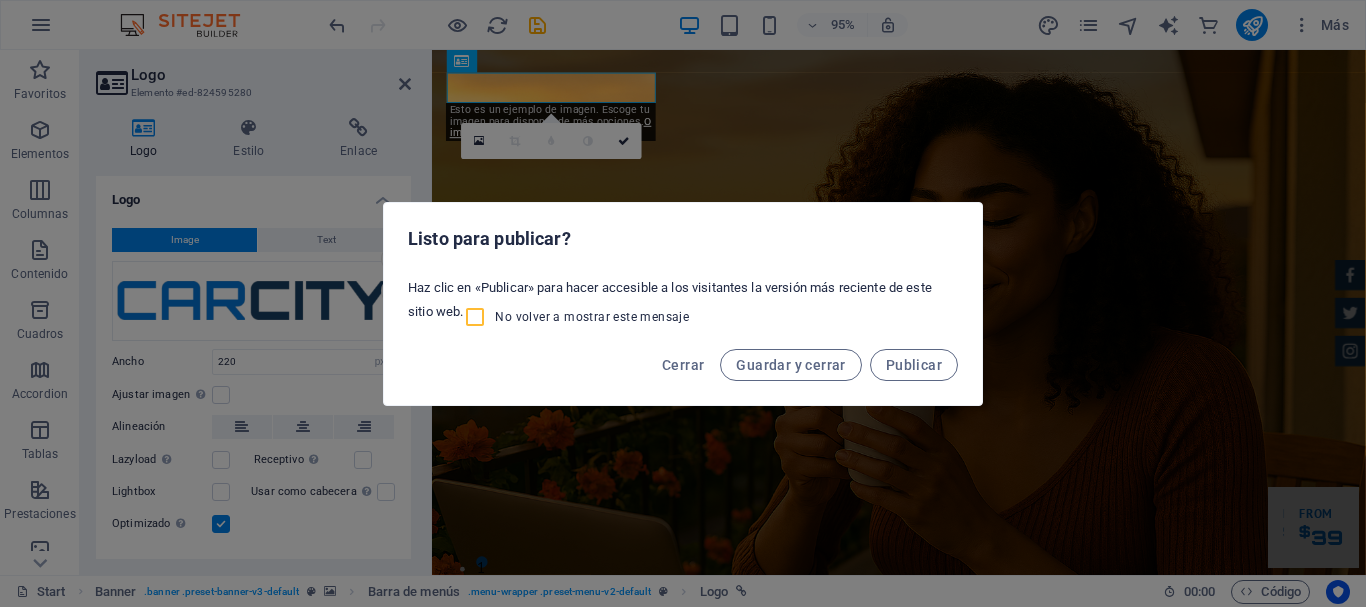 click on "No volver a mostrar este mensaje" at bounding box center [479, 317] 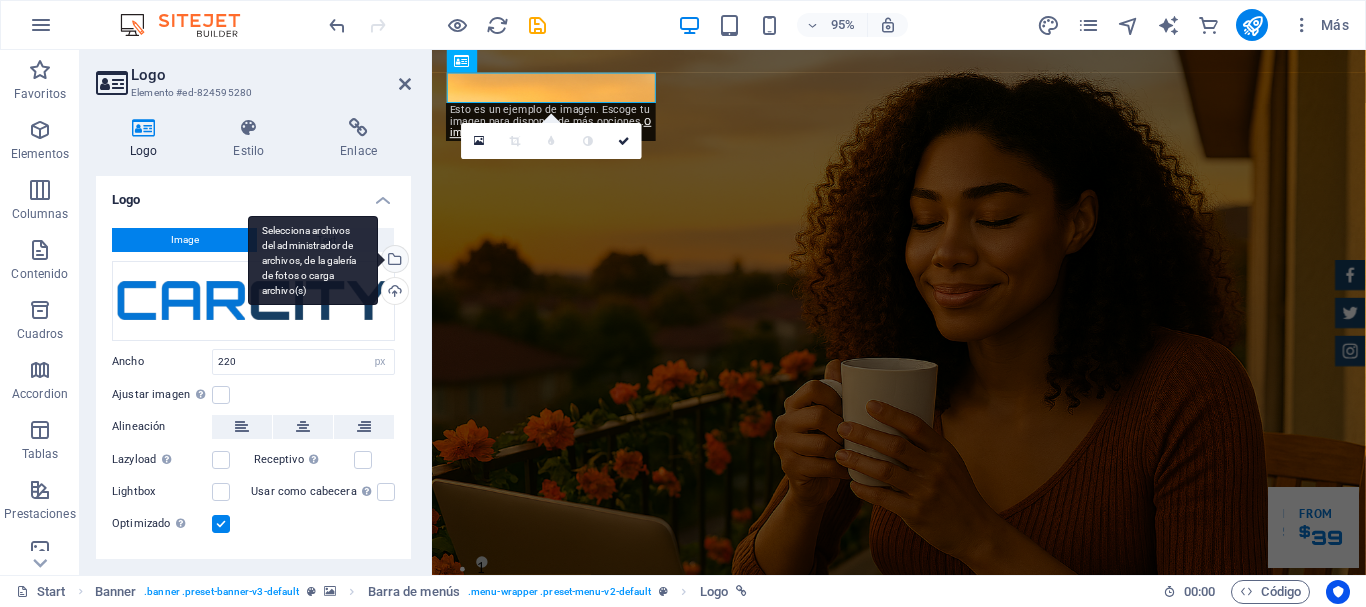 click on "Selecciona archivos del administrador de archivos, de la galería de fotos o carga archivo(s)" at bounding box center [393, 261] 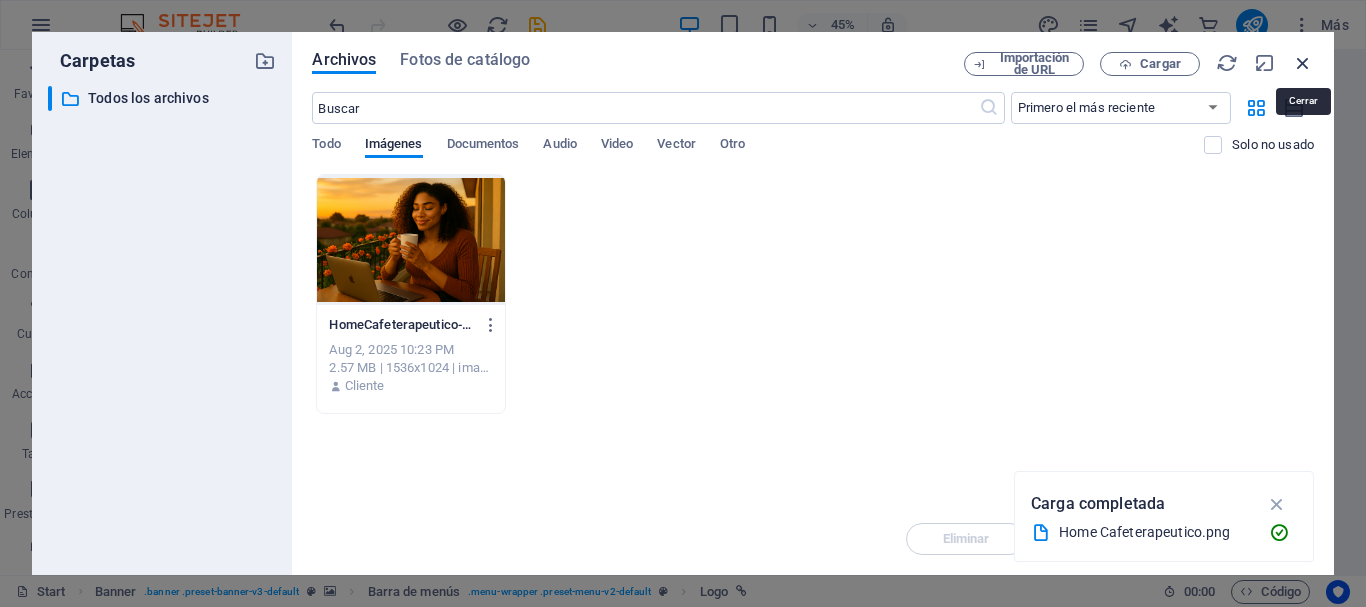 click at bounding box center [1303, 63] 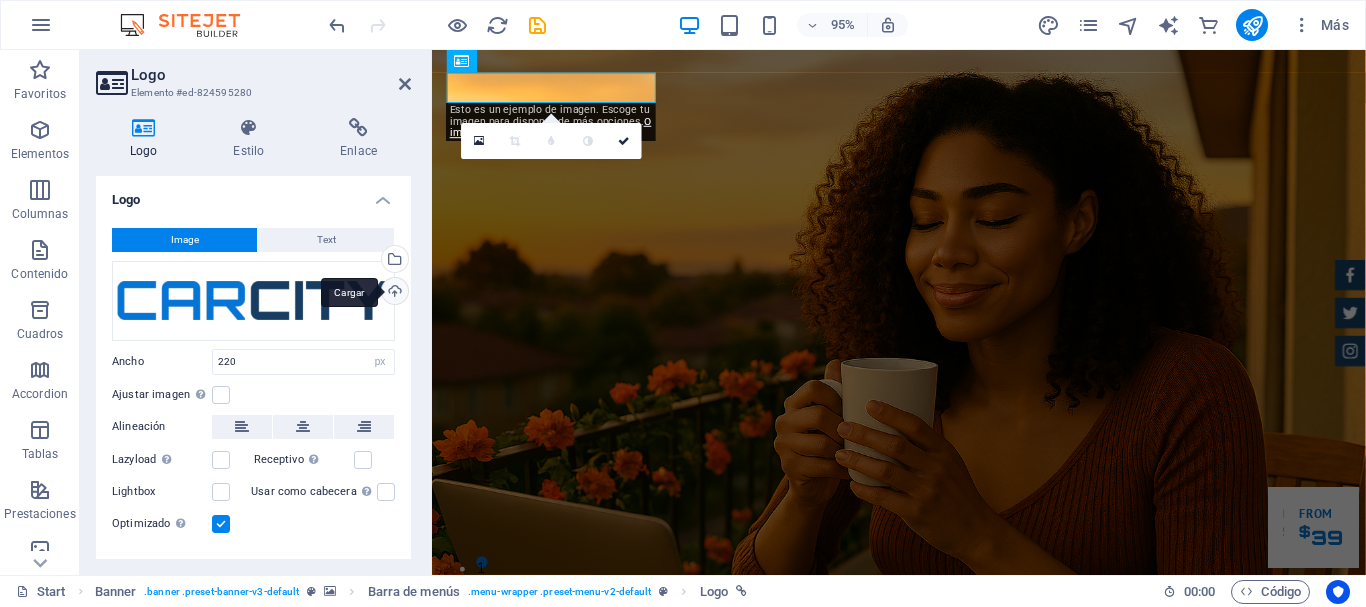 click on "Cargar" at bounding box center (393, 293) 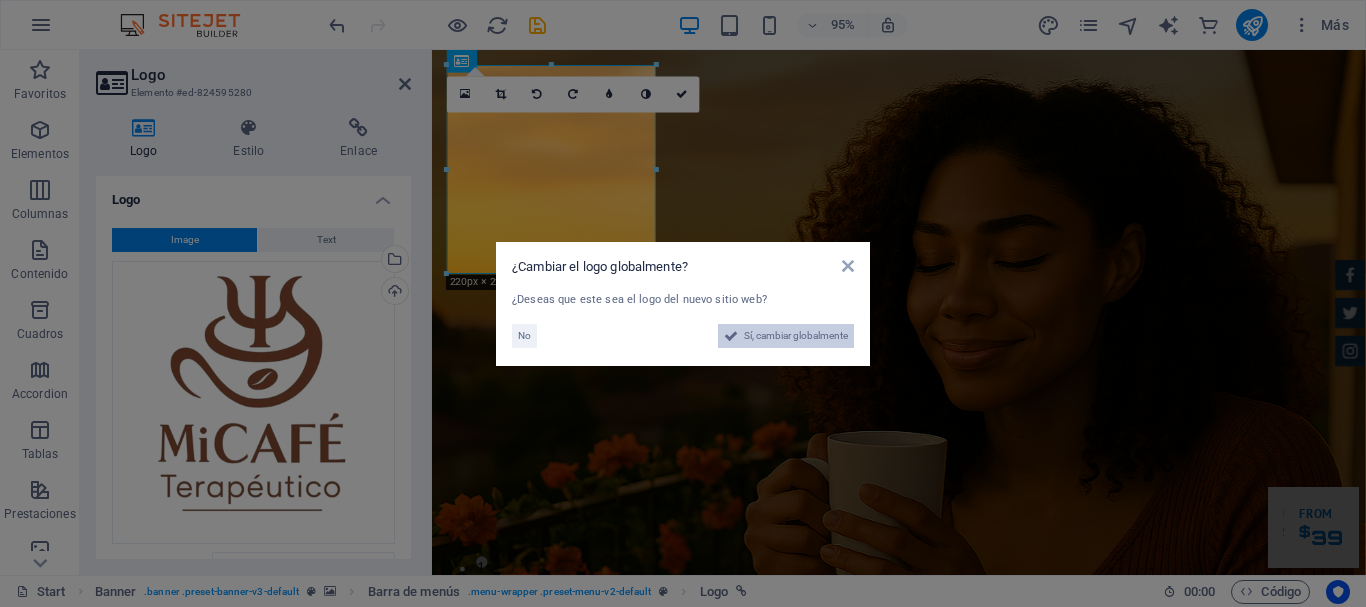 click on "Sí, cambiar globalmente" at bounding box center (796, 336) 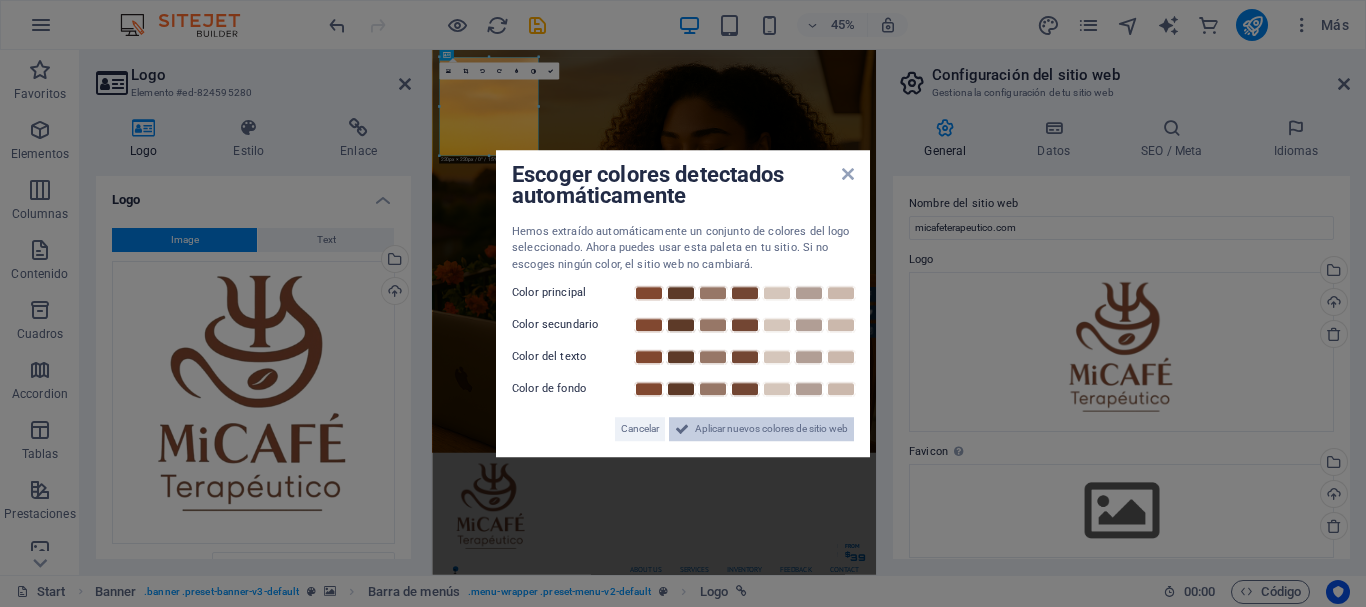 click on "Aplicar nuevos colores de sitio web" at bounding box center (771, 429) 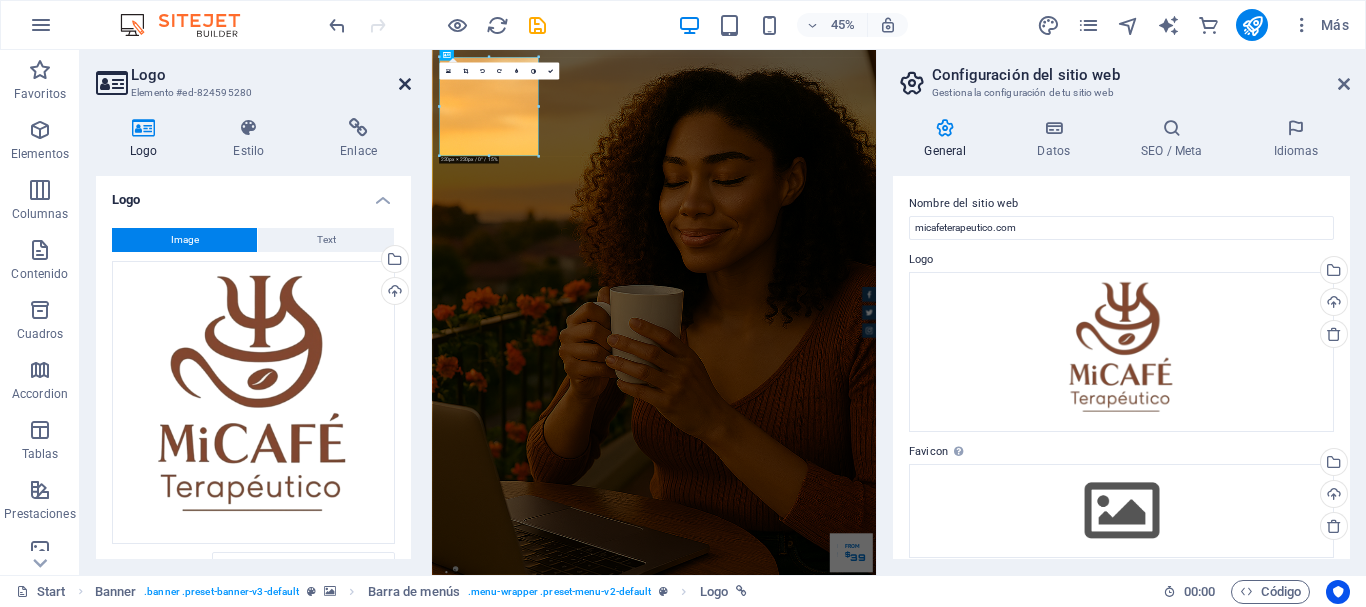 click at bounding box center (405, 84) 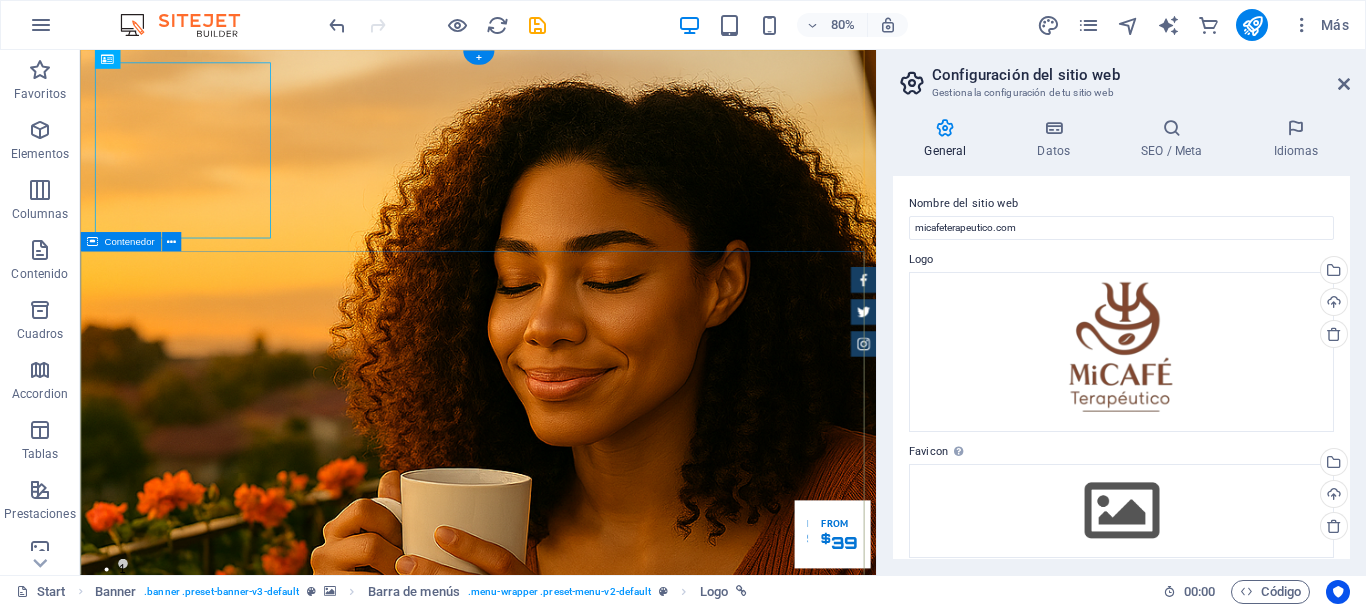 click on "Un espacio para sanar mente, cuerpo y espìritu y tù bolsillo tambien  Our Inventory   Make an appointment" at bounding box center [577, 1825] 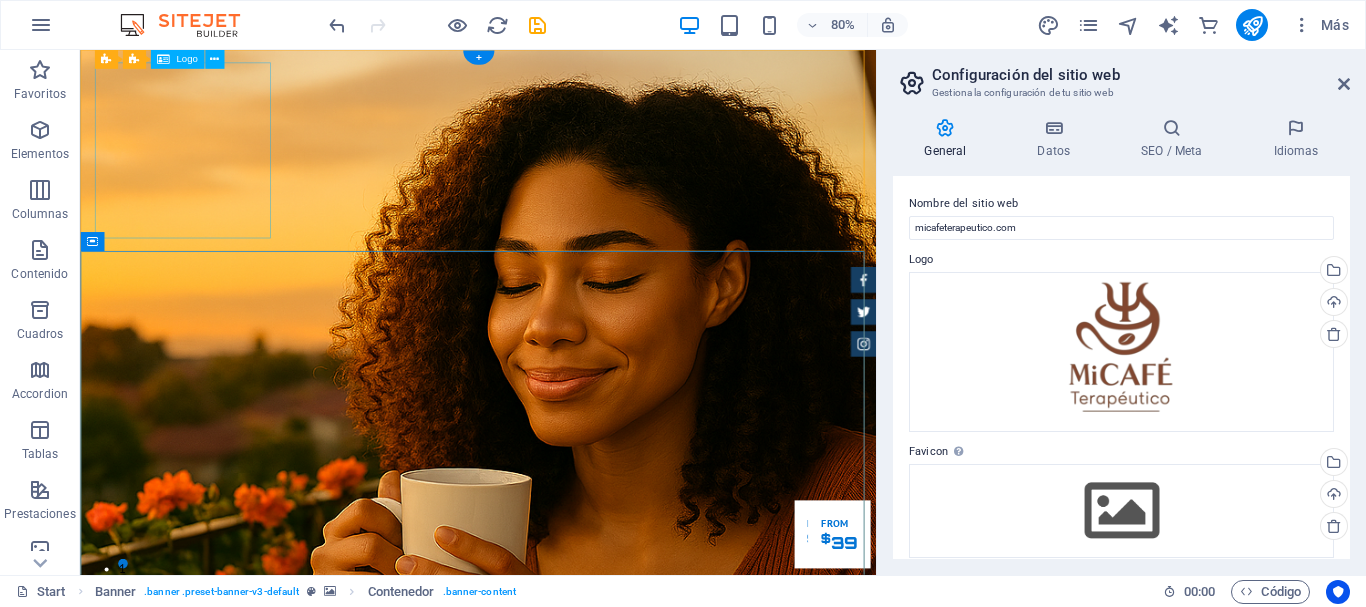 click at bounding box center (578, 1343) 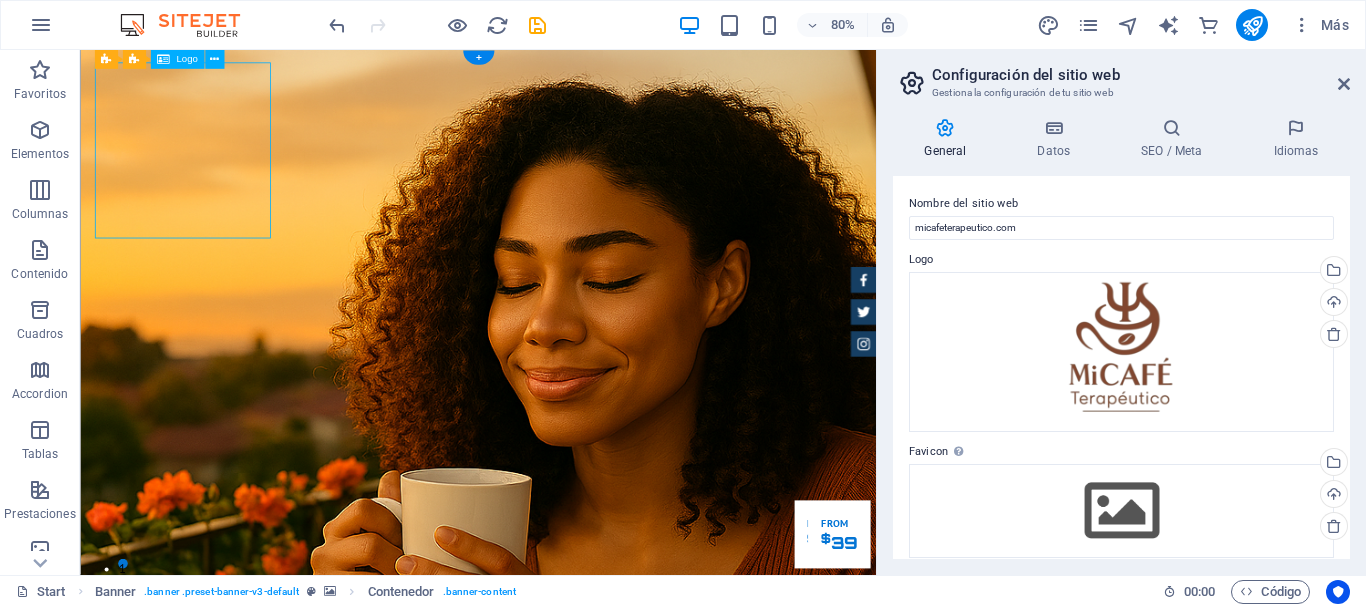 click at bounding box center (578, 1343) 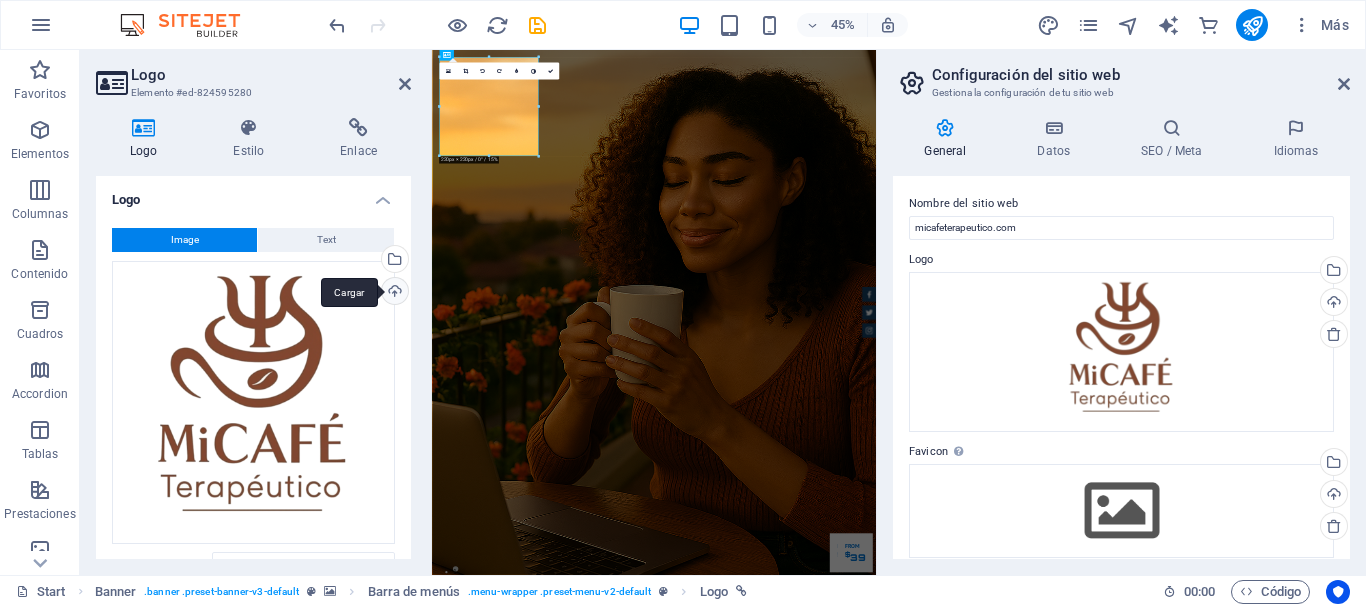 click on "Cargar" at bounding box center (393, 293) 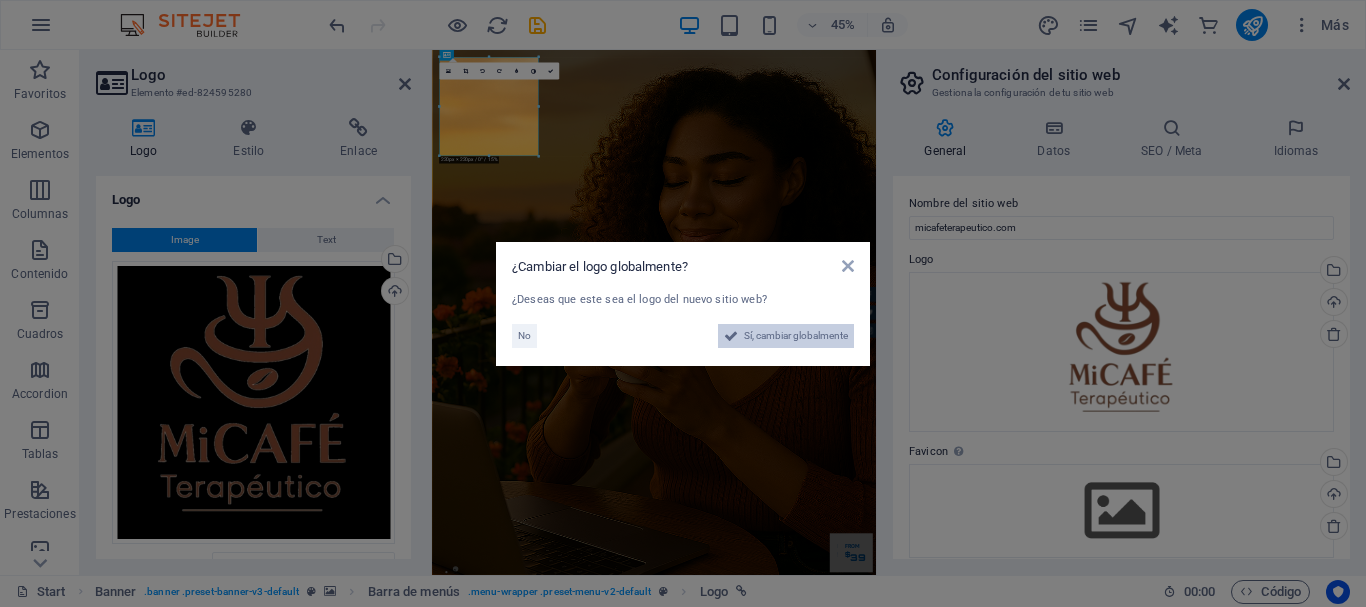 click on "Sí, cambiar globalmente" at bounding box center (796, 336) 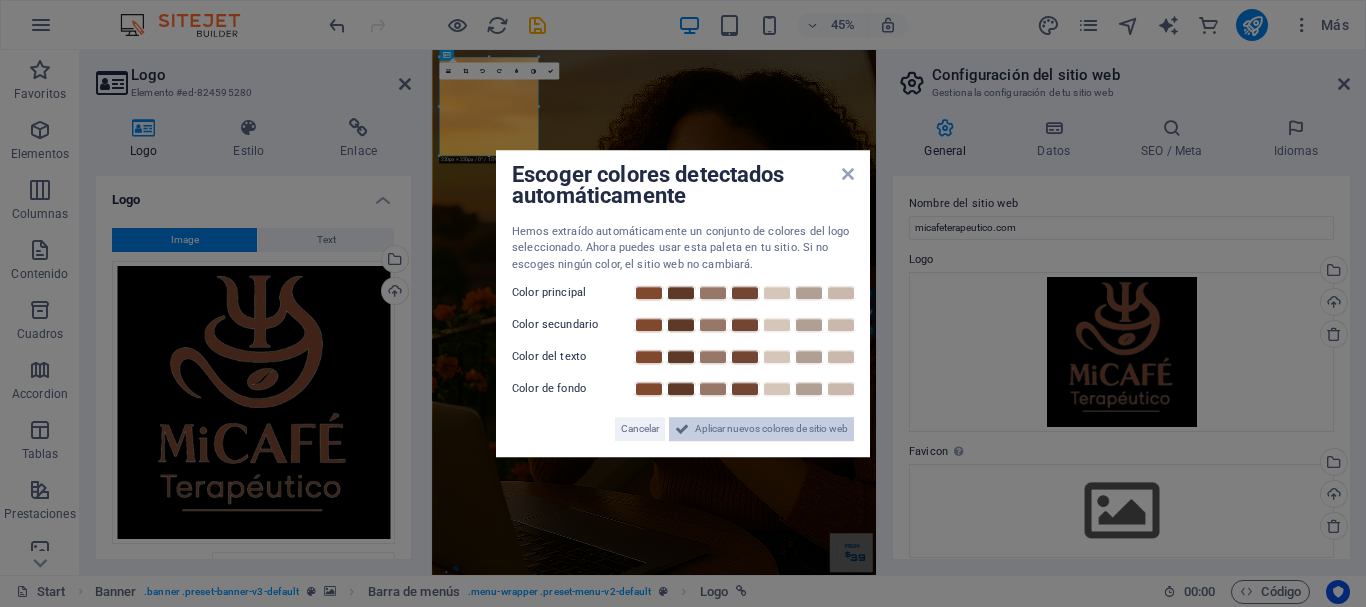 click on "Aplicar nuevos colores de sitio web" at bounding box center [771, 429] 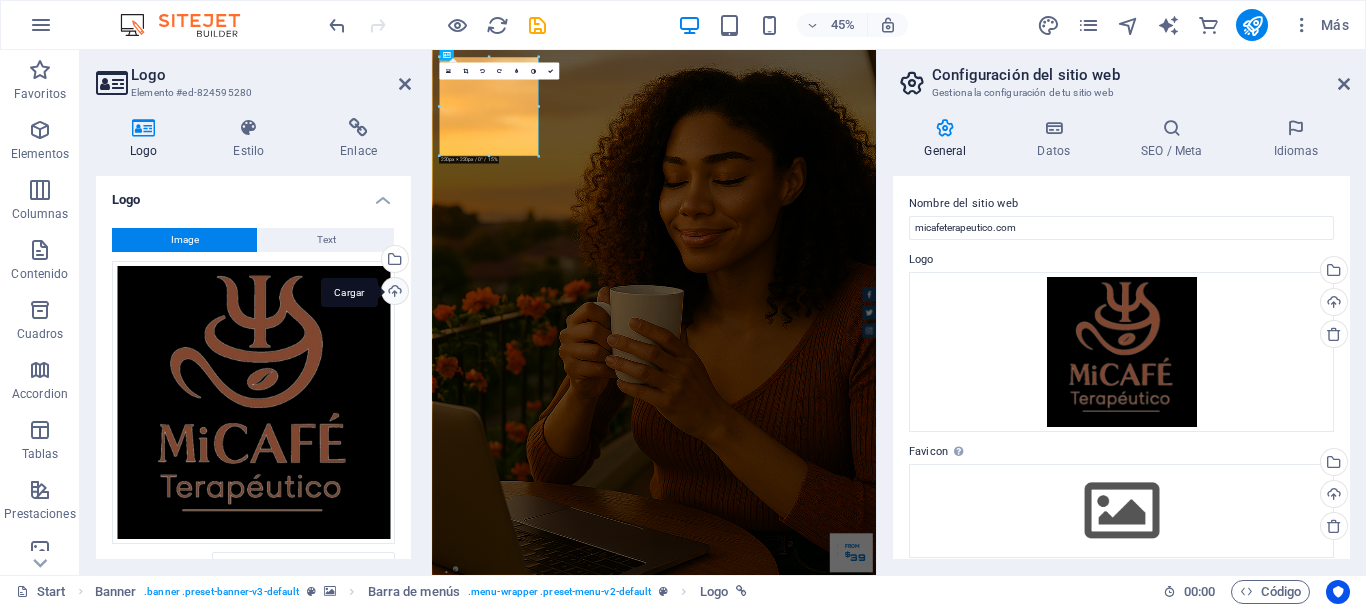 click on "Cargar" at bounding box center (393, 293) 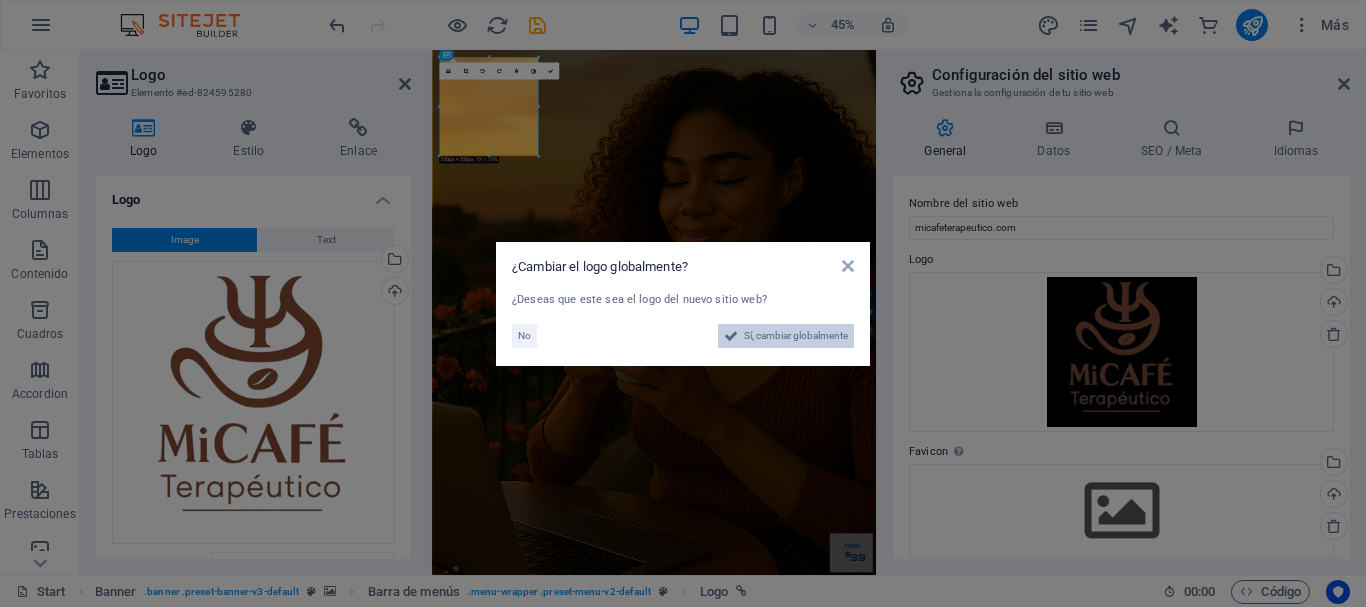 click on "Sí, cambiar globalmente" at bounding box center [796, 336] 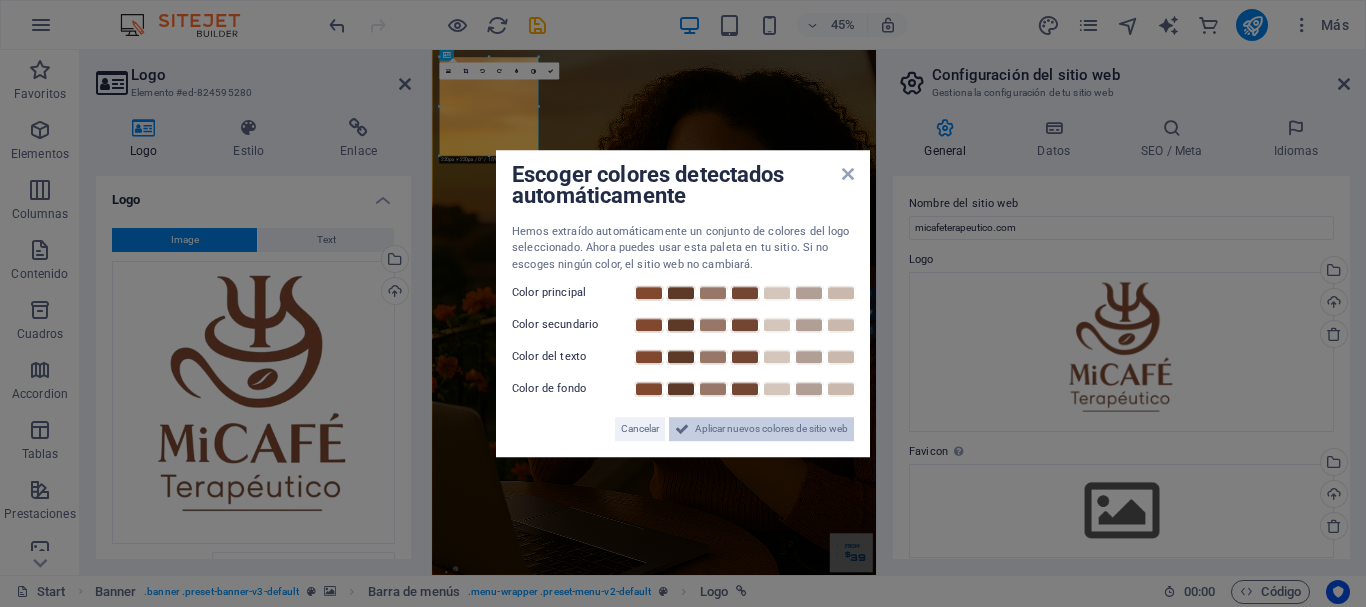 click on "Aplicar nuevos colores de sitio web" at bounding box center (771, 429) 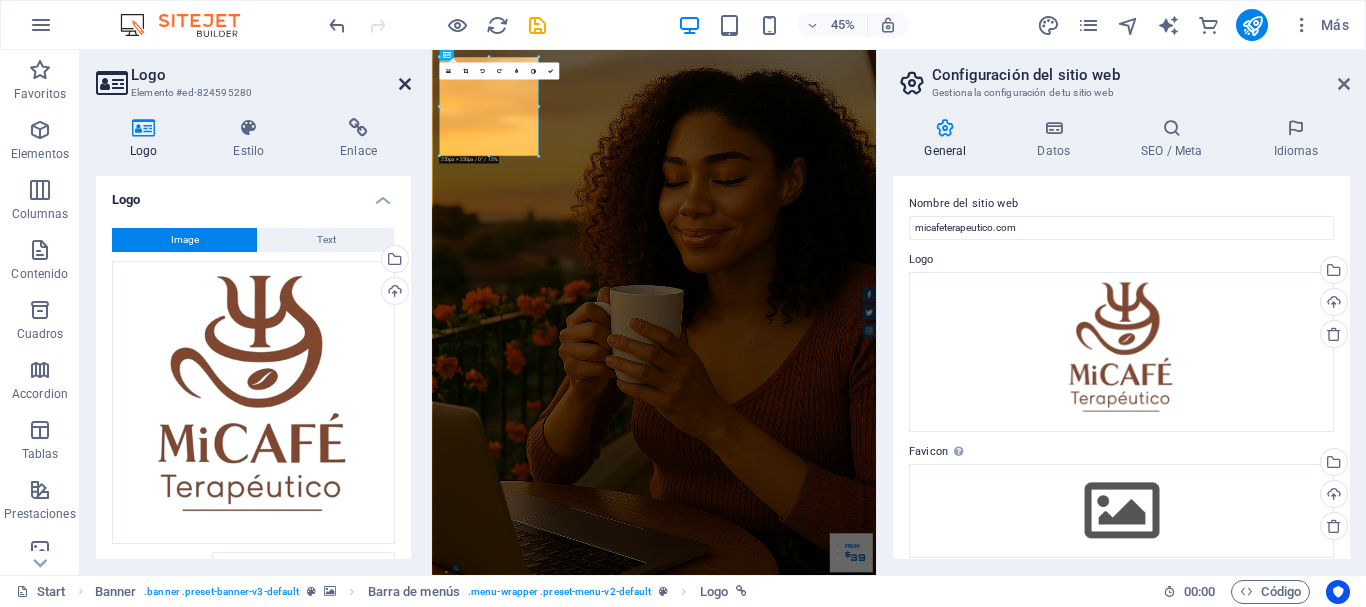 click at bounding box center (405, 84) 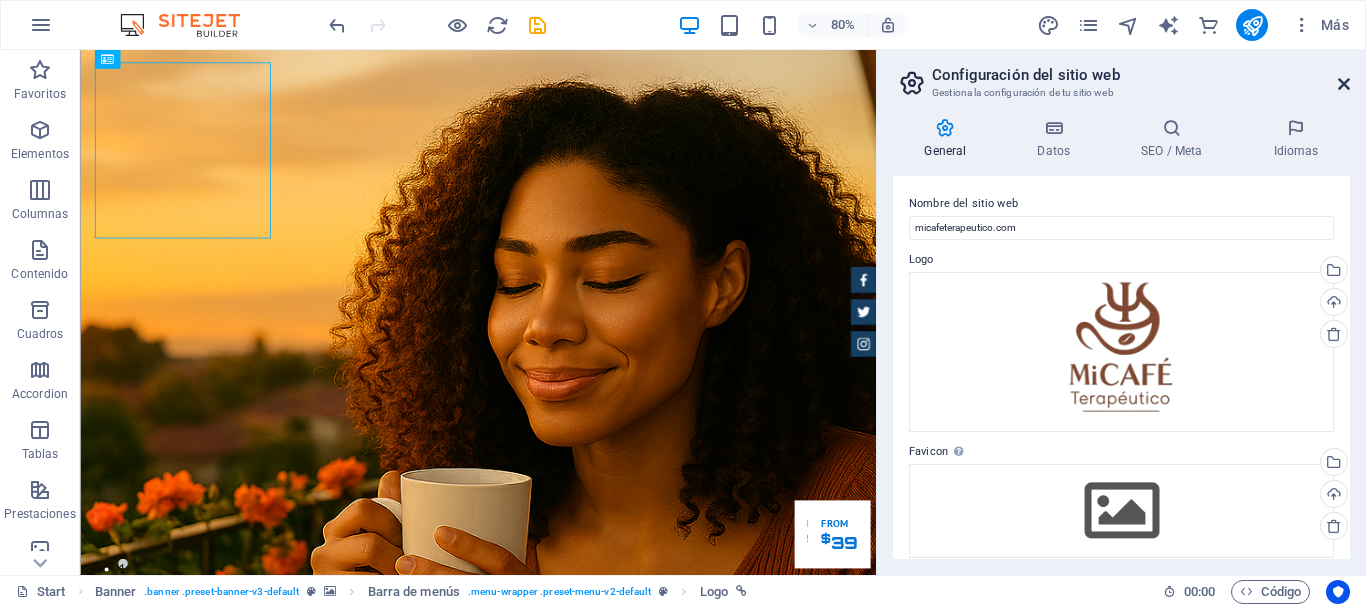 click at bounding box center (1344, 84) 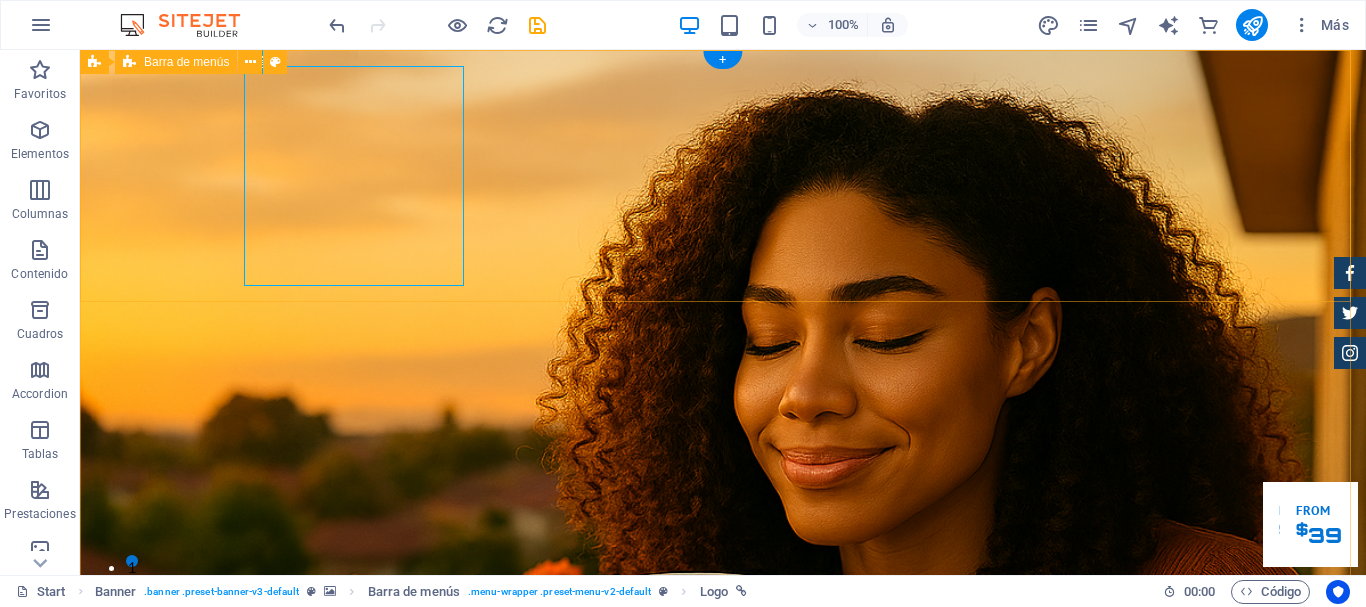 click on "Home About us Services Inventory Feedback Contact" at bounding box center (723, 1367) 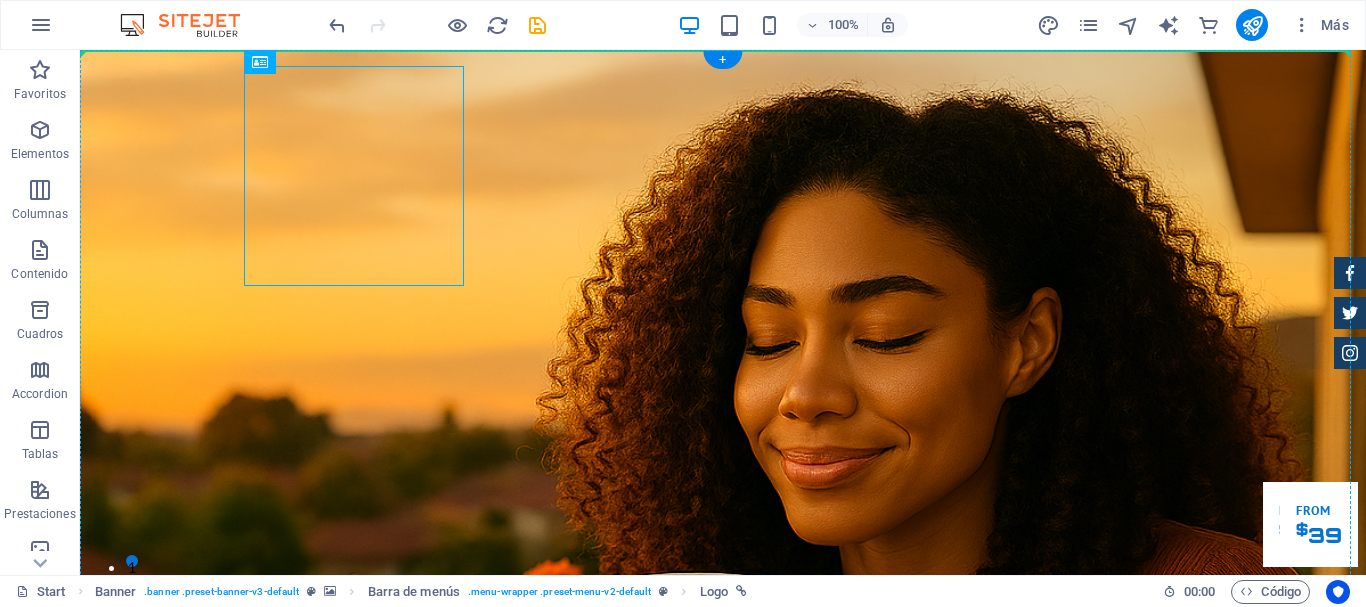 drag, startPoint x: 384, startPoint y: 114, endPoint x: 119, endPoint y: 74, distance: 268.00186 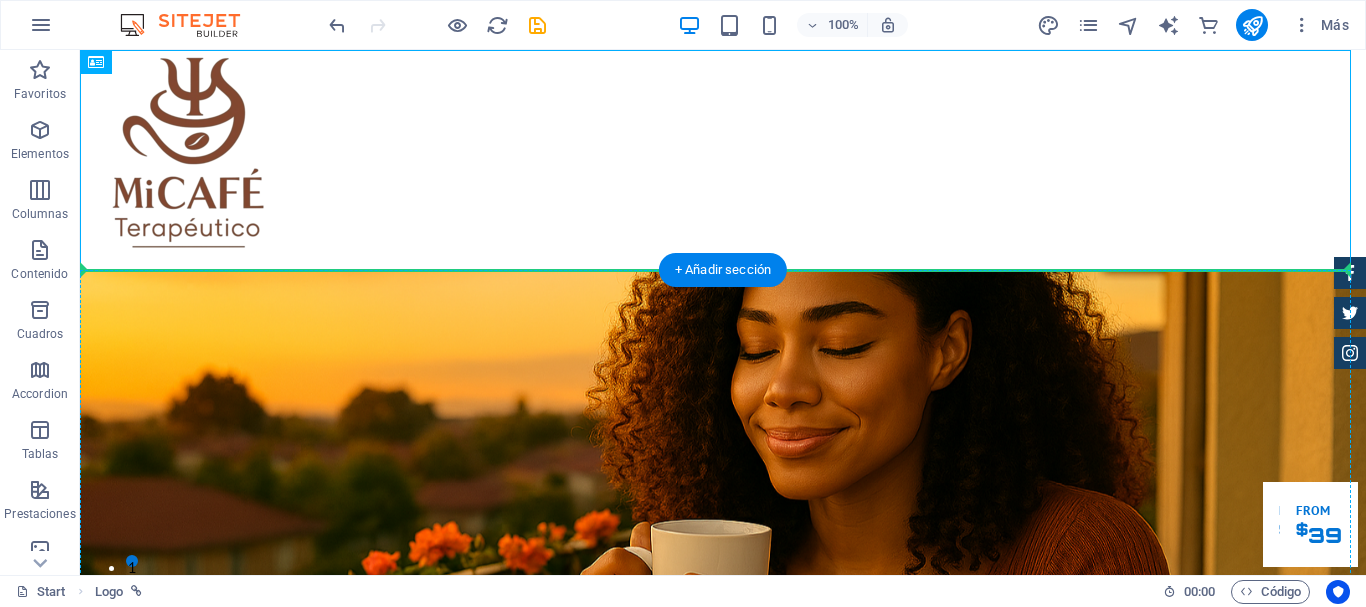 drag, startPoint x: 213, startPoint y: 119, endPoint x: 192, endPoint y: 328, distance: 210.05237 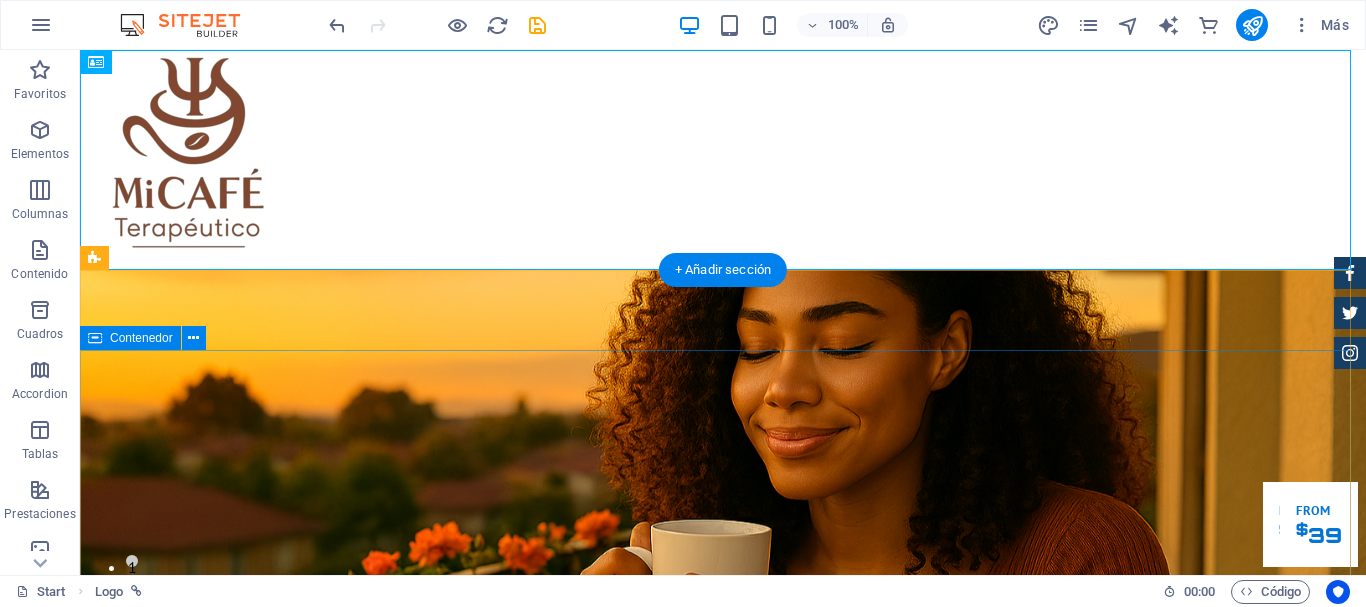 click on "Un espacio para sanar mente, cuerpo y espìritu y tù bolsillo tambien  Our Inventory   Make an appointment" at bounding box center (723, 1381) 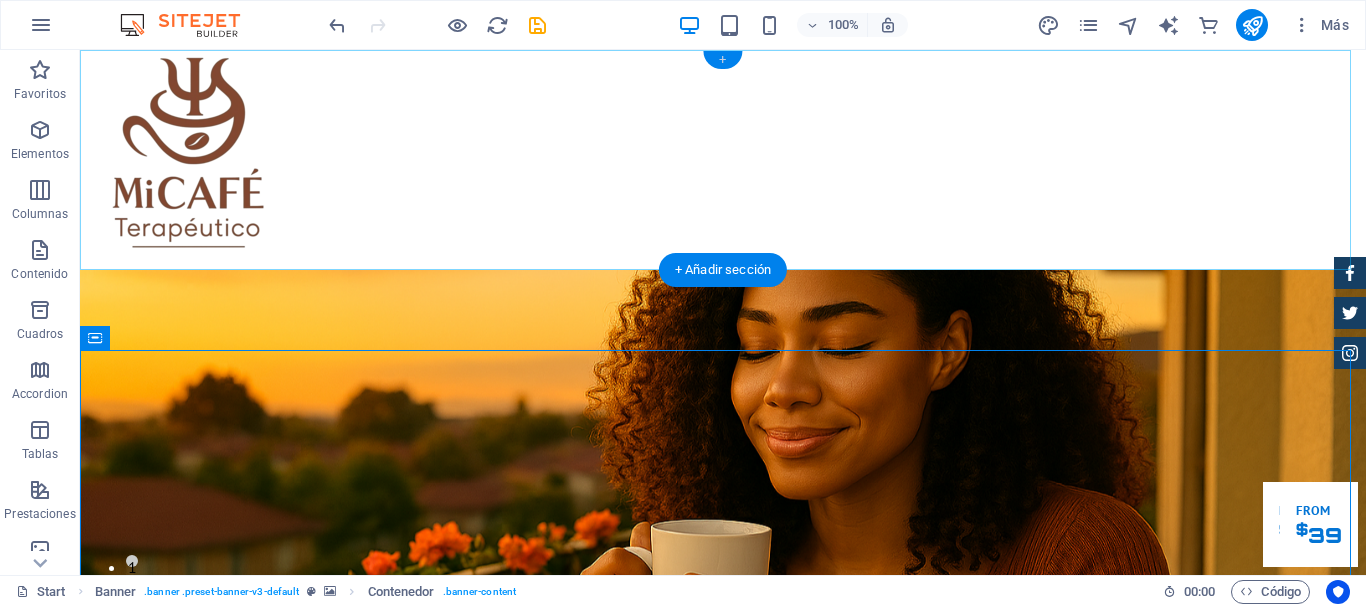 click on "+" at bounding box center [722, 60] 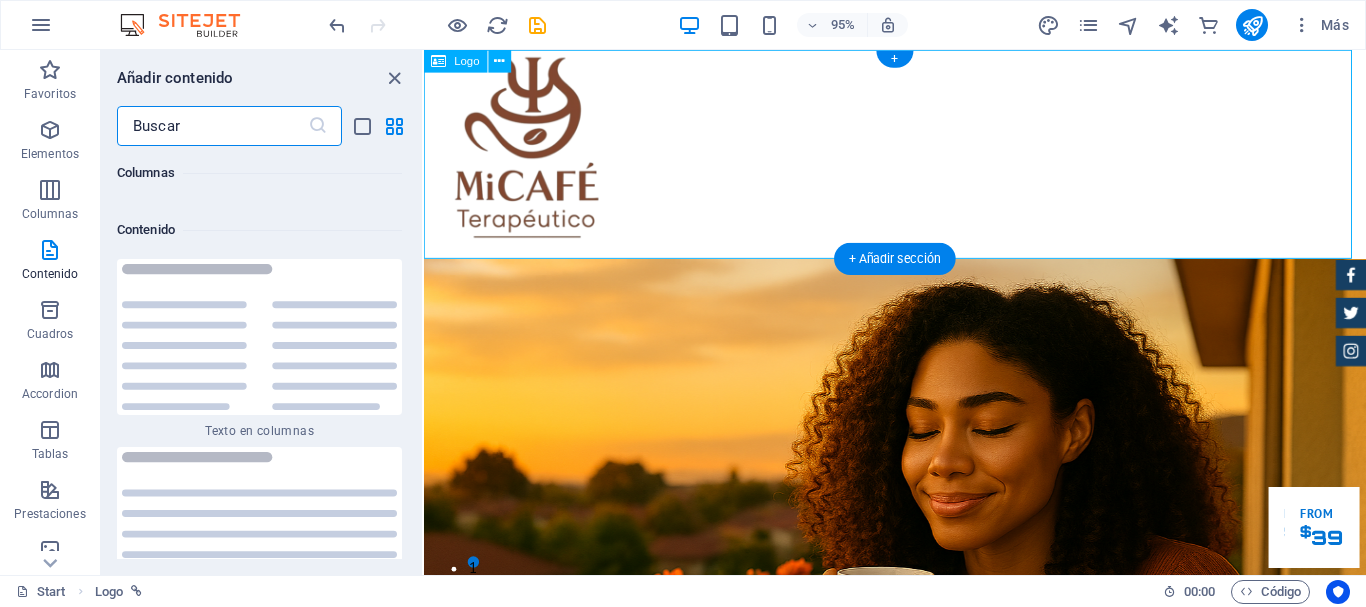 scroll, scrollTop: 6808, scrollLeft: 0, axis: vertical 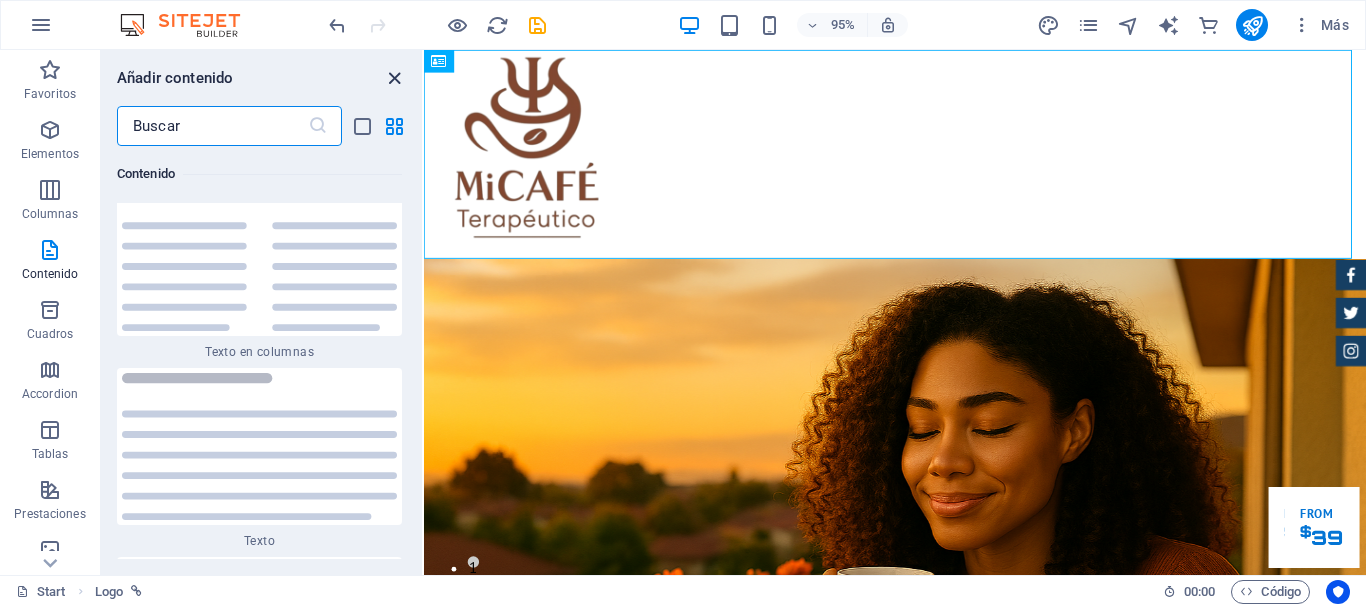 click at bounding box center (394, 78) 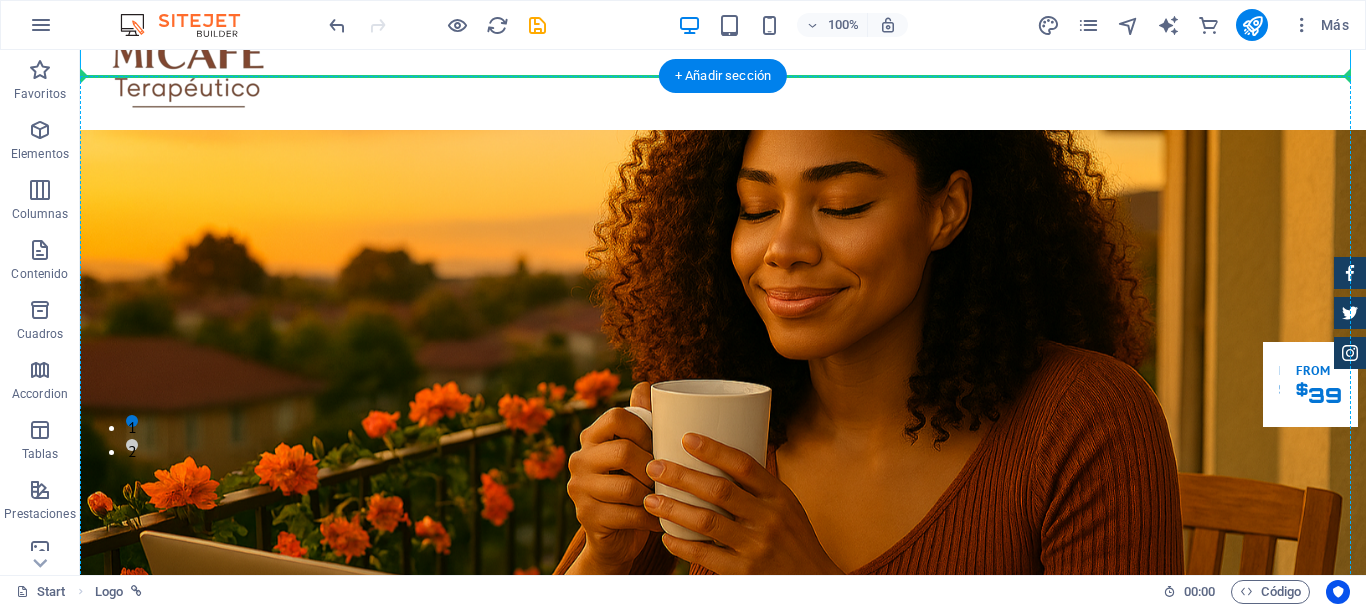 scroll, scrollTop: 248, scrollLeft: 0, axis: vertical 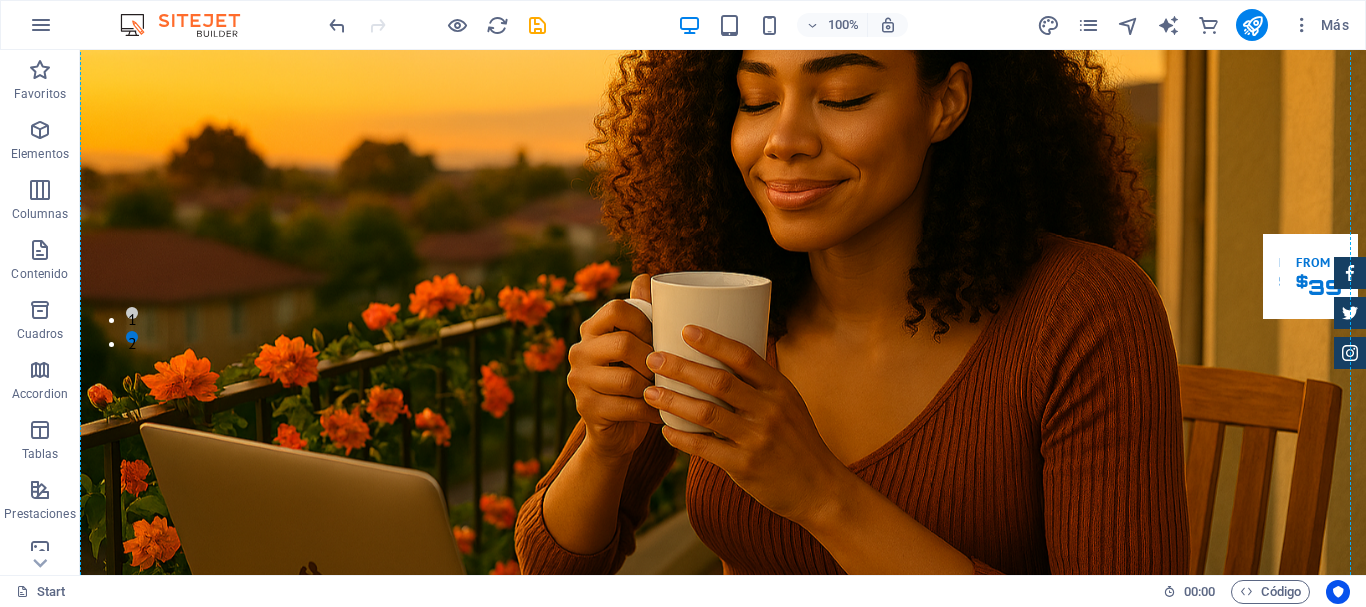 drag, startPoint x: 201, startPoint y: 111, endPoint x: 223, endPoint y: 237, distance: 127.90621 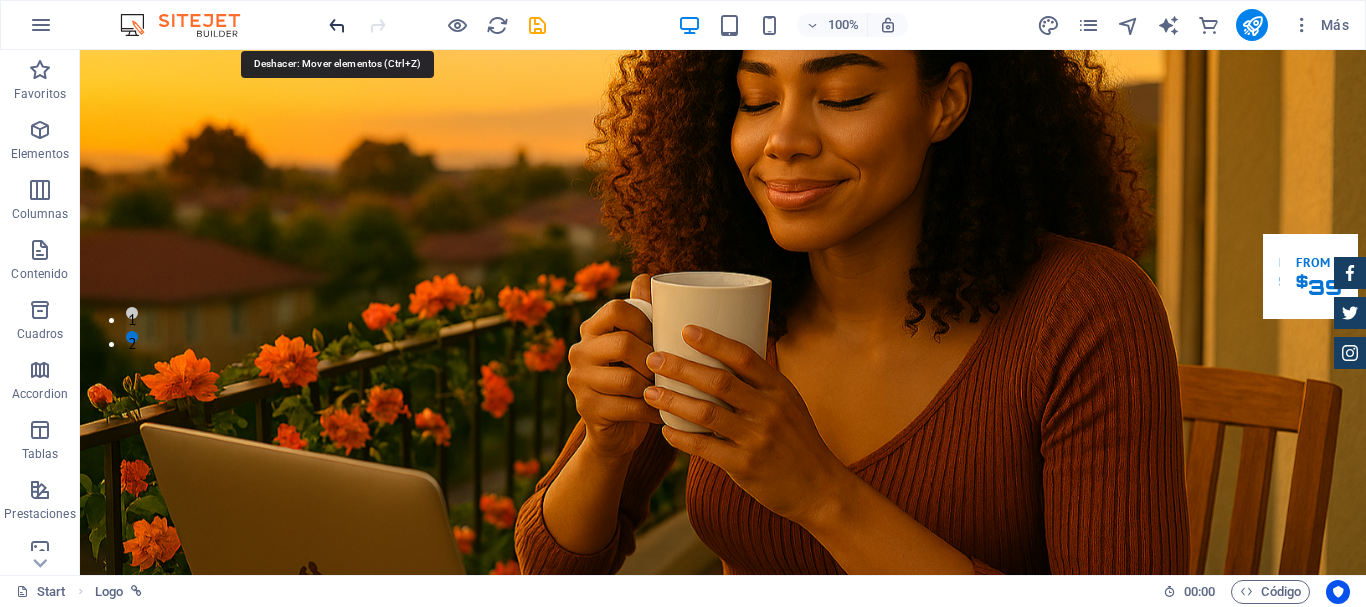 click at bounding box center [337, 25] 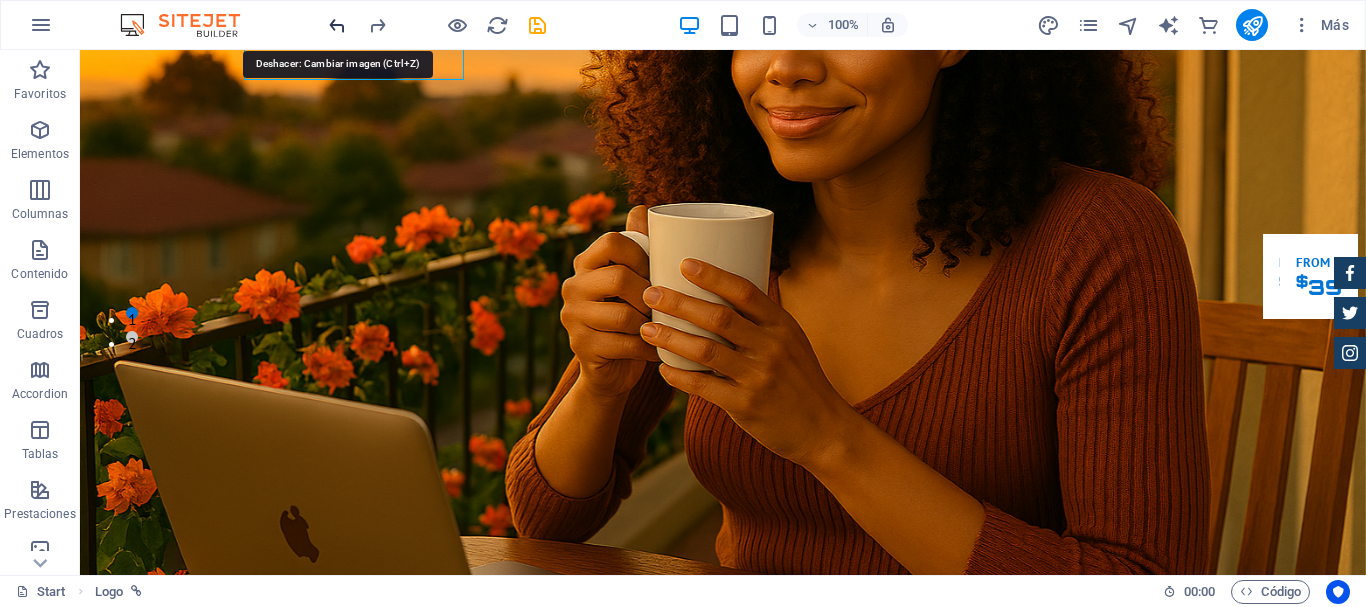 scroll, scrollTop: 0, scrollLeft: 0, axis: both 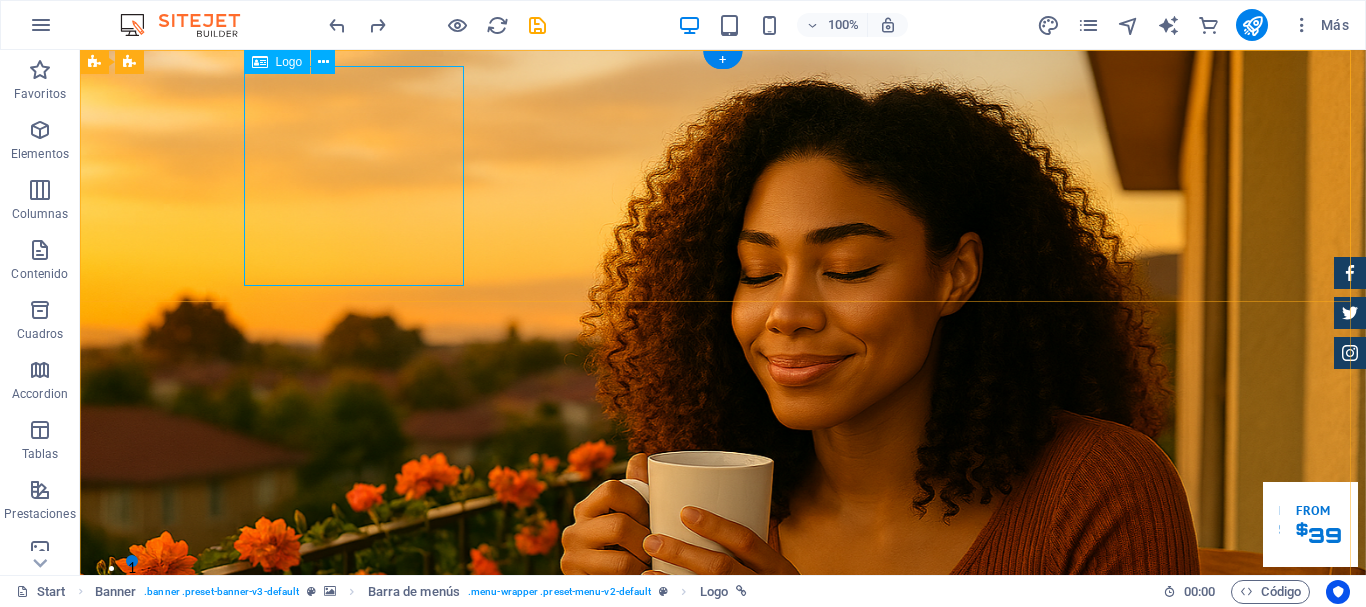 click at bounding box center (723, 1071) 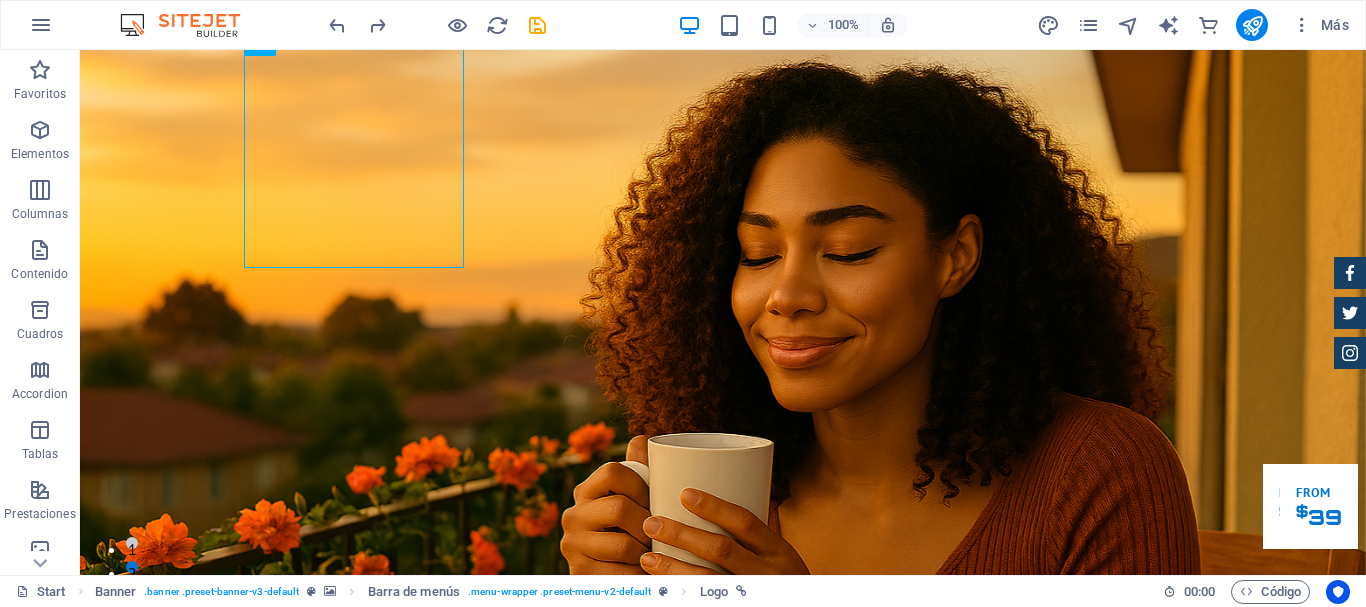 scroll, scrollTop: 0, scrollLeft: 0, axis: both 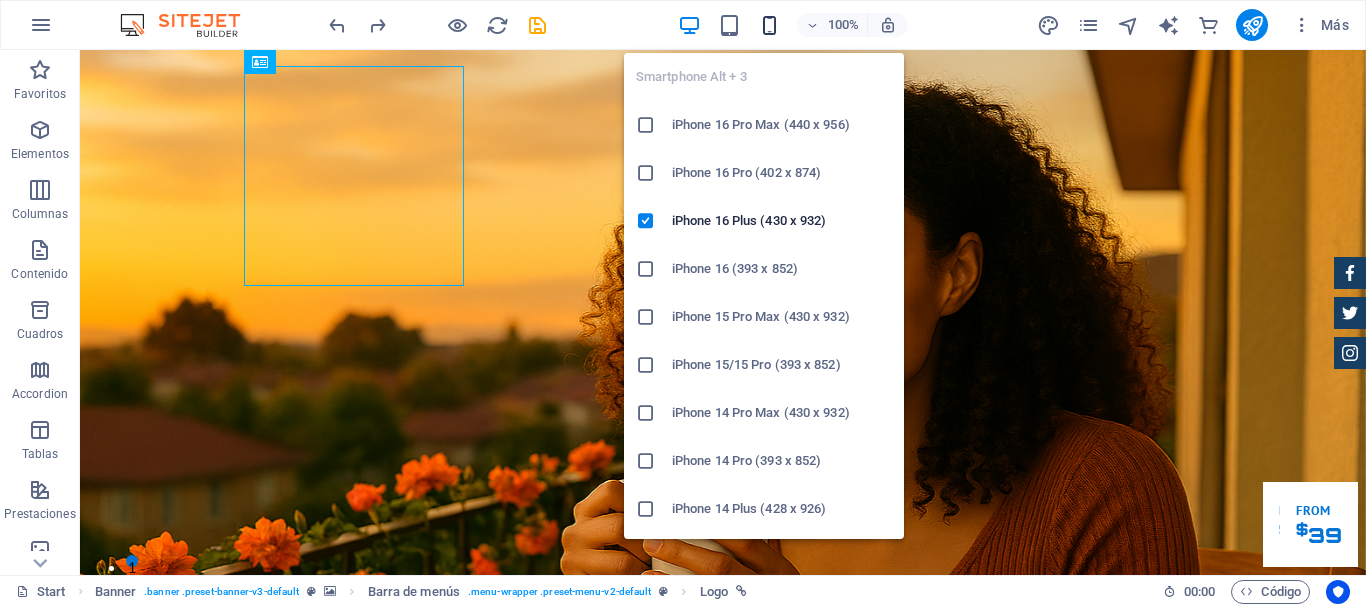 click at bounding box center [769, 25] 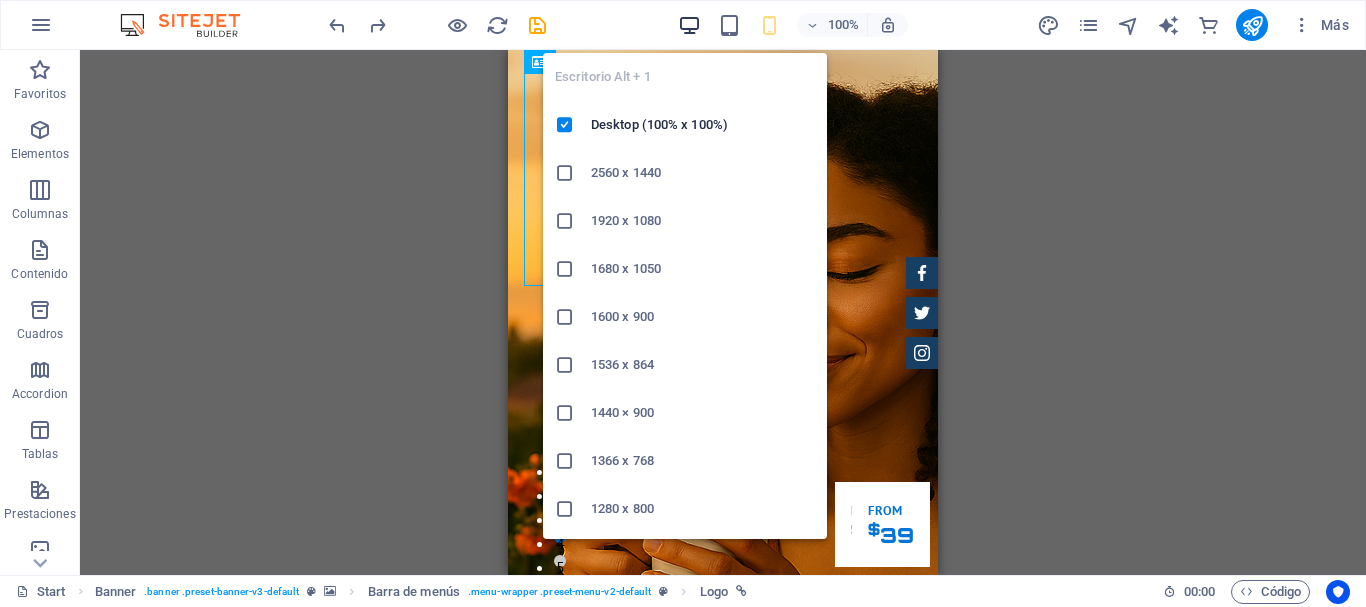 click at bounding box center (689, 25) 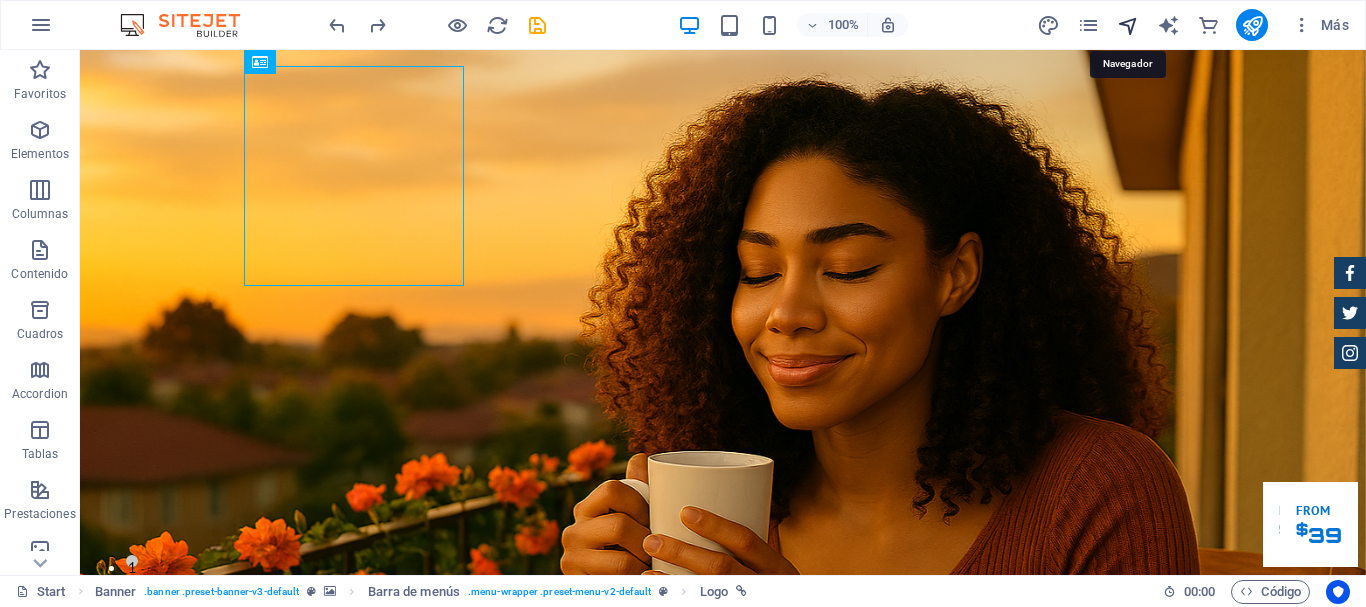 click at bounding box center (1128, 25) 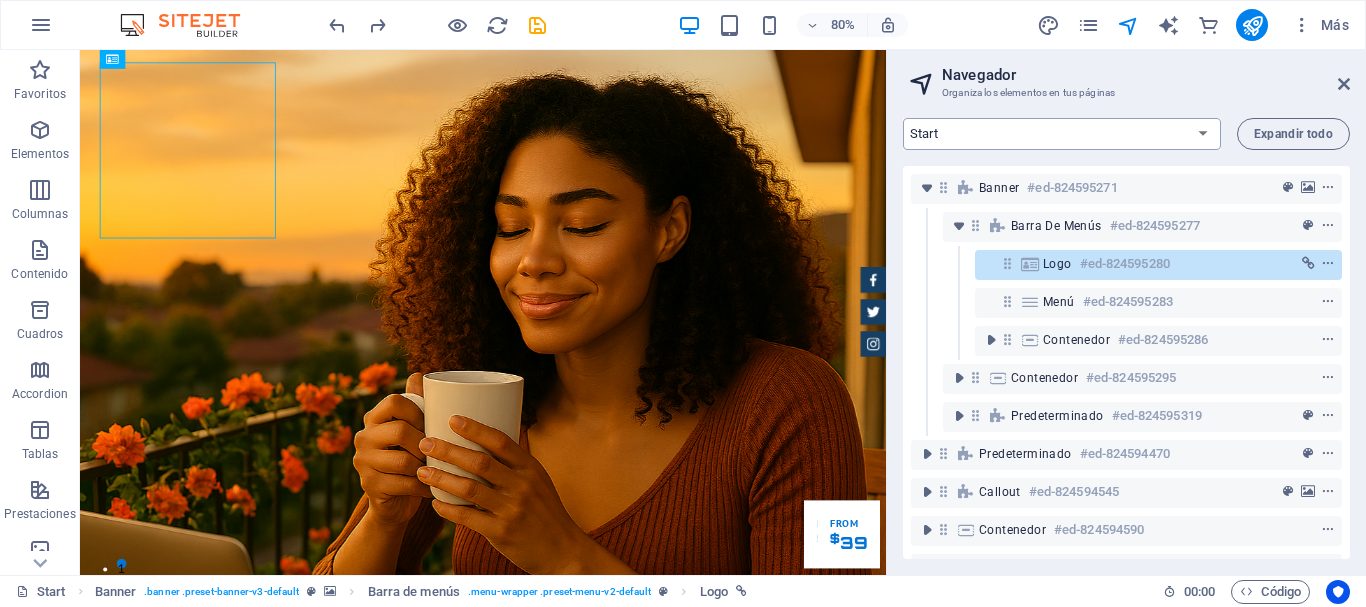 click on "Start  Subpage  Legal Notice  Privacy" at bounding box center (1062, 134) 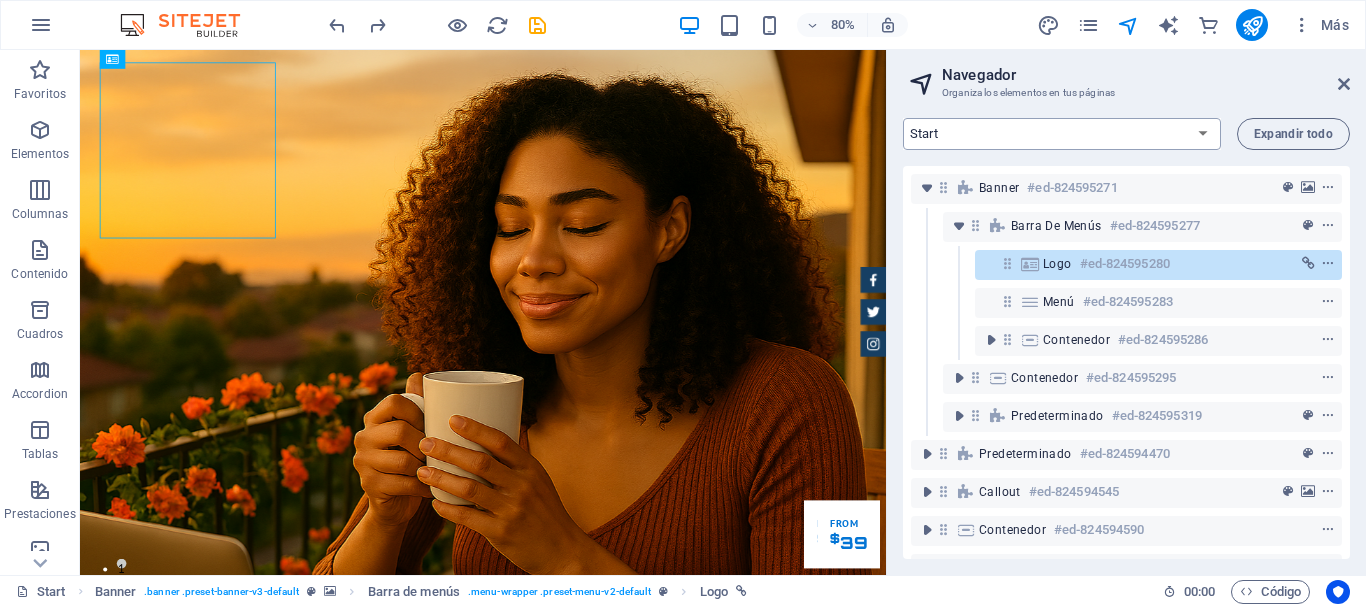 click on "Start  Subpage  Legal Notice  Privacy" at bounding box center (1062, 134) 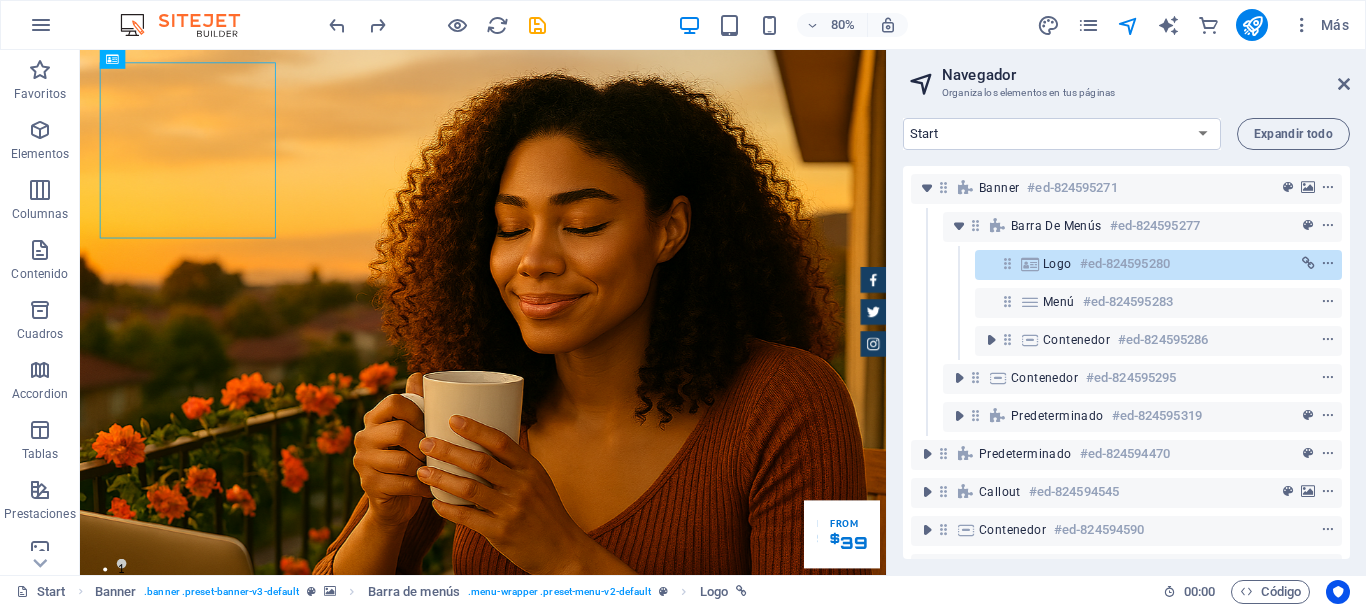 click on "80% Más" at bounding box center [841, 25] 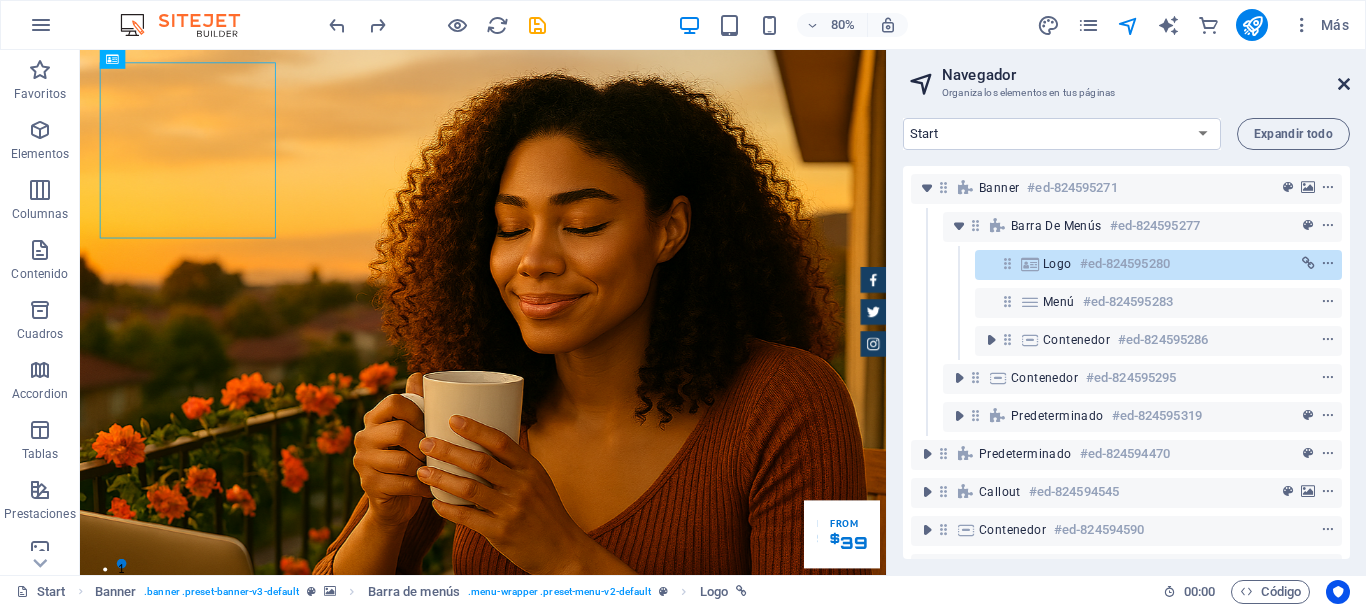 click at bounding box center [1344, 84] 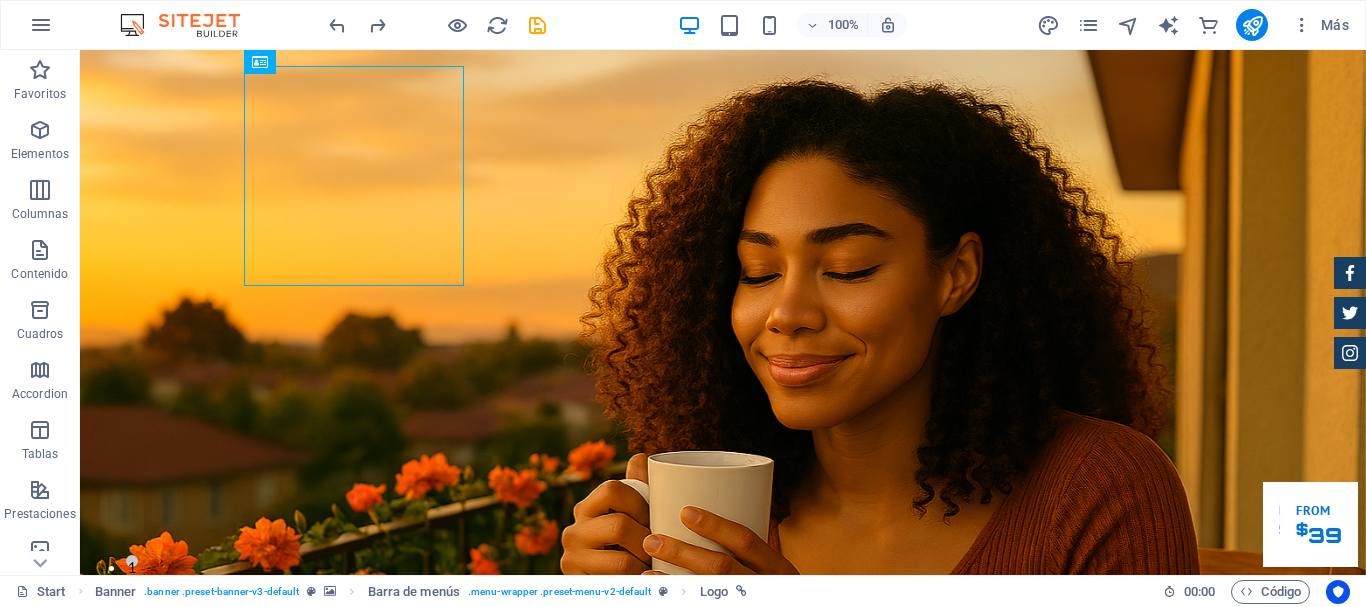 scroll, scrollTop: 459, scrollLeft: 0, axis: vertical 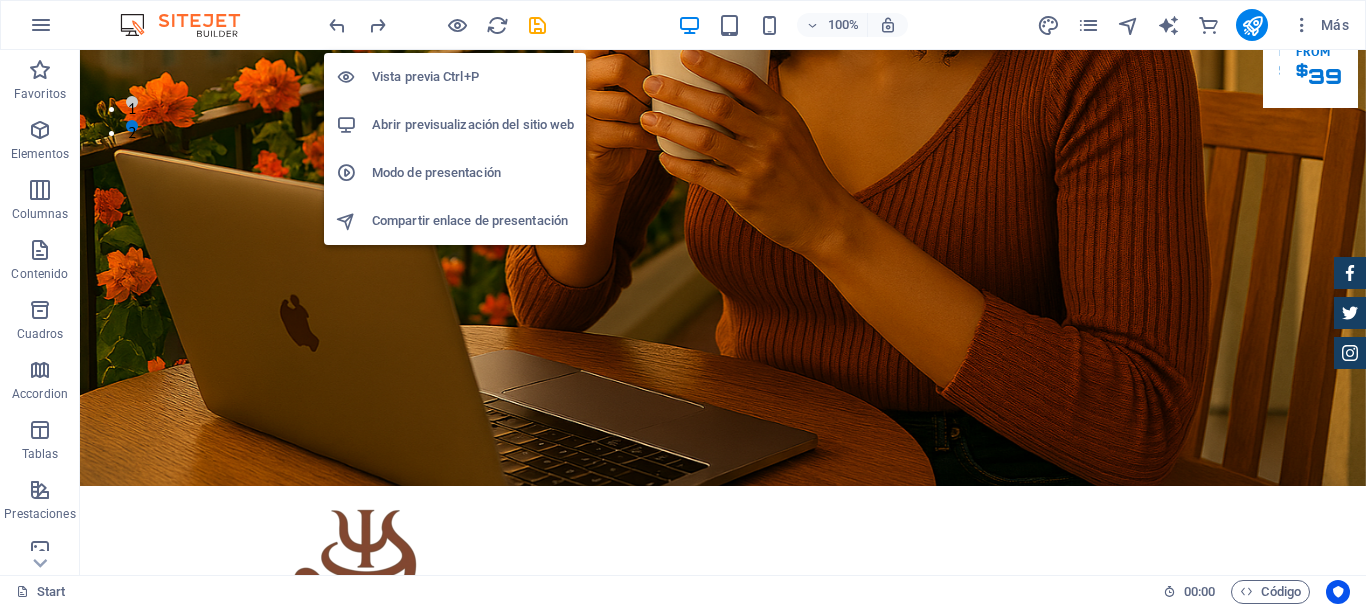 click on "Vista previa Ctrl+P" at bounding box center [473, 77] 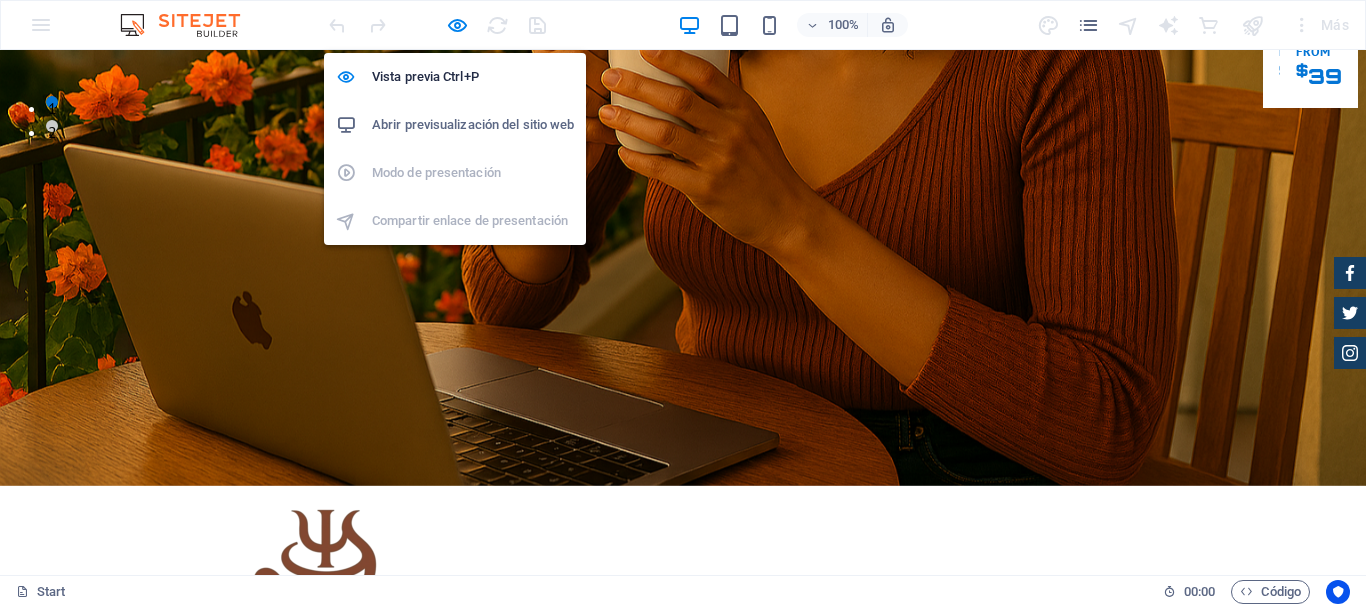 click on "Abrir previsualización del sitio web" at bounding box center [473, 125] 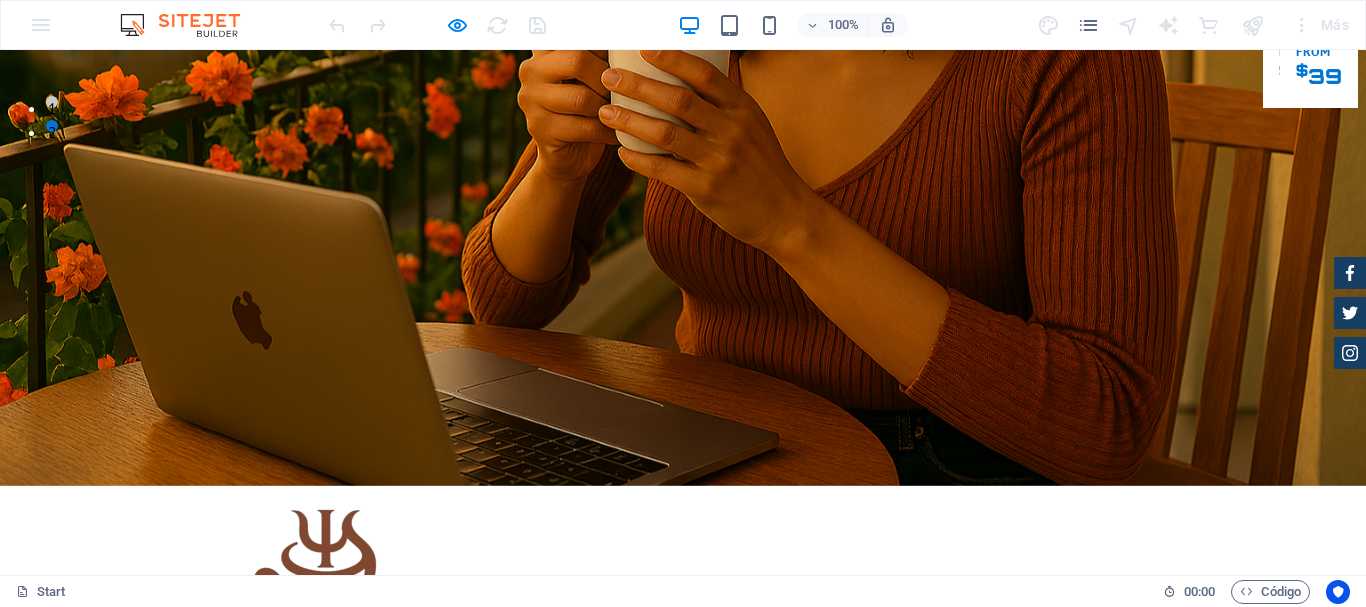 scroll, scrollTop: 0, scrollLeft: 0, axis: both 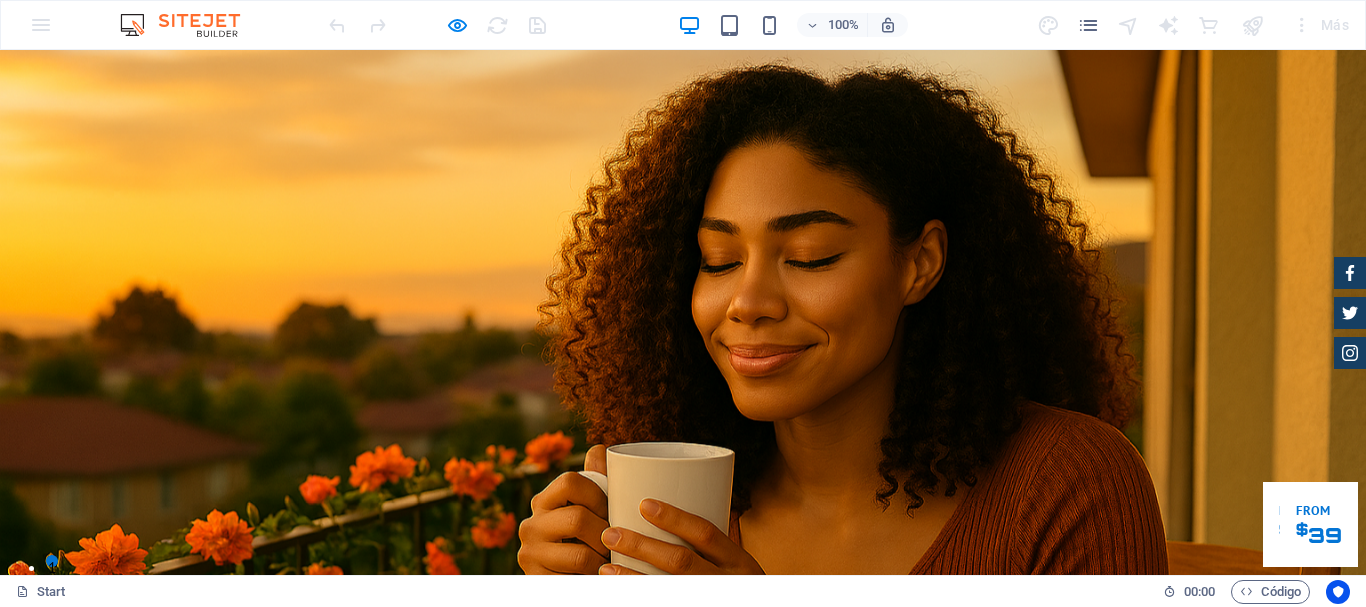 click on "Un espacio para sanar mente, cuerpo y espìritu y tù bolsillo tambien  Our Inventory   Make an appointment" at bounding box center [683, 1553] 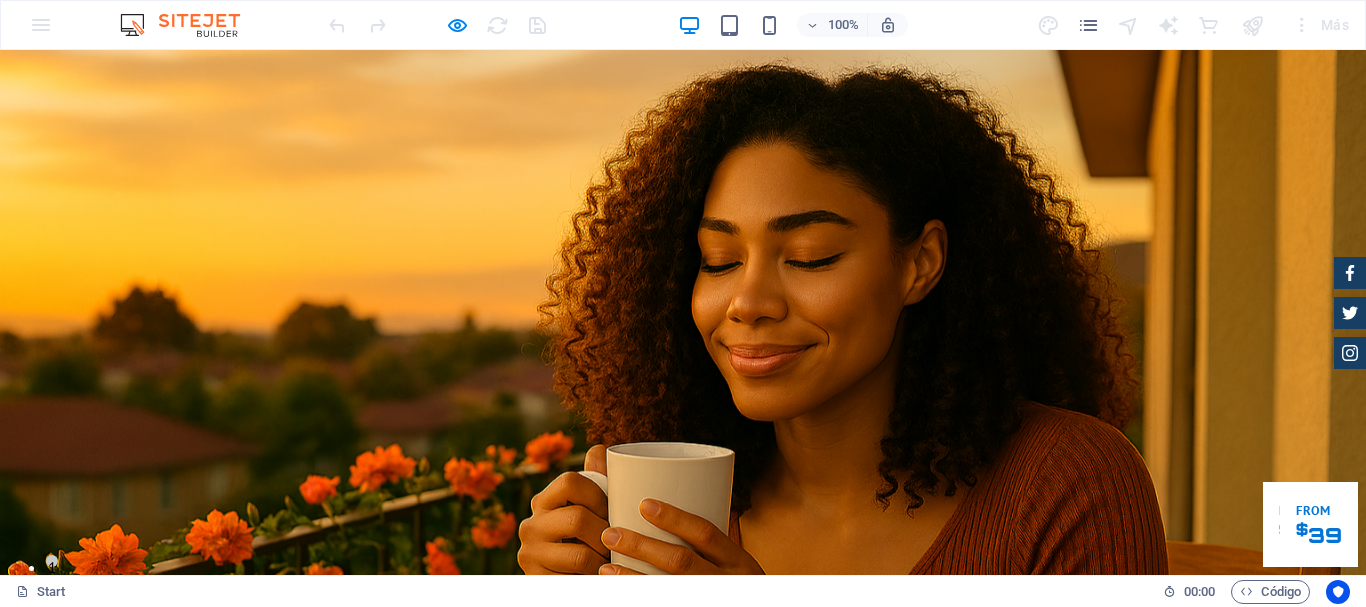 click on "Home About us Services Inventory Feedback Contact" at bounding box center [683, 1095] 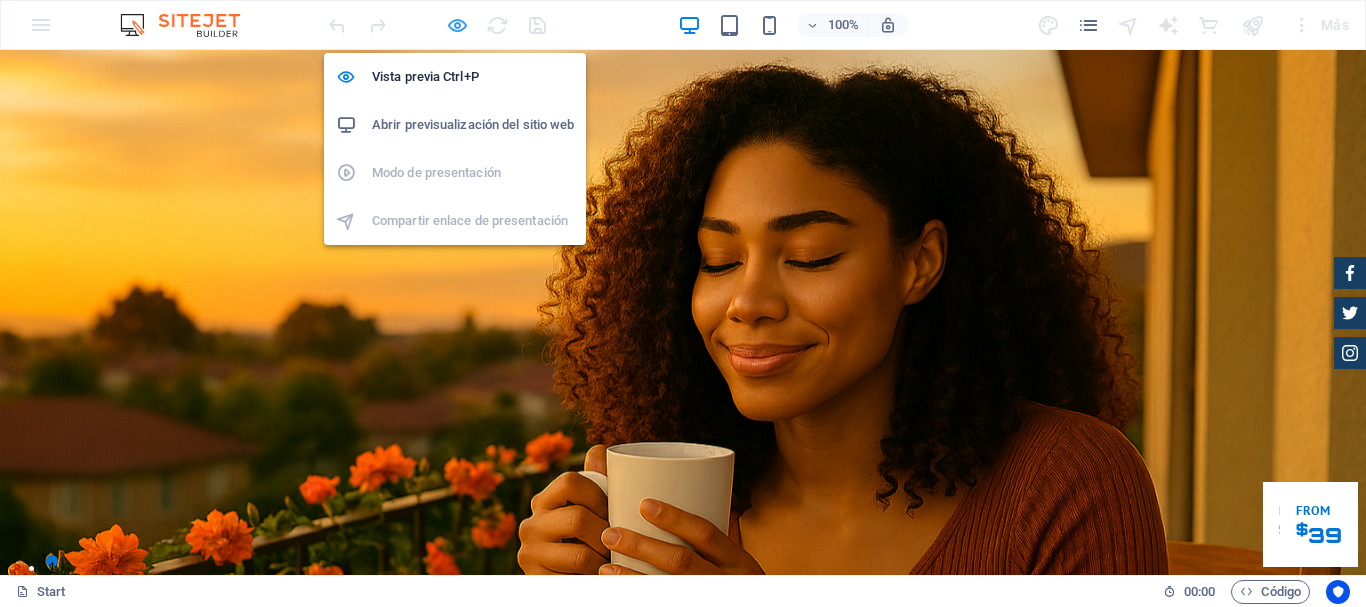click at bounding box center (457, 25) 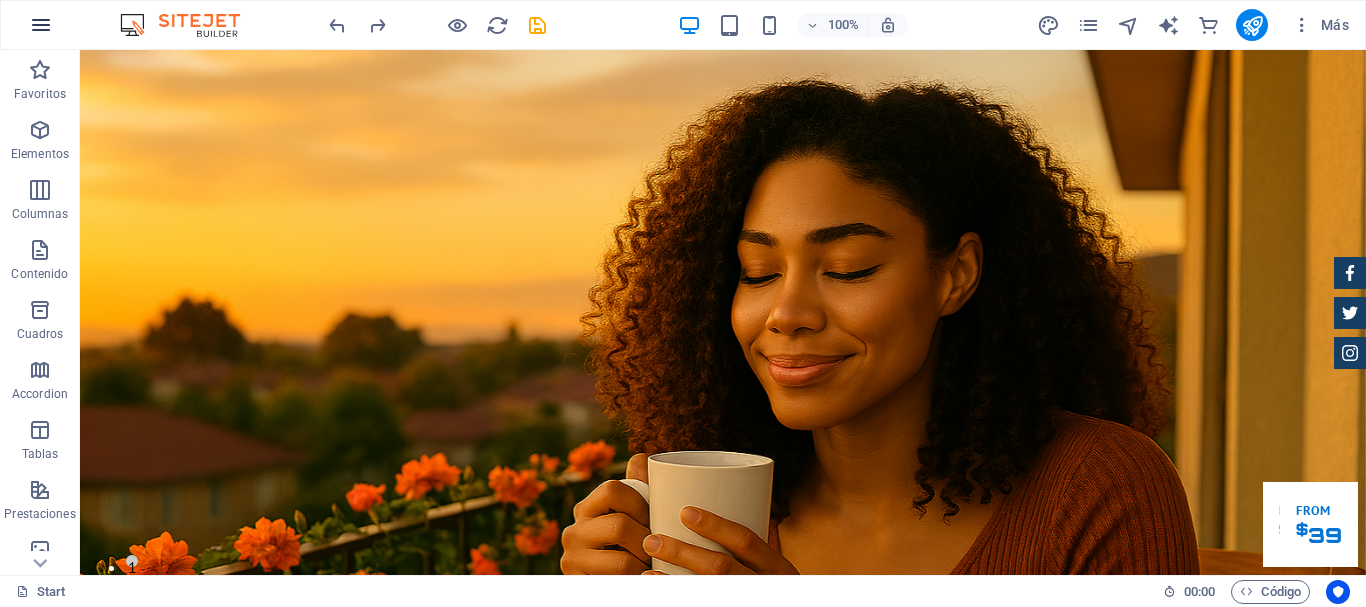 click at bounding box center [41, 25] 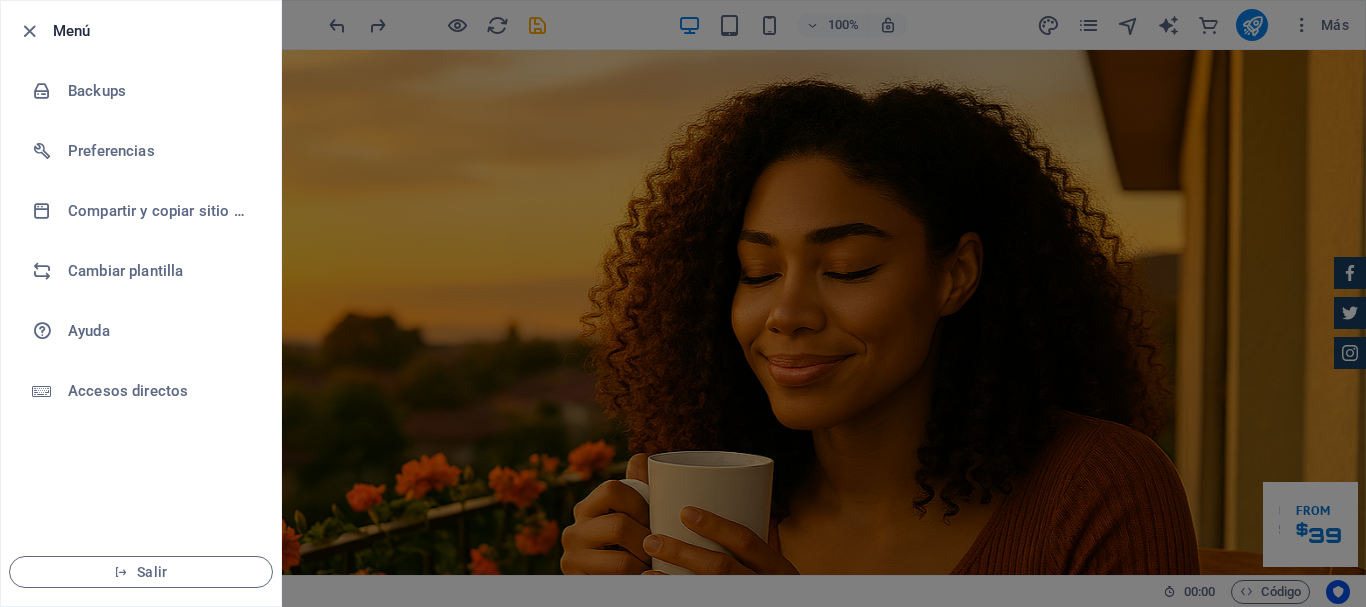 click at bounding box center (683, 303) 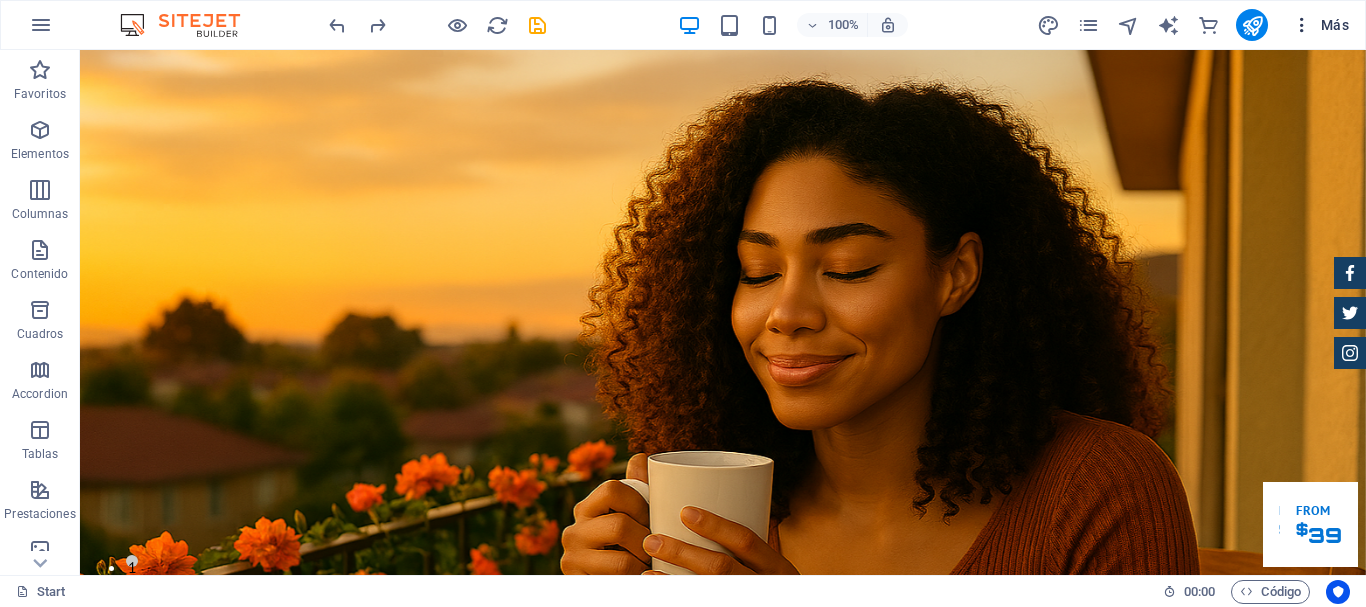 click at bounding box center [1302, 25] 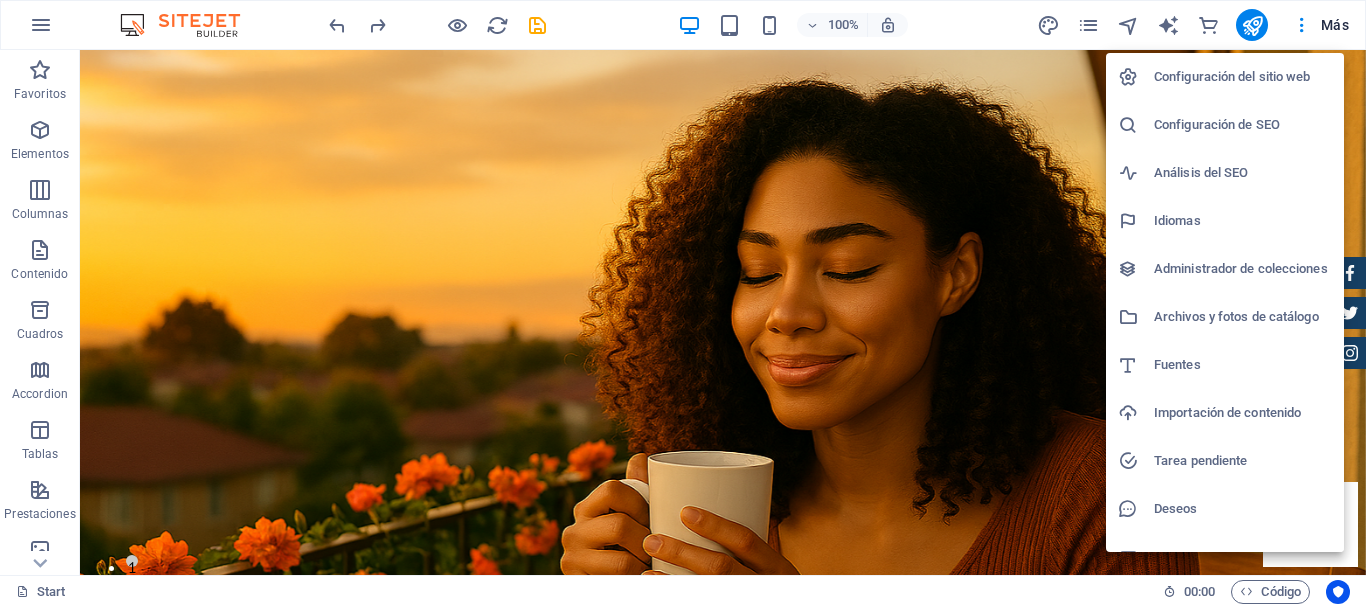 click at bounding box center [683, 303] 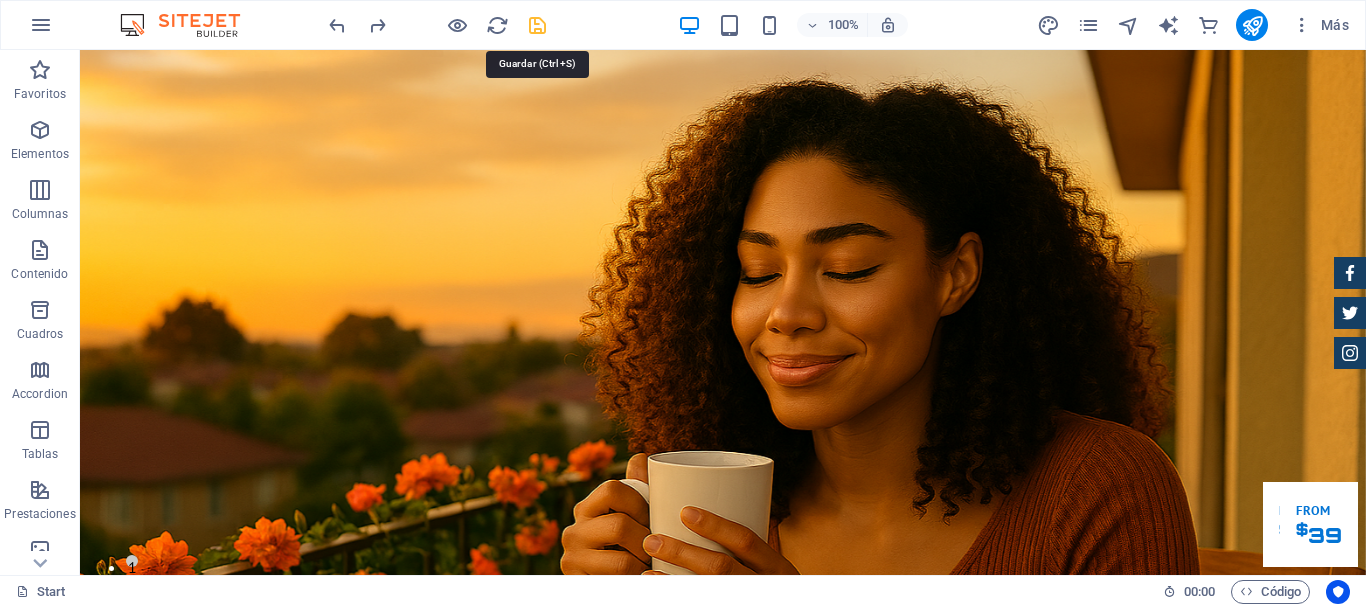 click at bounding box center [537, 25] 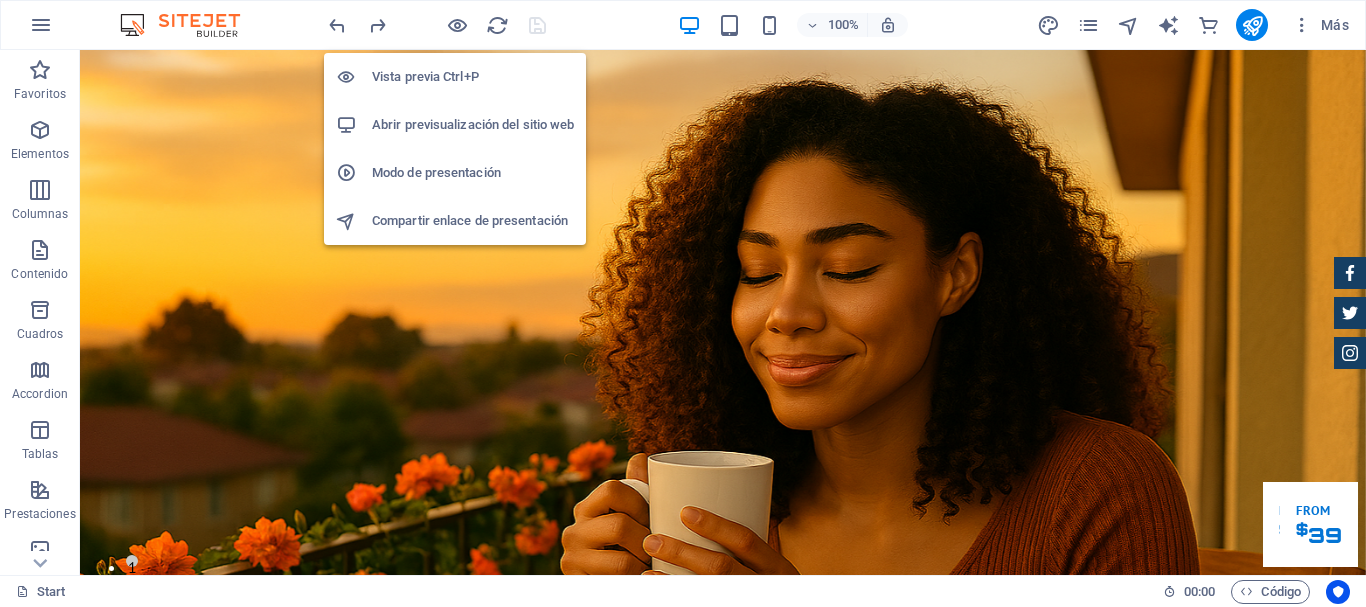 click on "Abrir previsualización del sitio web" at bounding box center [473, 125] 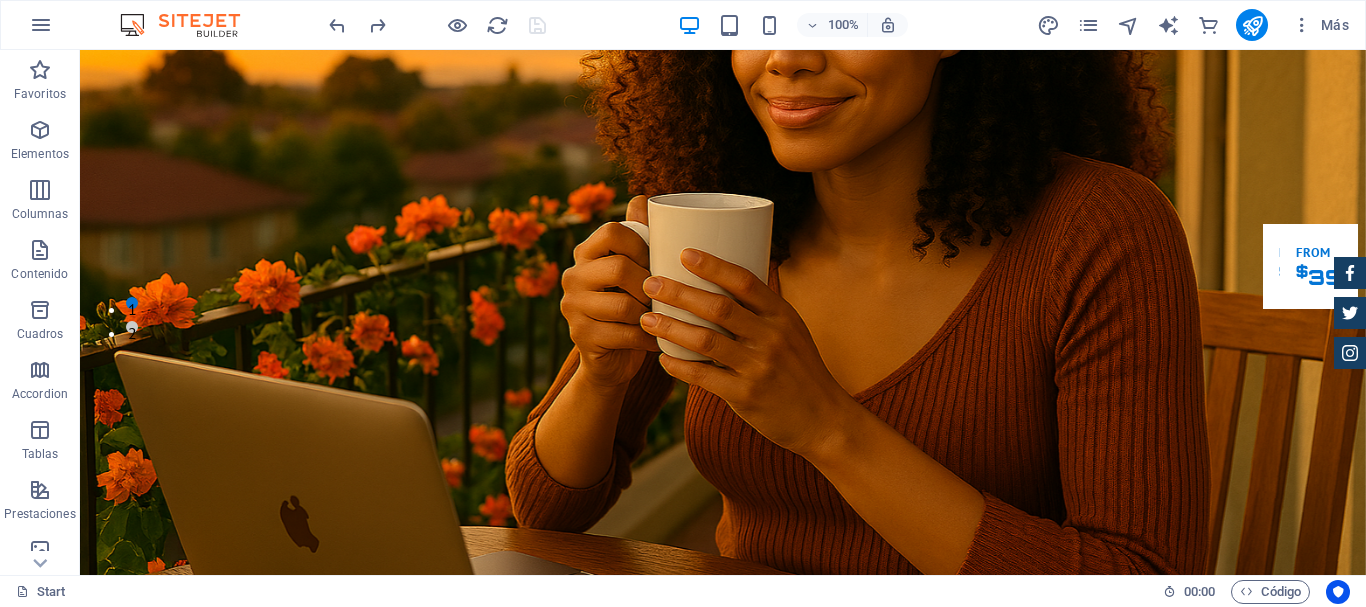 scroll, scrollTop: 280, scrollLeft: 0, axis: vertical 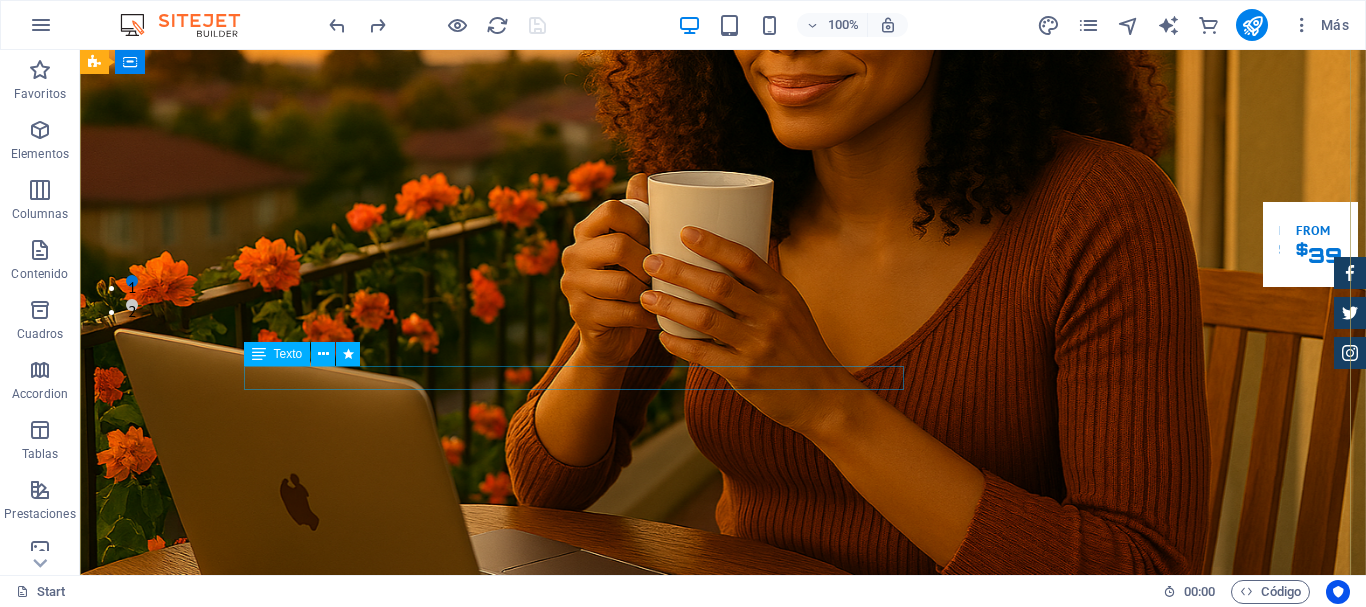 click on "y tù bolsillo tambien" at bounding box center [723, 1321] 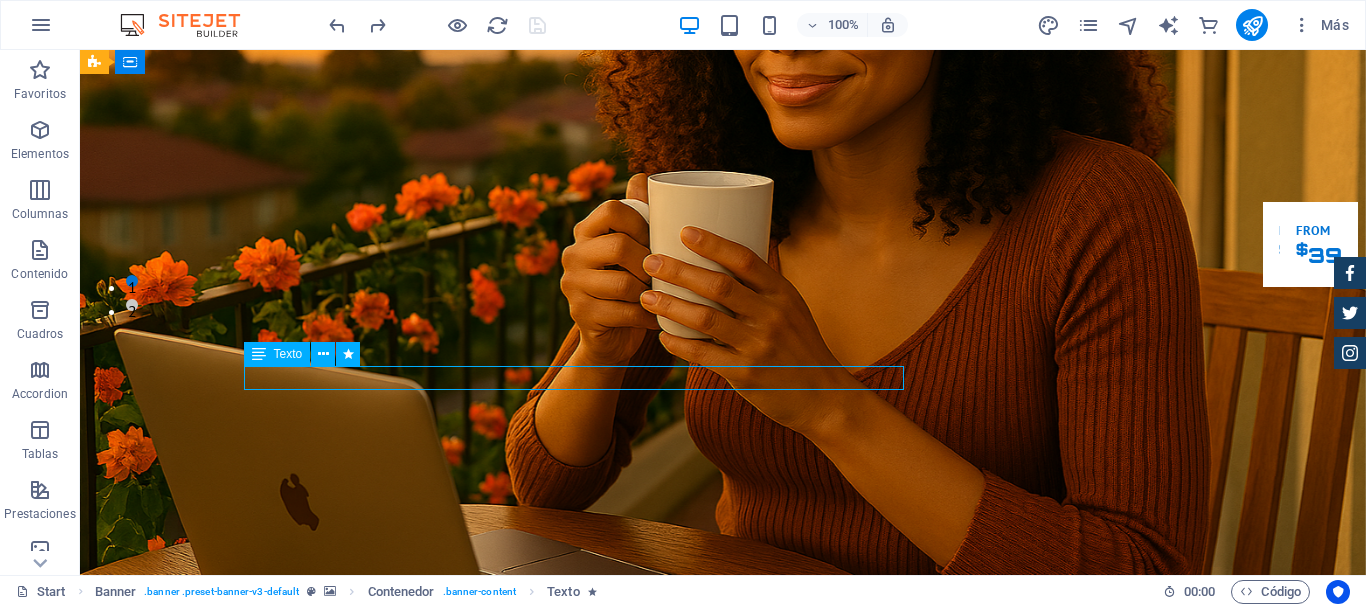 click on "y tù bolsillo tambien" at bounding box center [723, 1321] 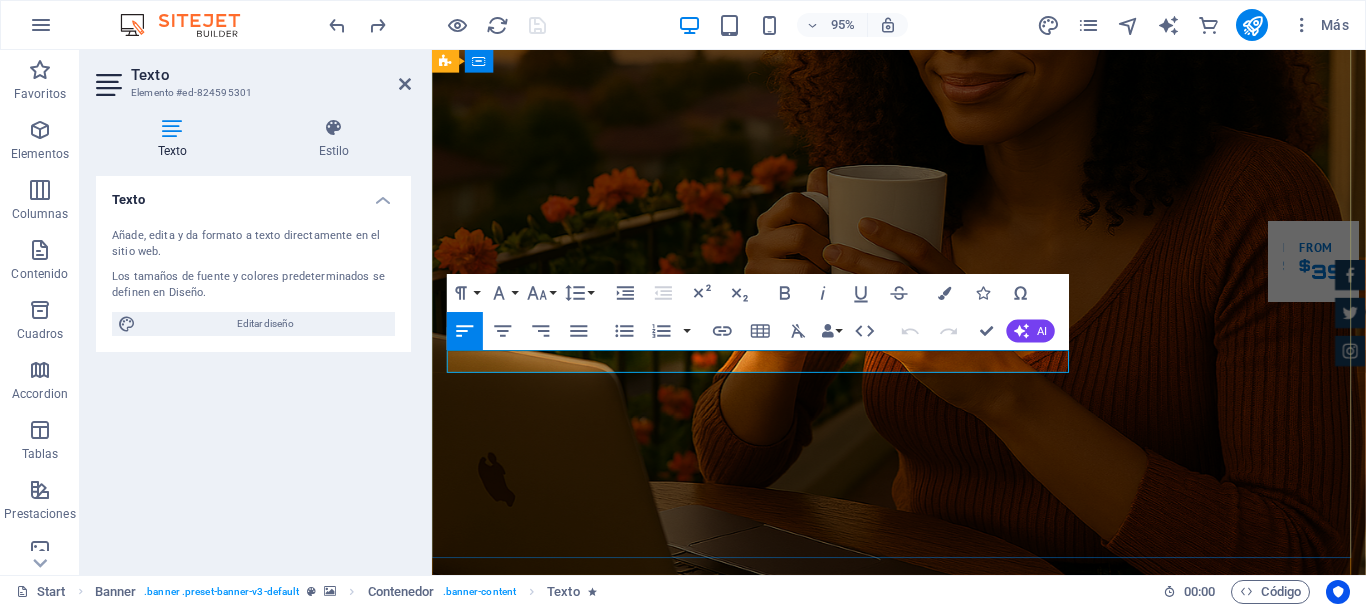click on "y tù bolsillo tambien" at bounding box center (924, 1321) 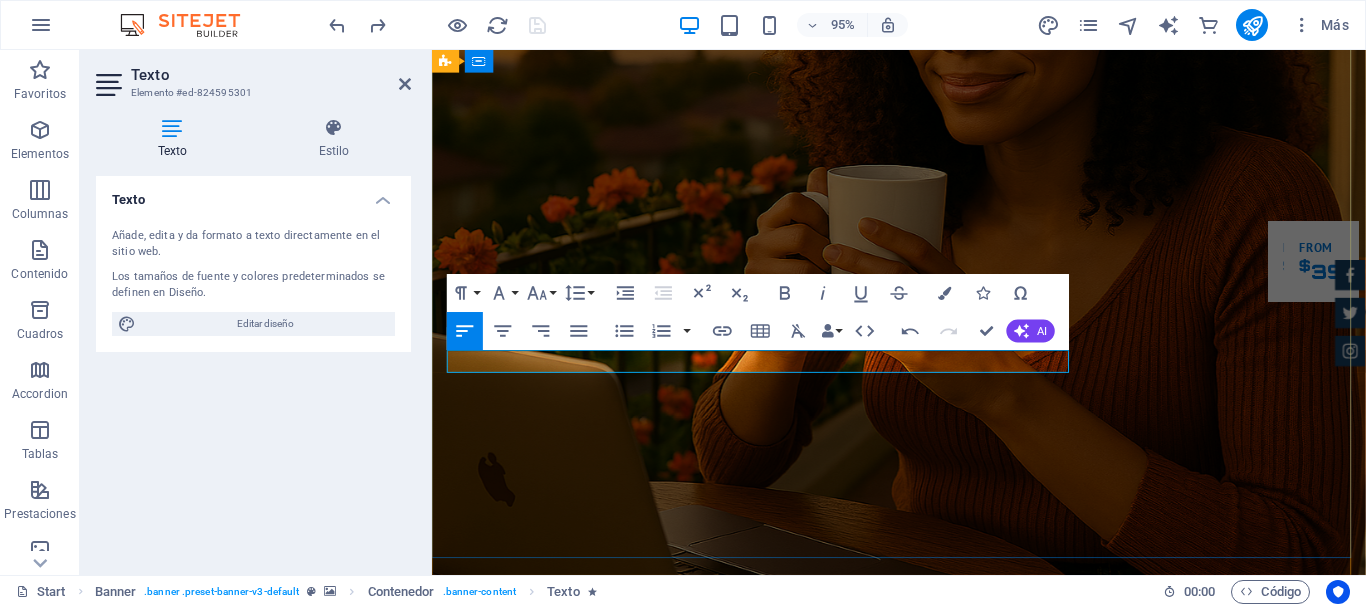 type 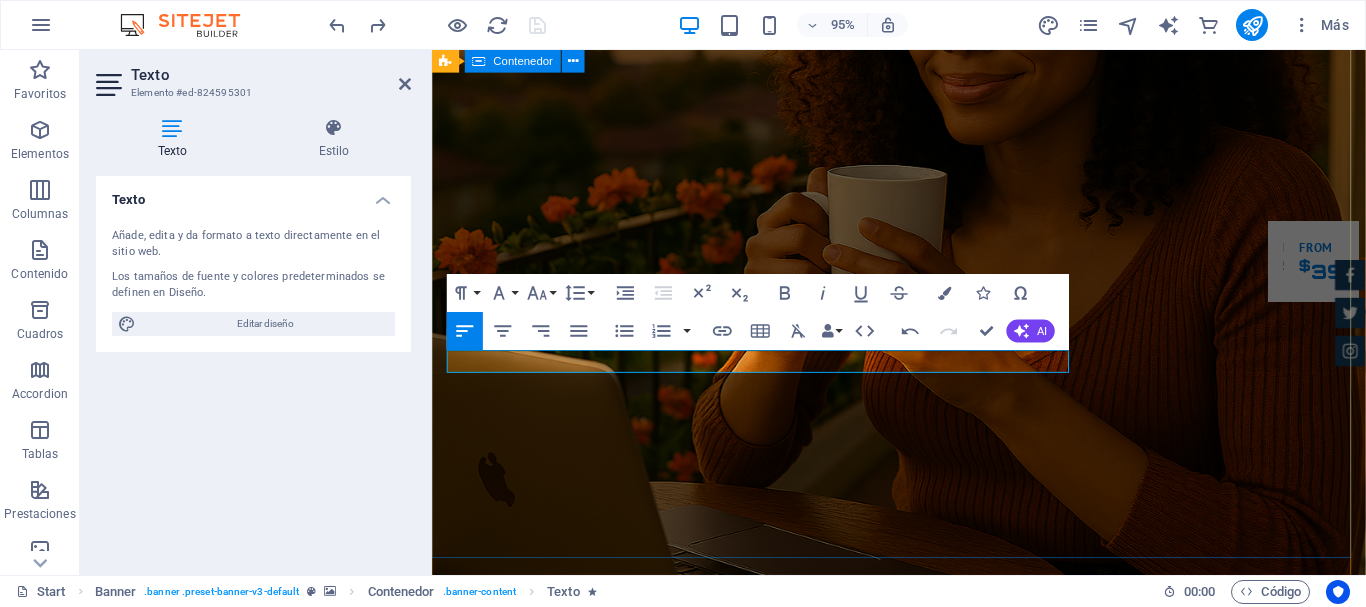 click on "Un espacio para sanar mente, cuerpo y espìritu y tu bolsillo tambièn  Our Inventory   Make an appointment" at bounding box center (923, 1273) 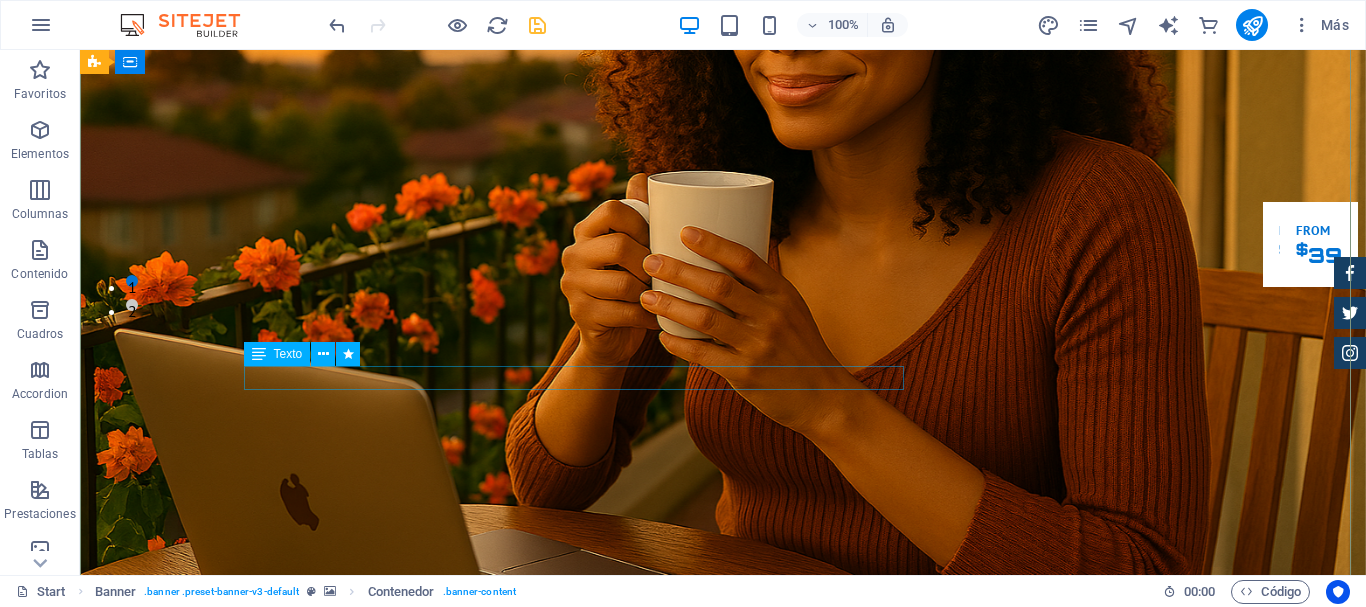 click on "y tu bolsillo tambièn" at bounding box center (723, 1321) 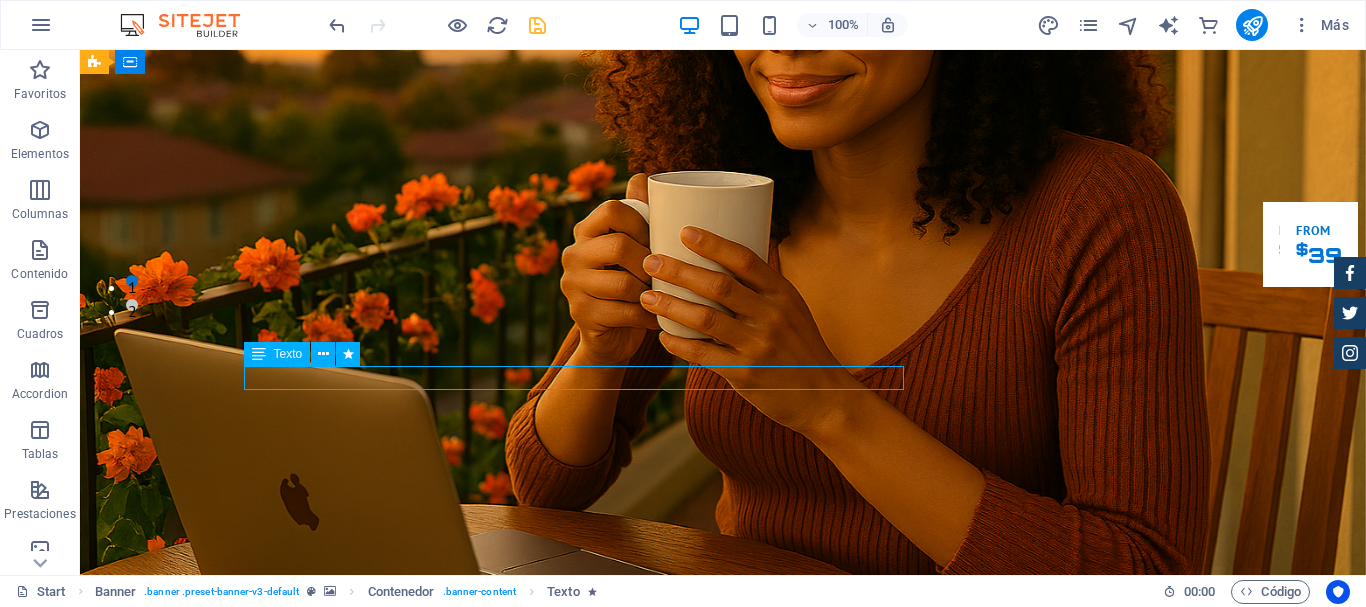 click on "y tu bolsillo tambièn" at bounding box center (723, 1321) 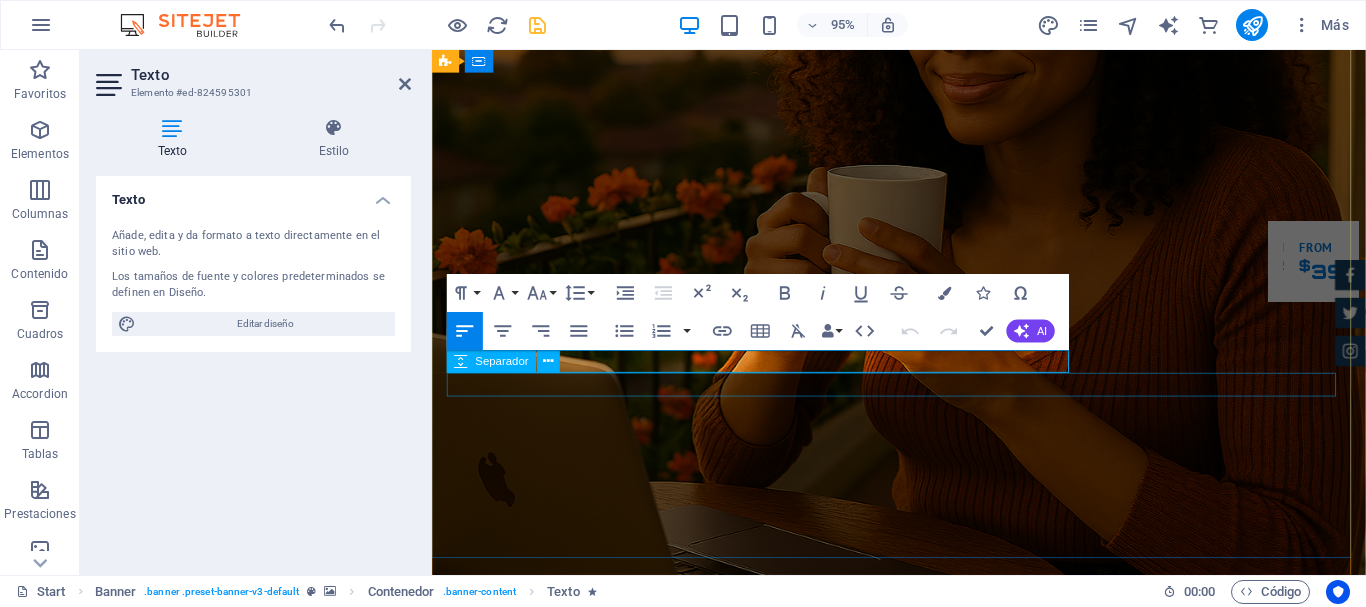 click at bounding box center (924, 1345) 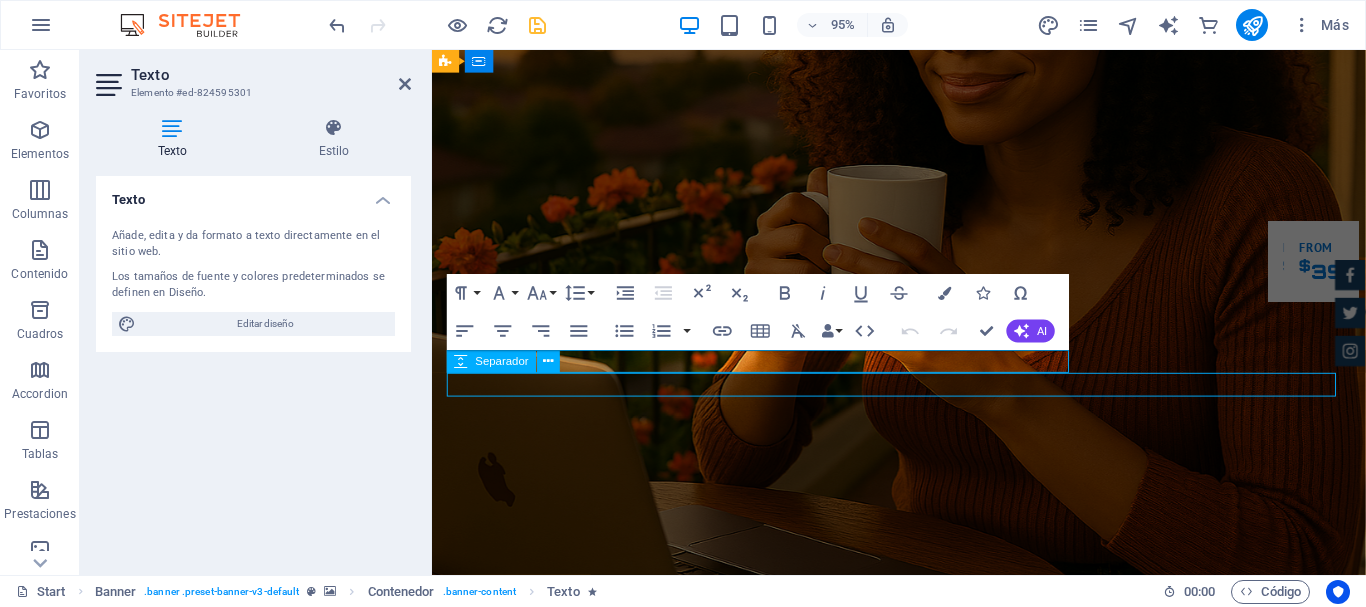 click at bounding box center [924, 1345] 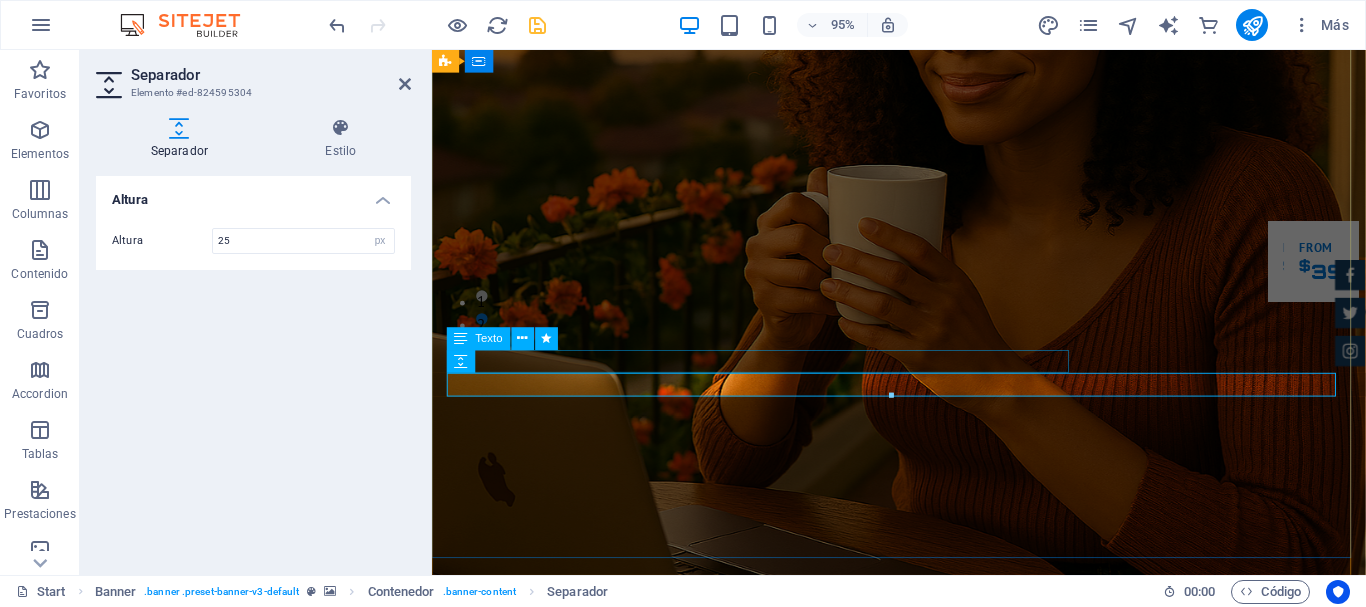 click on "y tu bolsillo tambièn" at bounding box center (924, 1321) 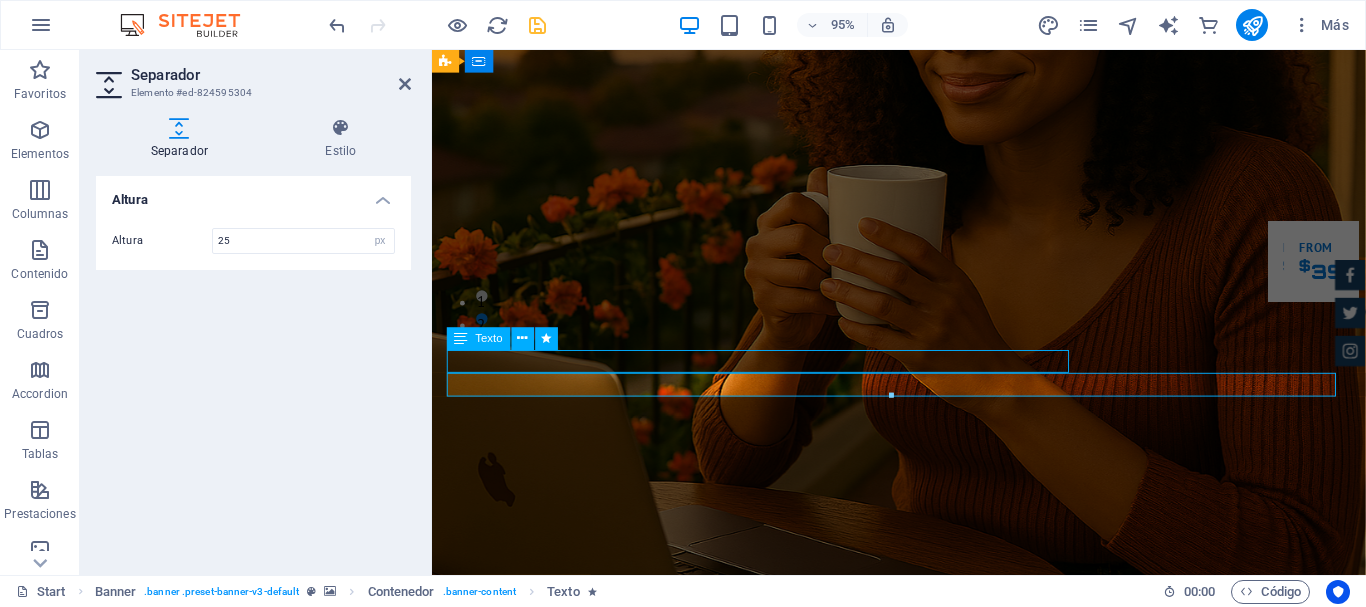 click on "y tu bolsillo tambièn" at bounding box center (924, 1321) 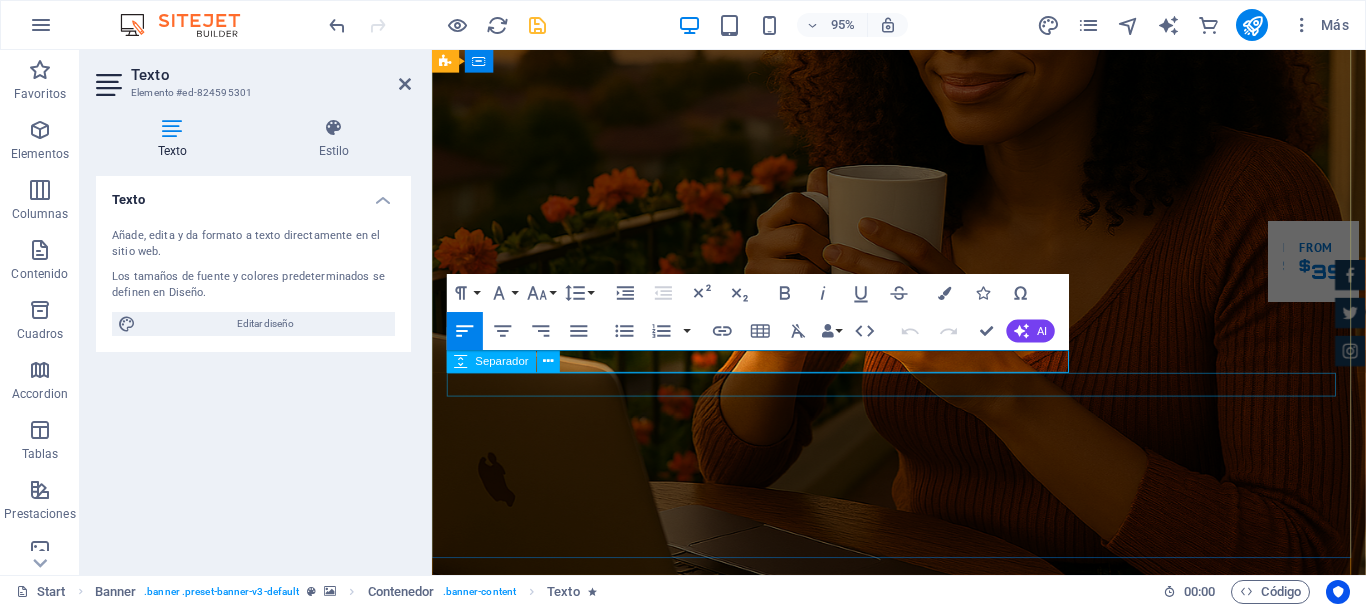 click on "Separador" at bounding box center (509, 362) 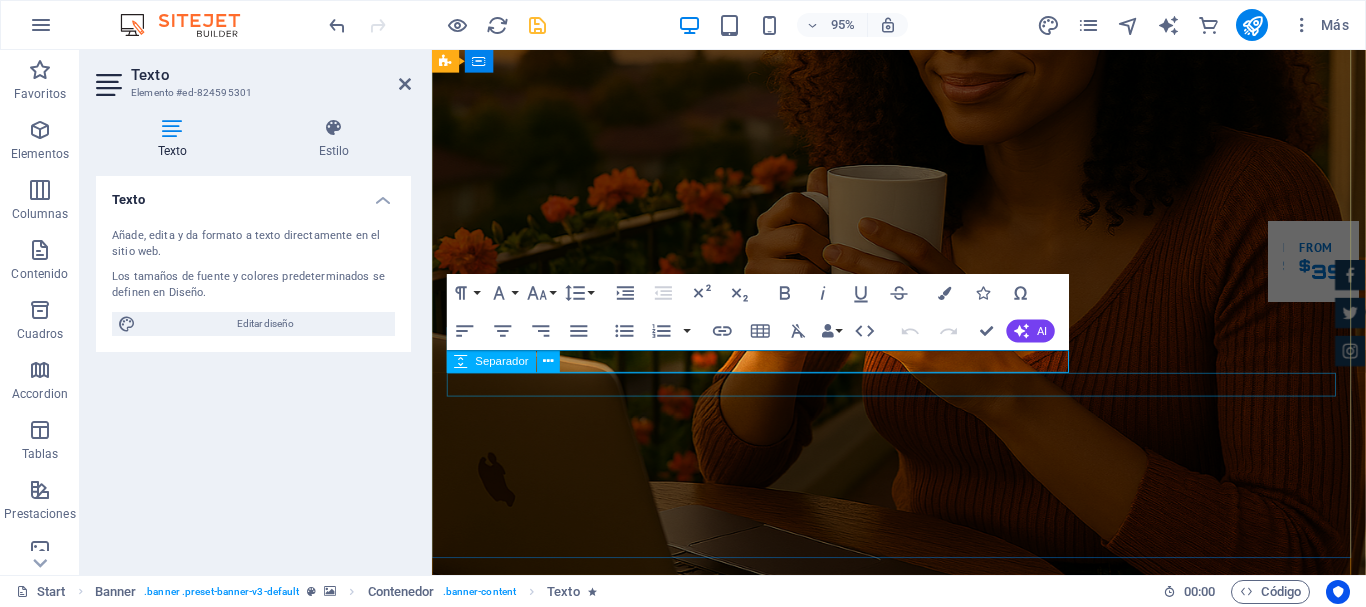 click on "Separador" at bounding box center (509, 362) 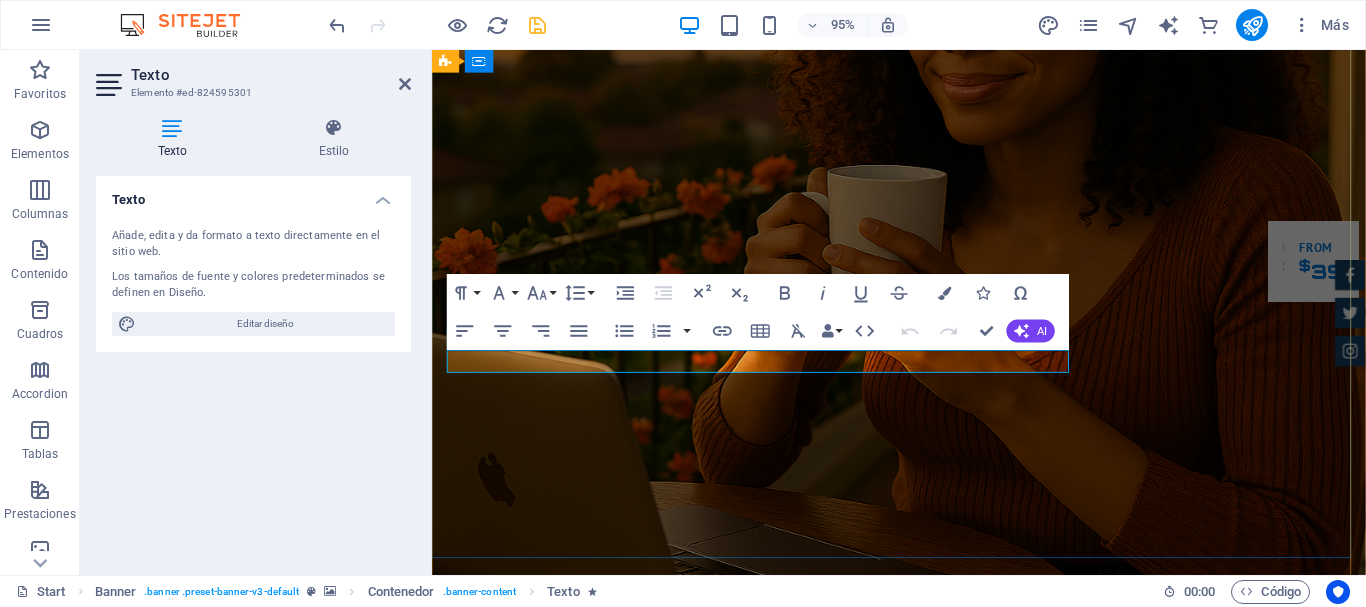 click on "y tu bolsillo tambièn" at bounding box center [924, 1321] 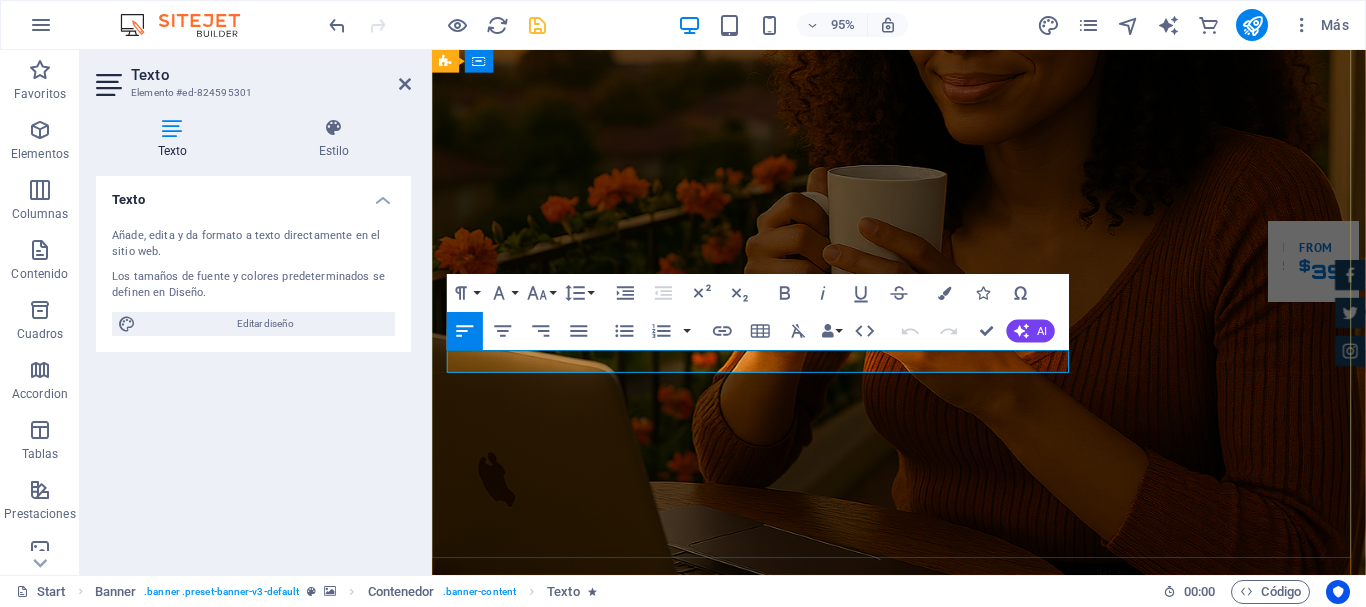 click on "y tu bolsillo tambièn" at bounding box center [924, 1321] 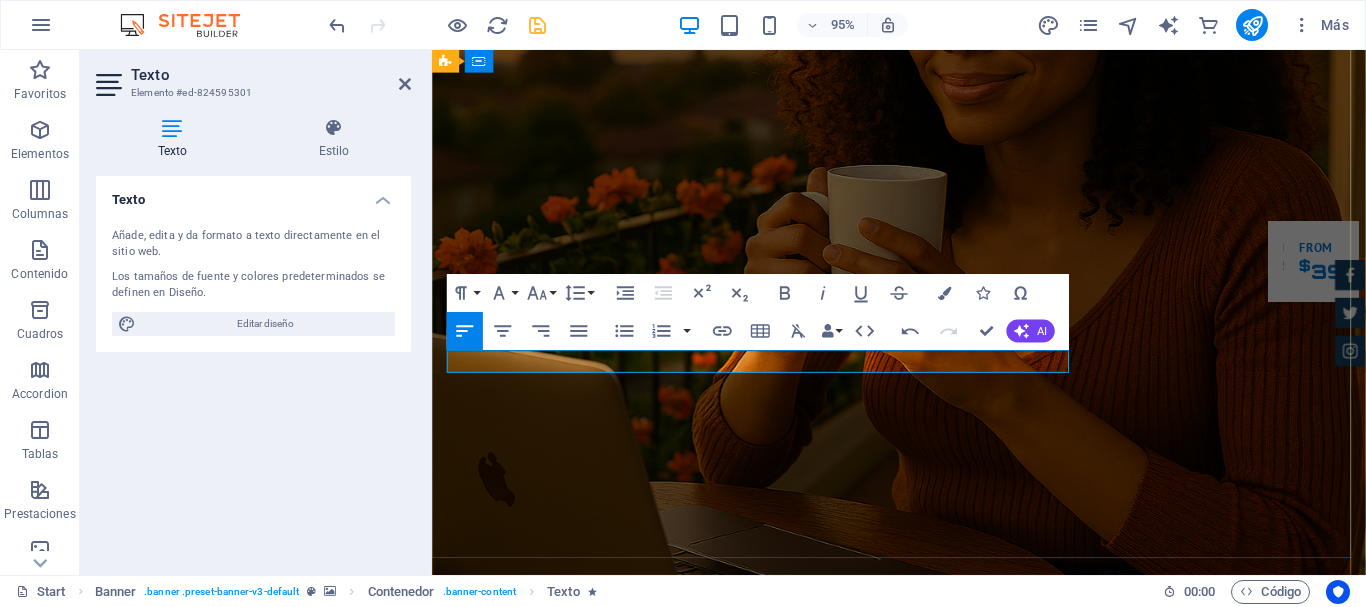 drag, startPoint x: 611, startPoint y: 372, endPoint x: 448, endPoint y: 377, distance: 163.07668 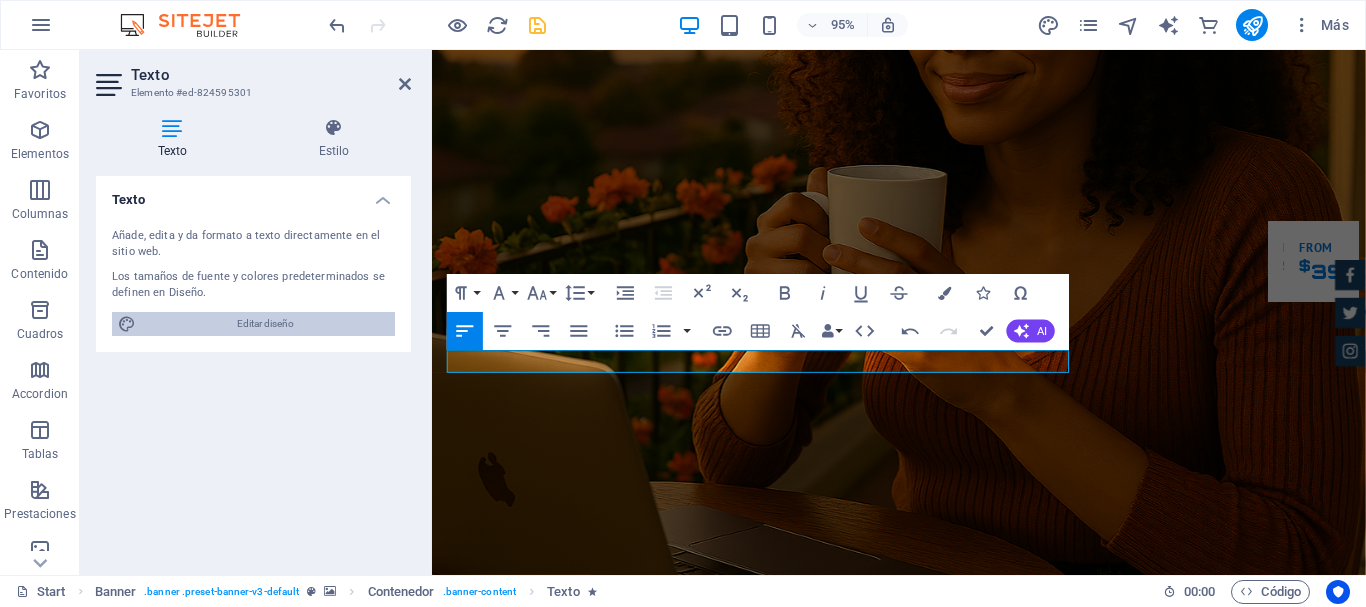 click on "Editar diseño" at bounding box center (265, 324) 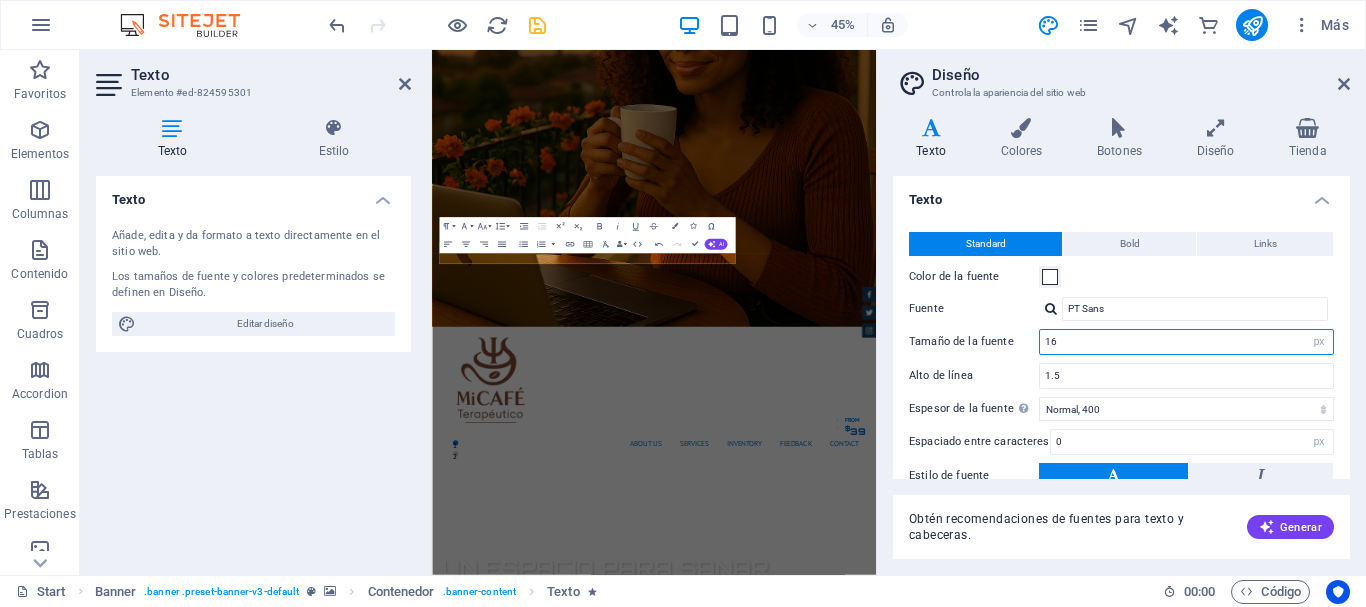 click on "16" at bounding box center (1186, 342) 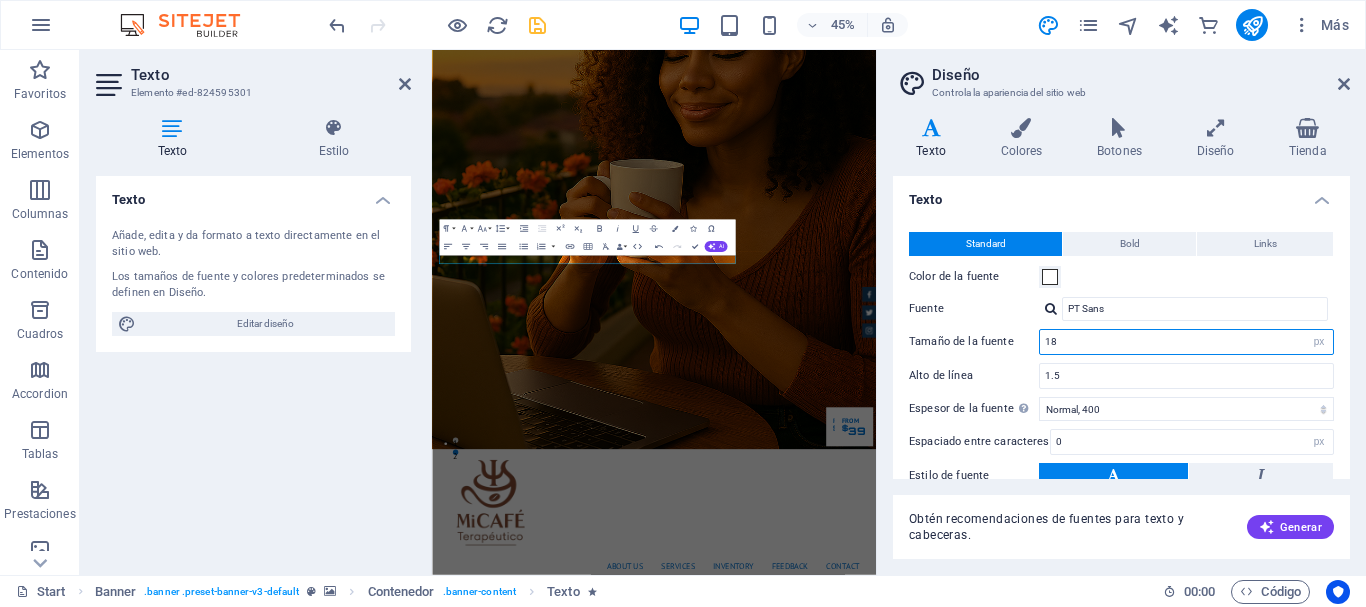 type on "1" 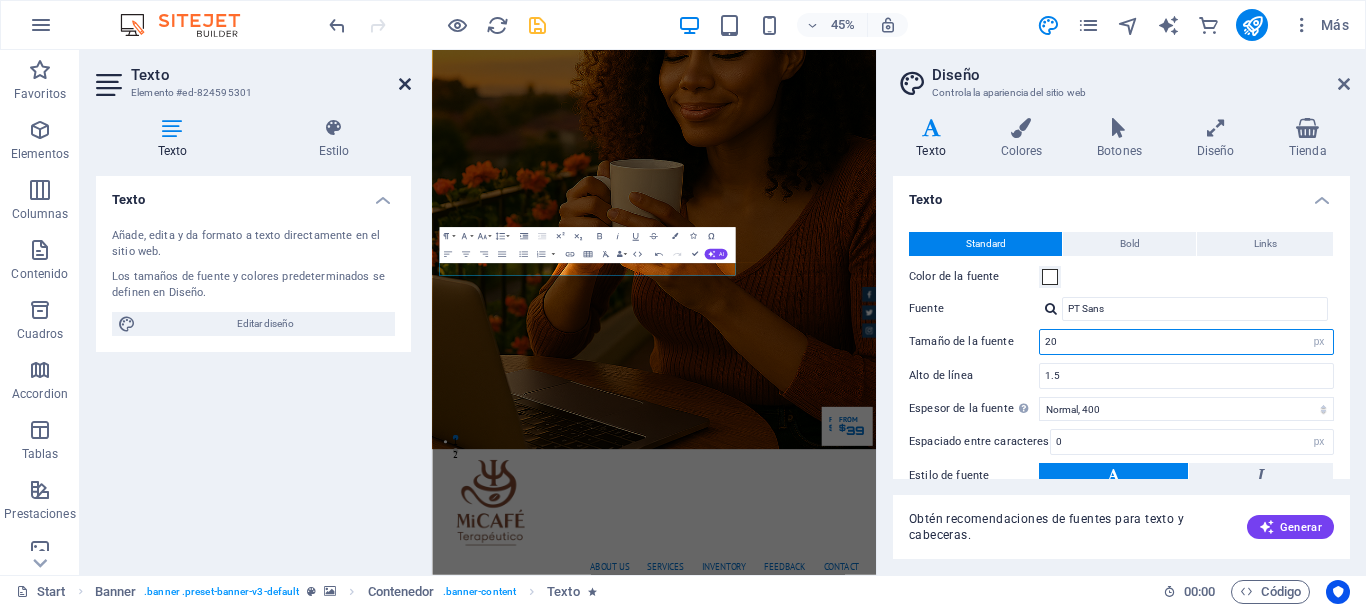 type on "20" 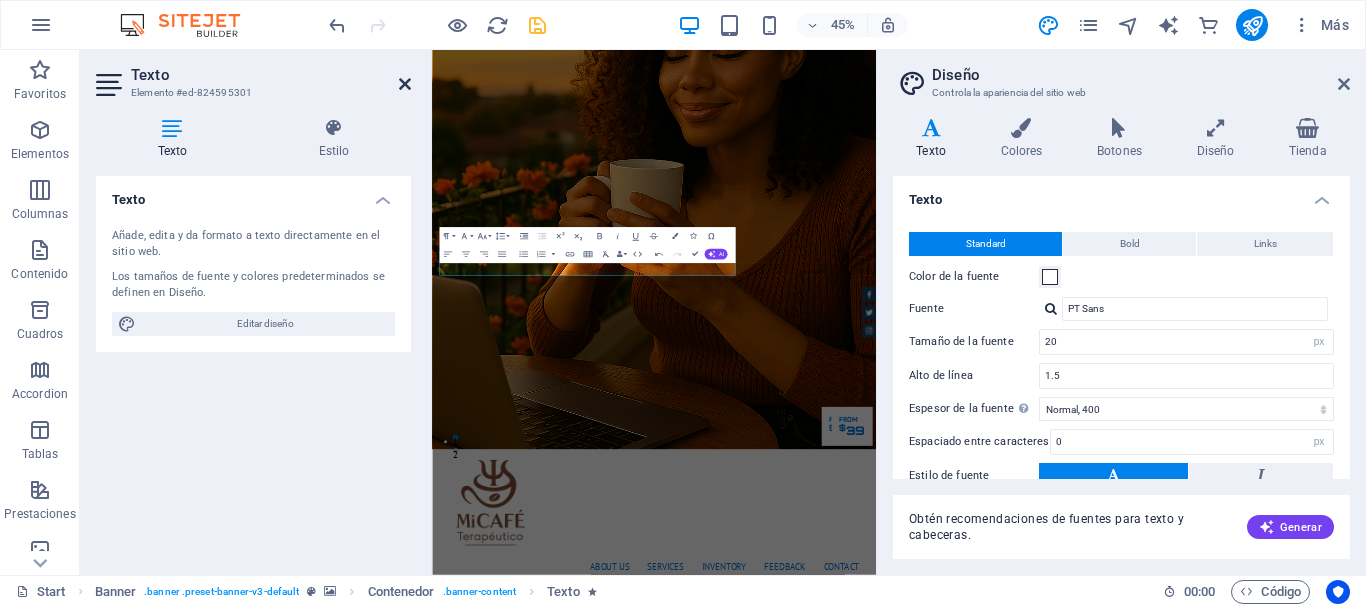 click at bounding box center (405, 84) 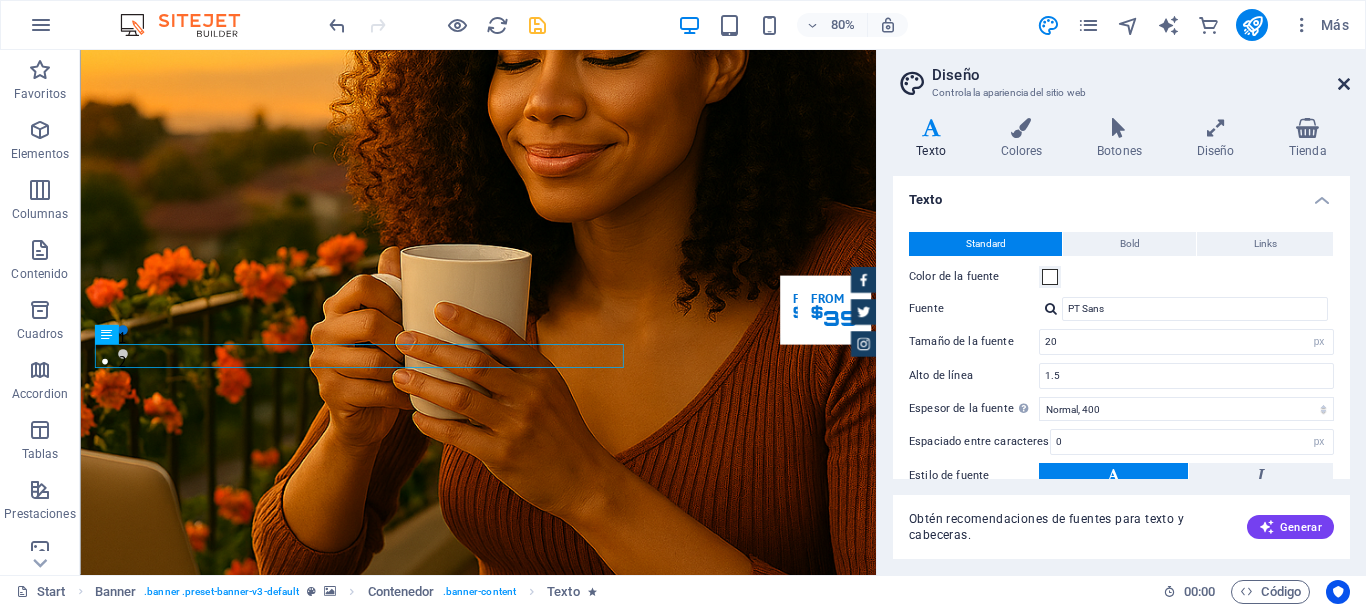 click at bounding box center [1344, 84] 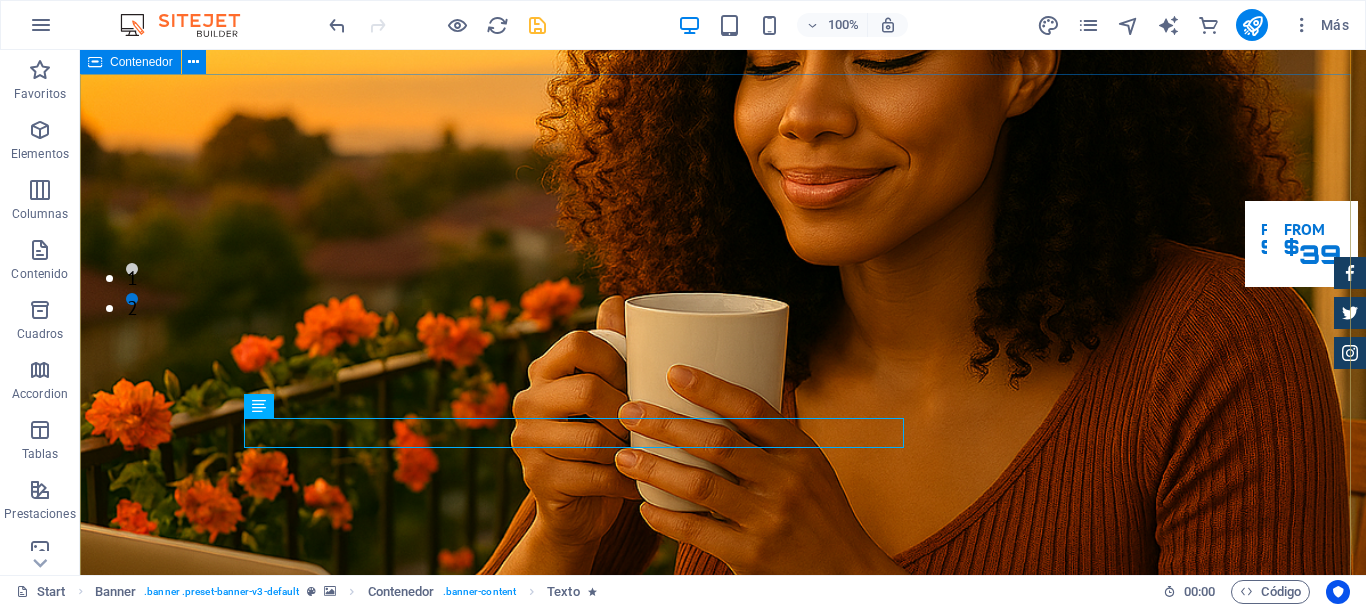 click on "Un espacio para sanar mente, cuerpo y espìritu y tu bolsillo también  Our Inventory   Make an appointment" at bounding box center [723, 1558] 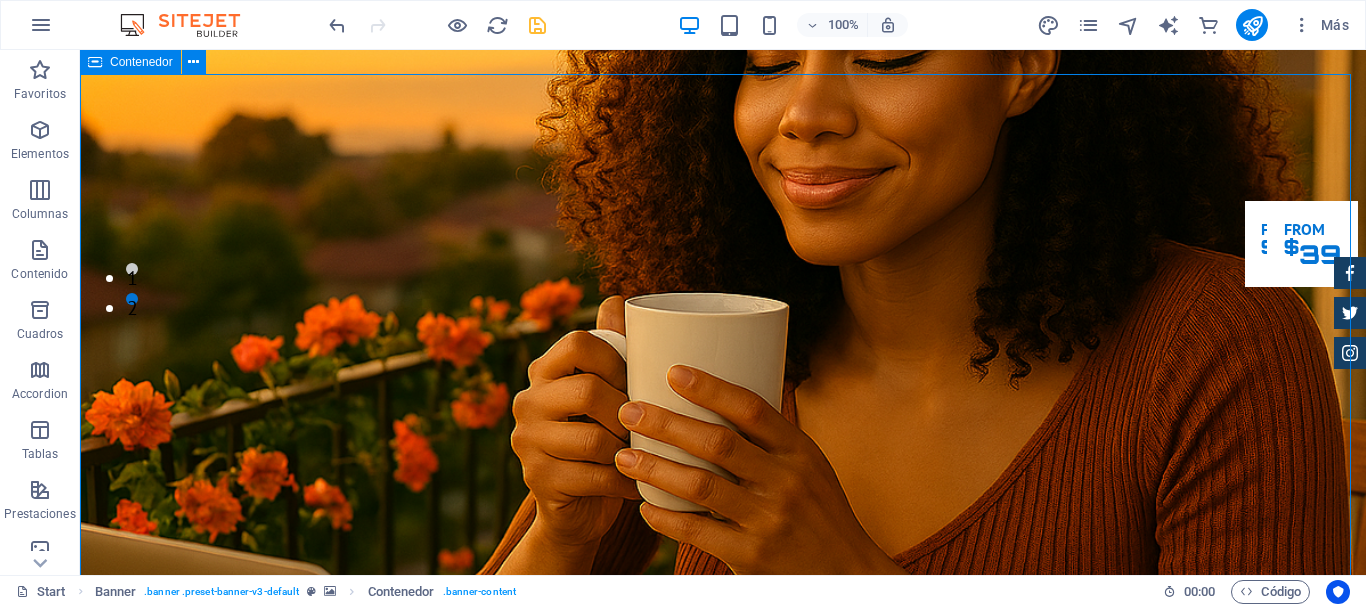 click on "Un espacio para sanar mente, cuerpo y espìritu y tu bolsillo también  Our Inventory   Make an appointment" at bounding box center [723, 1558] 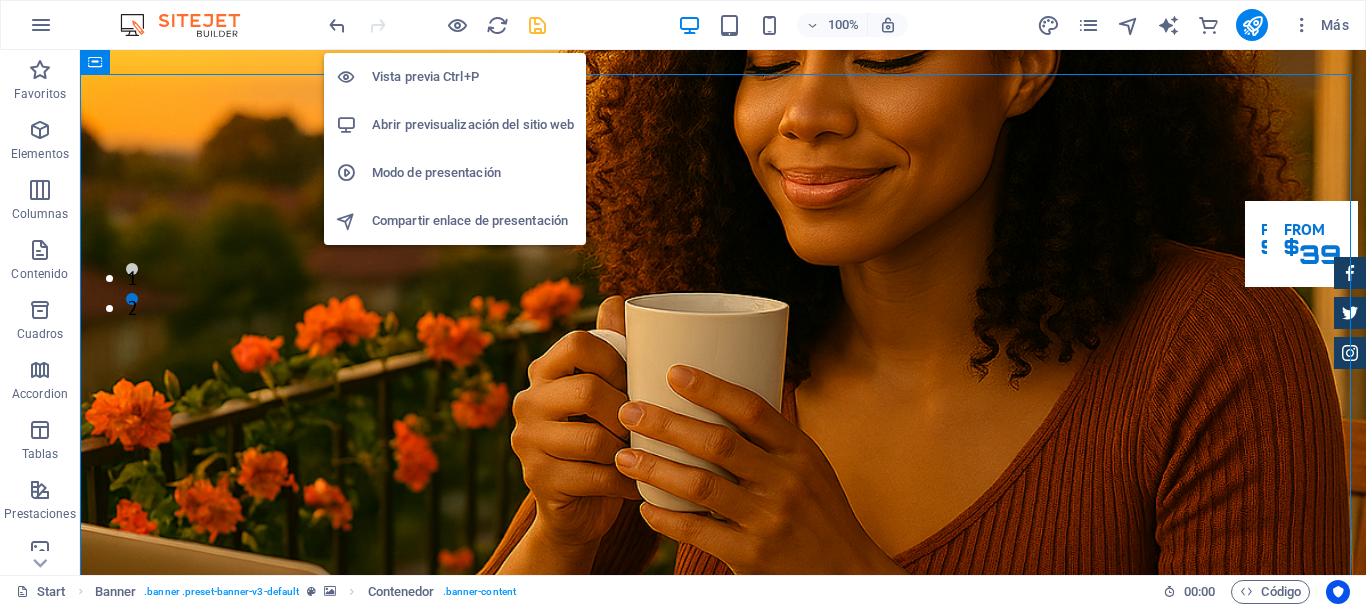 click on "Abrir previsualización del sitio web" at bounding box center (473, 125) 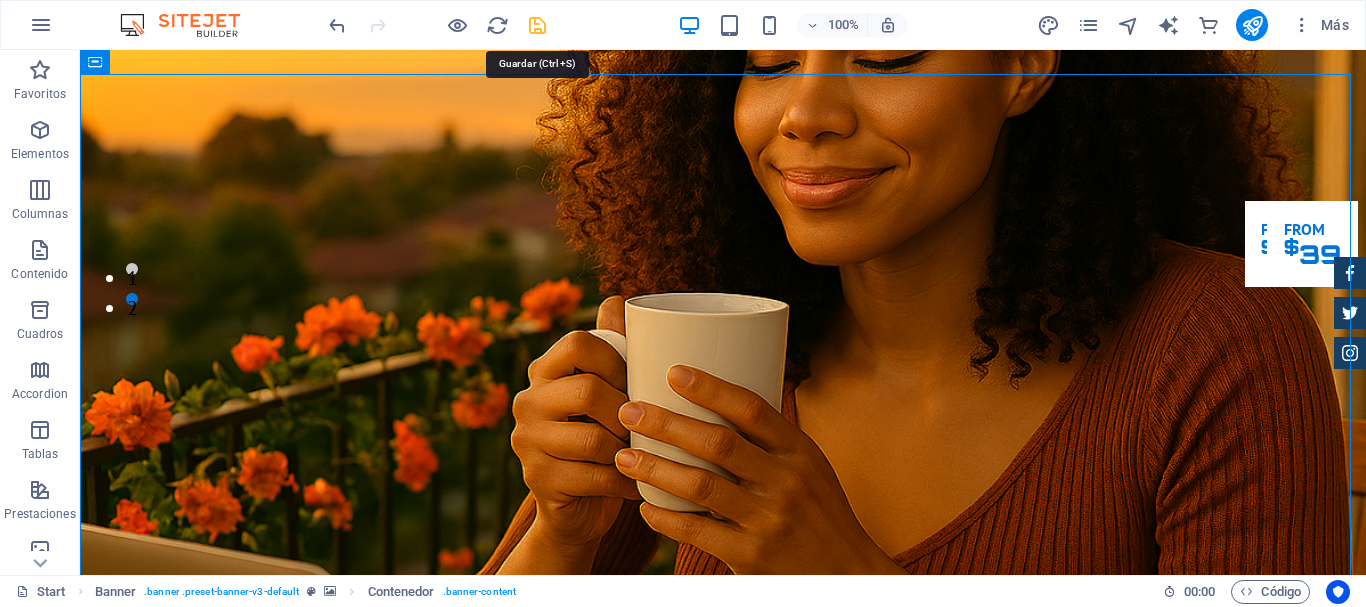 click at bounding box center (537, 25) 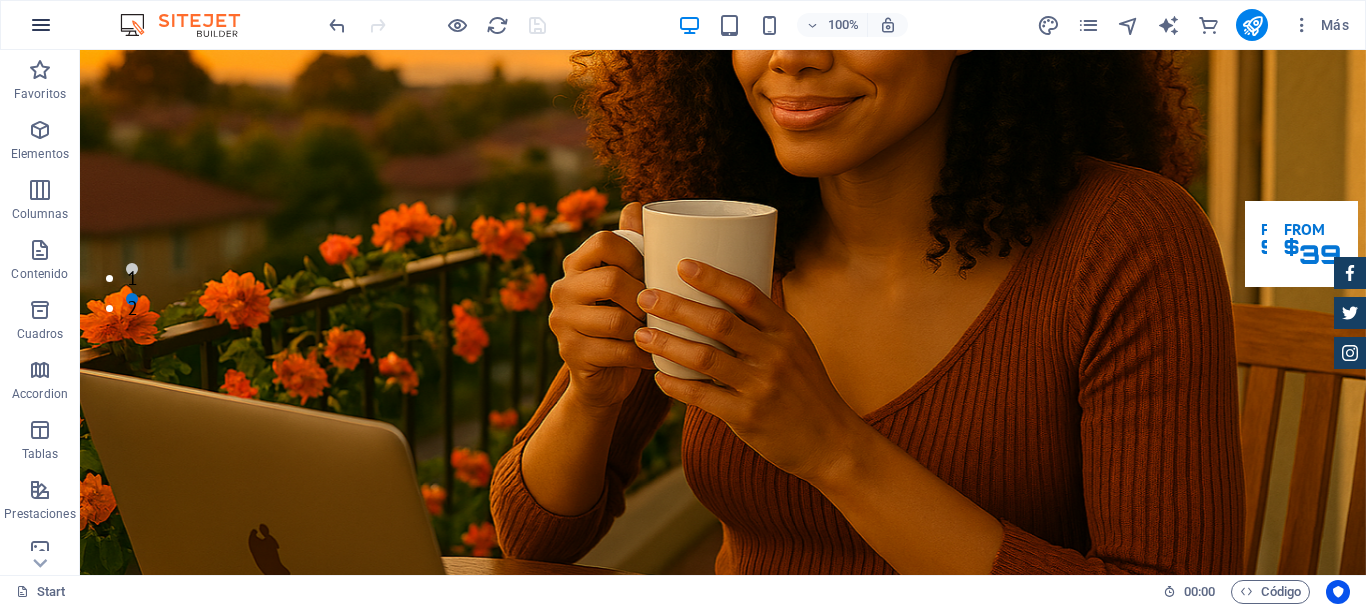 click at bounding box center (41, 25) 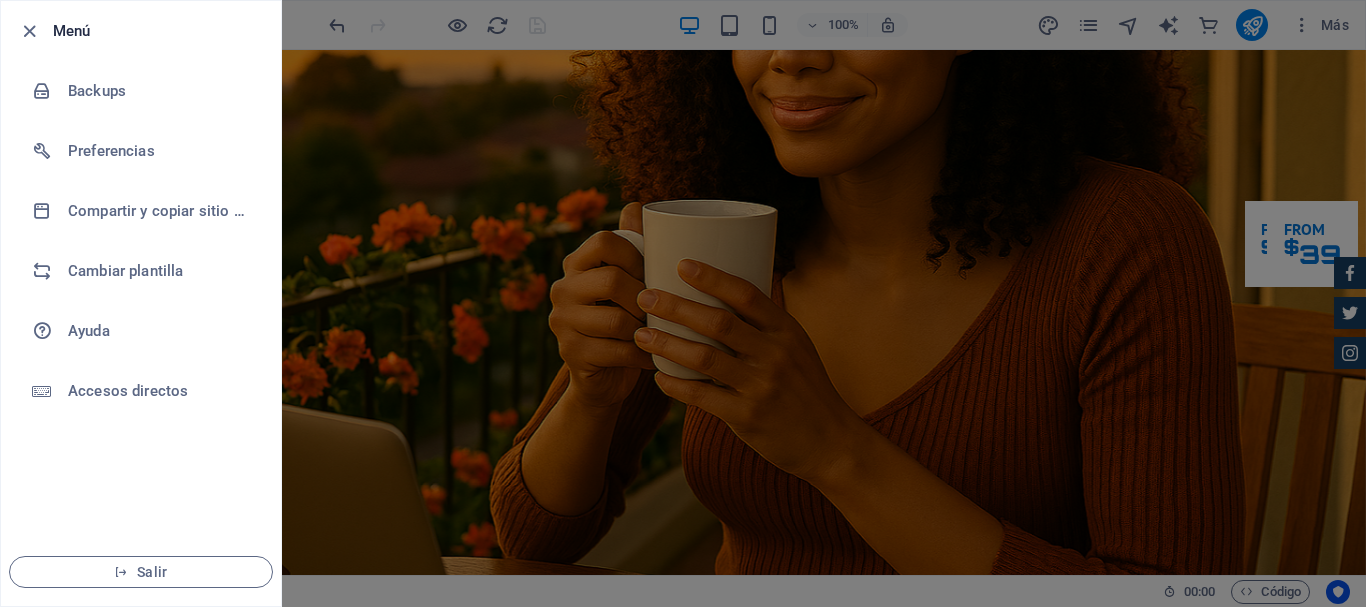 drag, startPoint x: 433, startPoint y: 137, endPoint x: 429, endPoint y: -25, distance: 162.04938 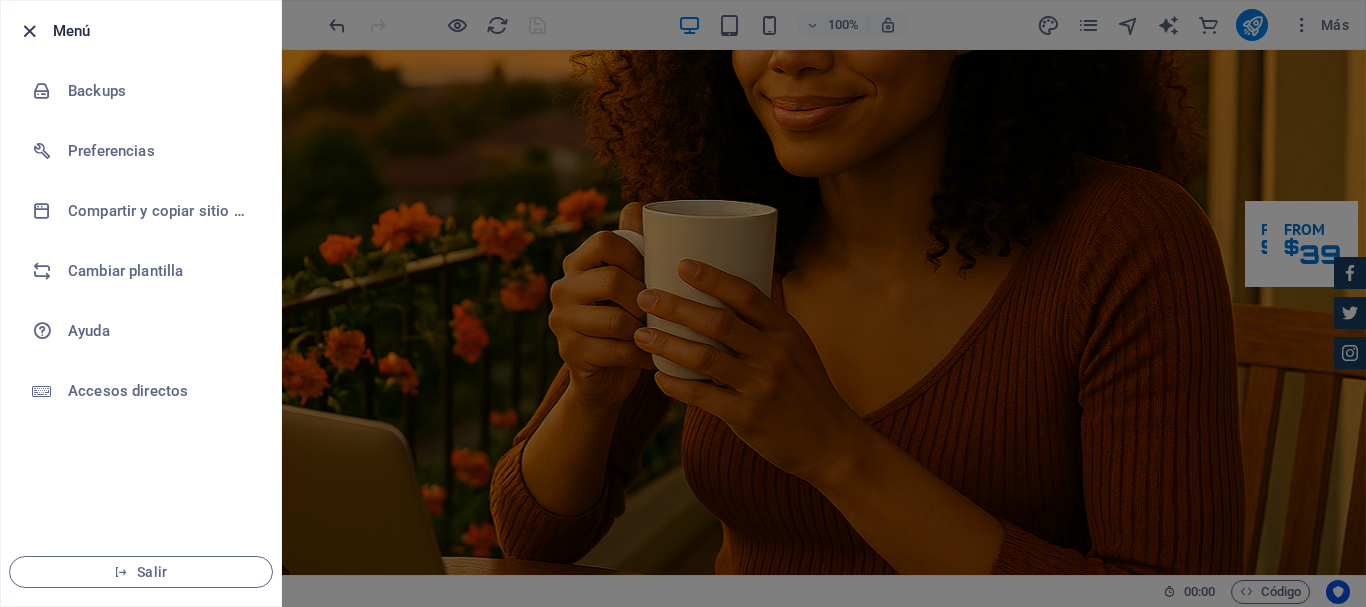 click at bounding box center [29, 31] 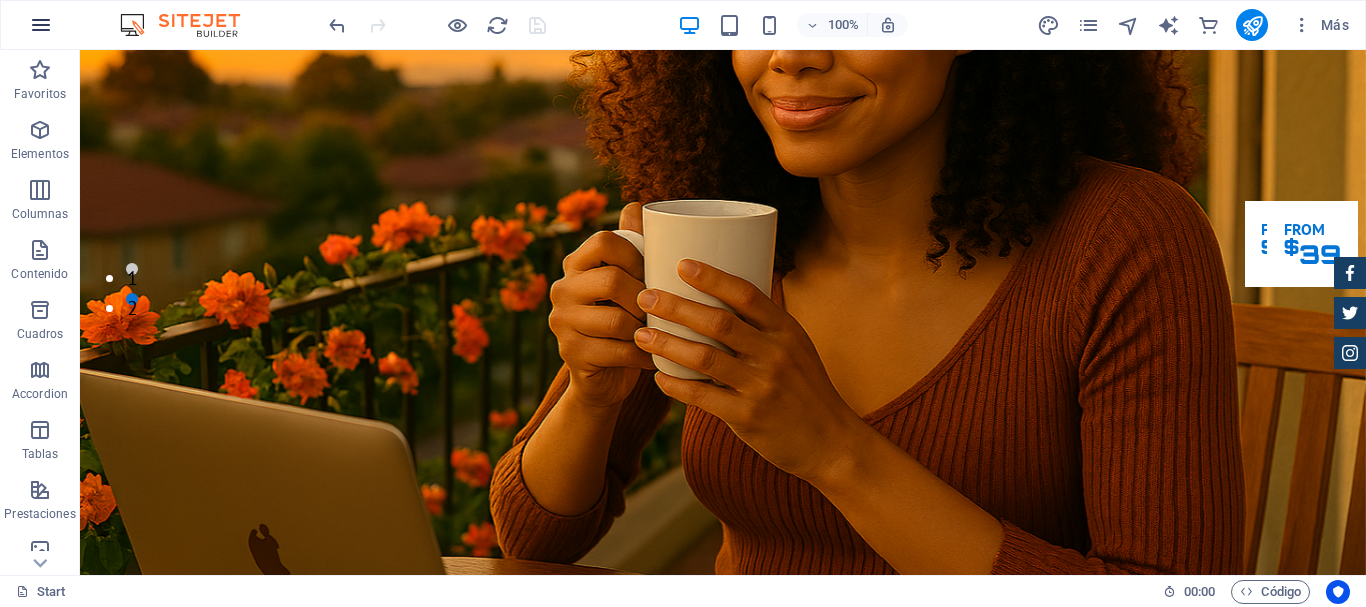 click at bounding box center [41, 25] 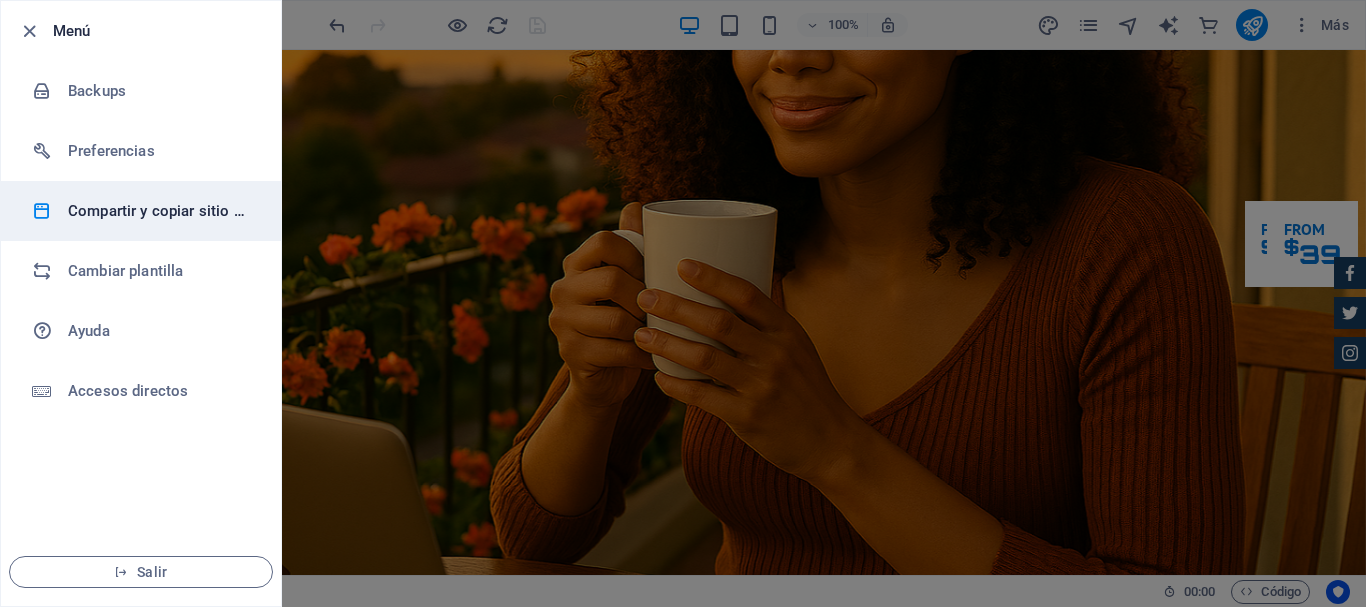 click on "Compartir y copiar sitio web" at bounding box center [160, 211] 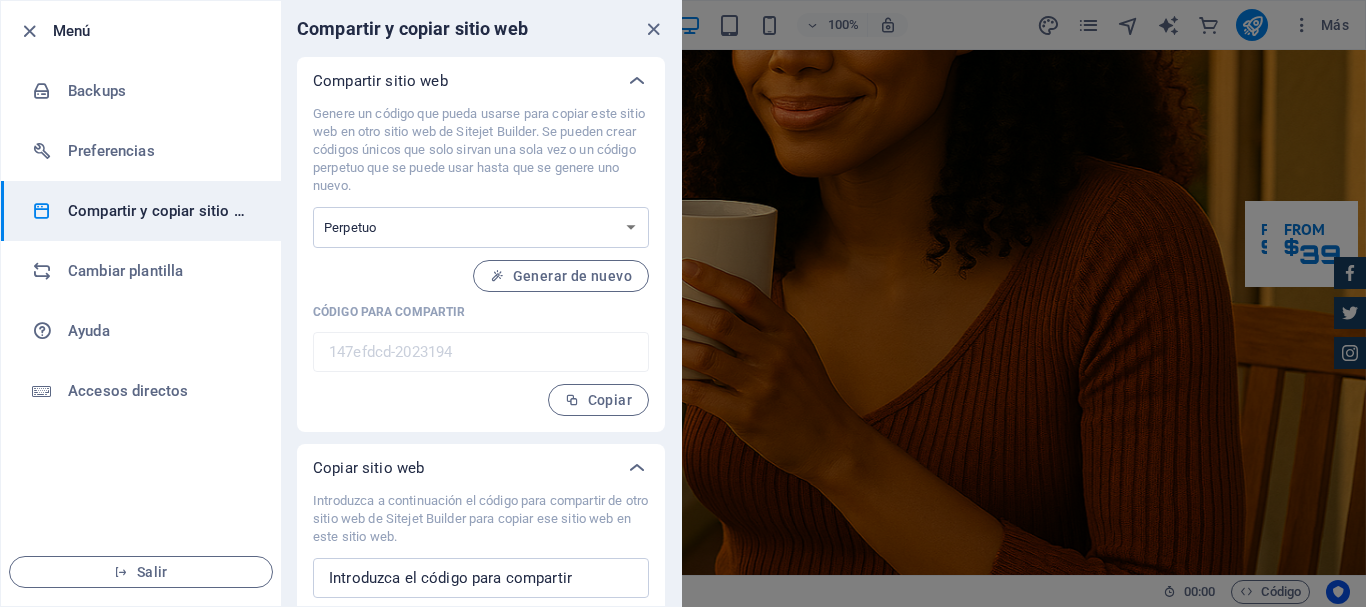 drag, startPoint x: 378, startPoint y: 528, endPoint x: 393, endPoint y: 525, distance: 15.297058 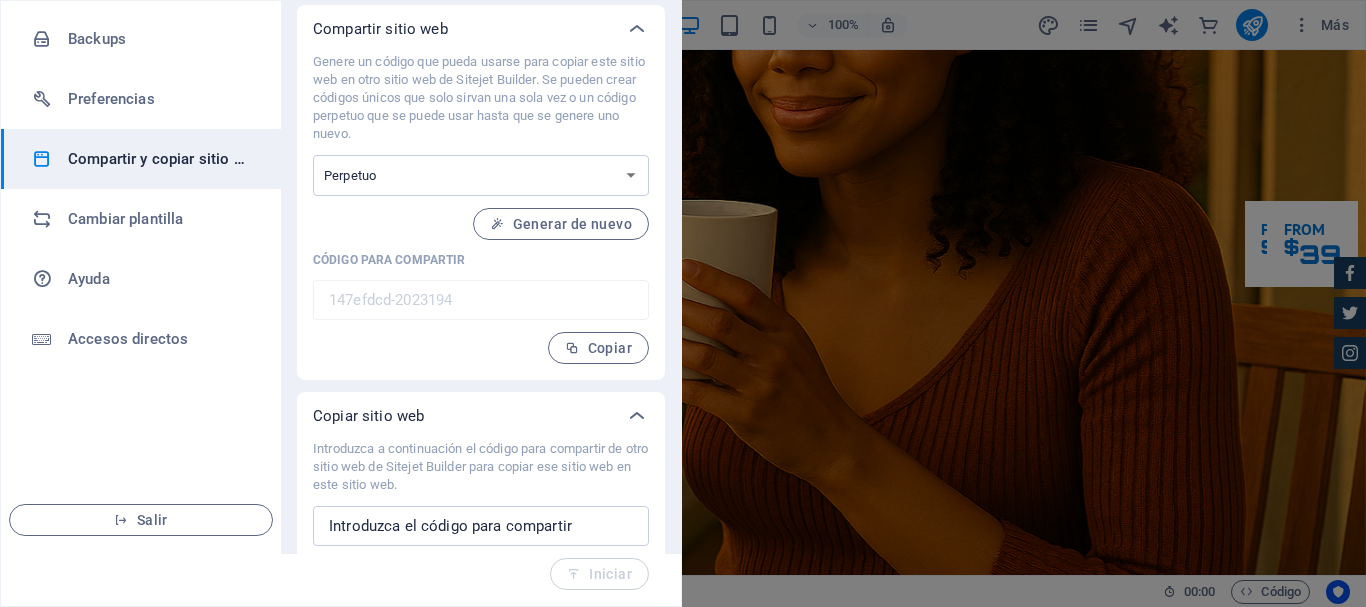 drag, startPoint x: 685, startPoint y: 539, endPoint x: 682, endPoint y: 600, distance: 61.073727 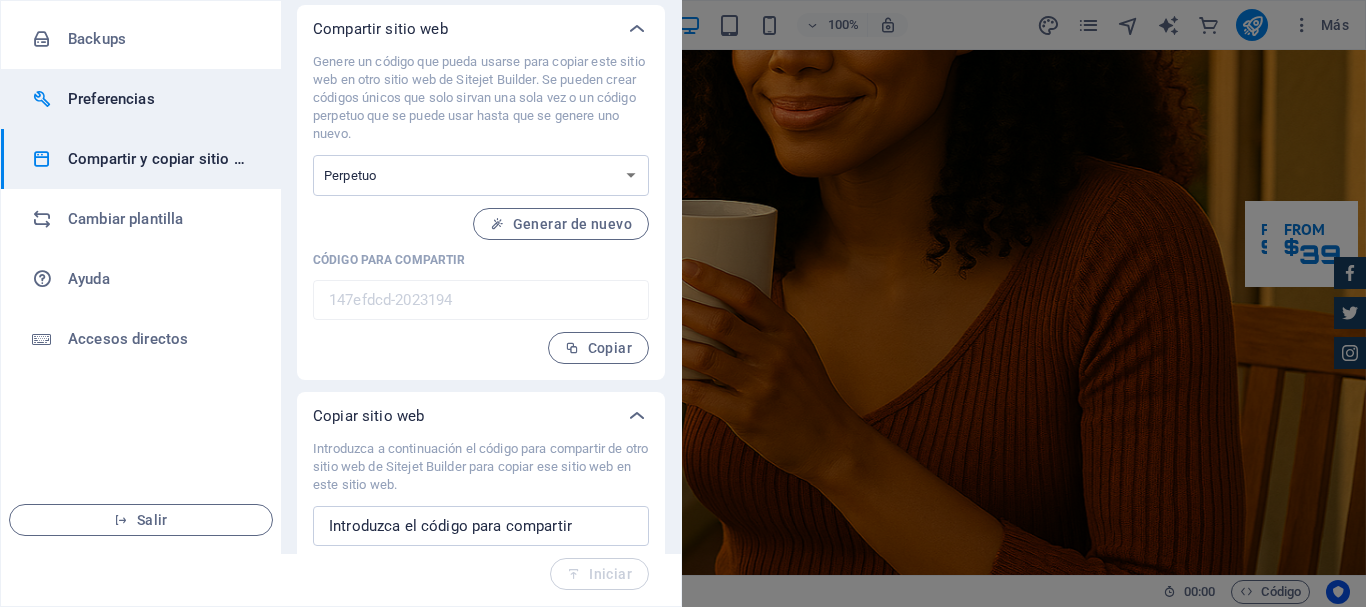 click on "Preferencias" at bounding box center [160, 99] 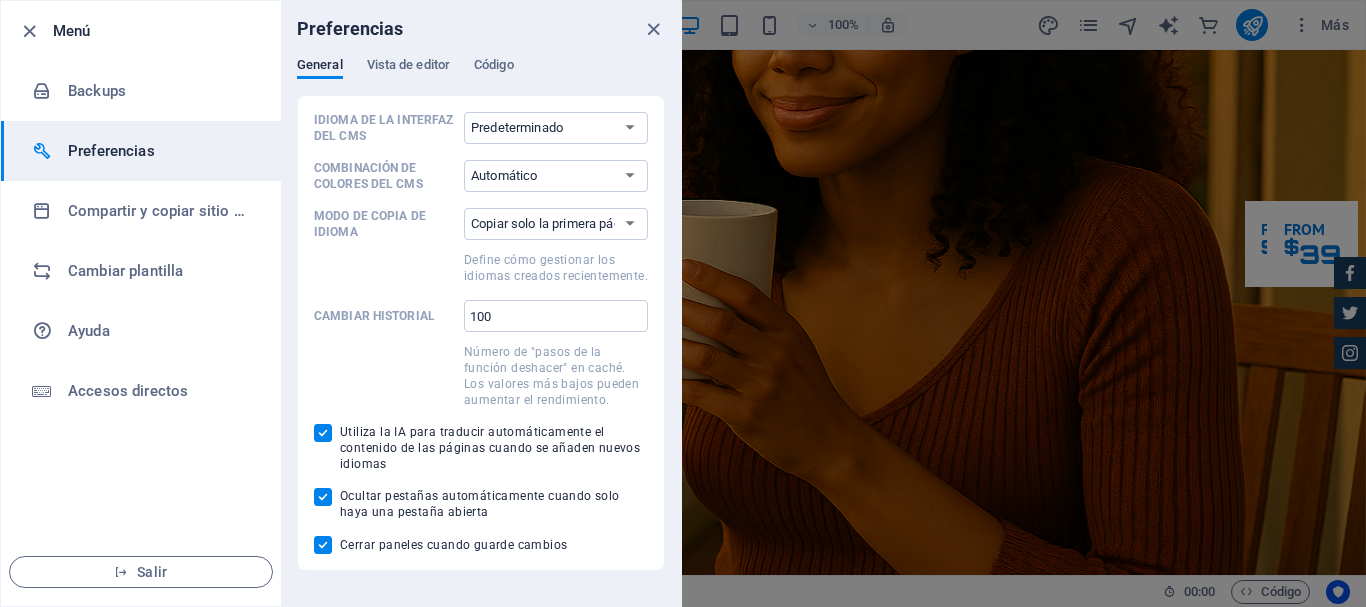scroll, scrollTop: 0, scrollLeft: 0, axis: both 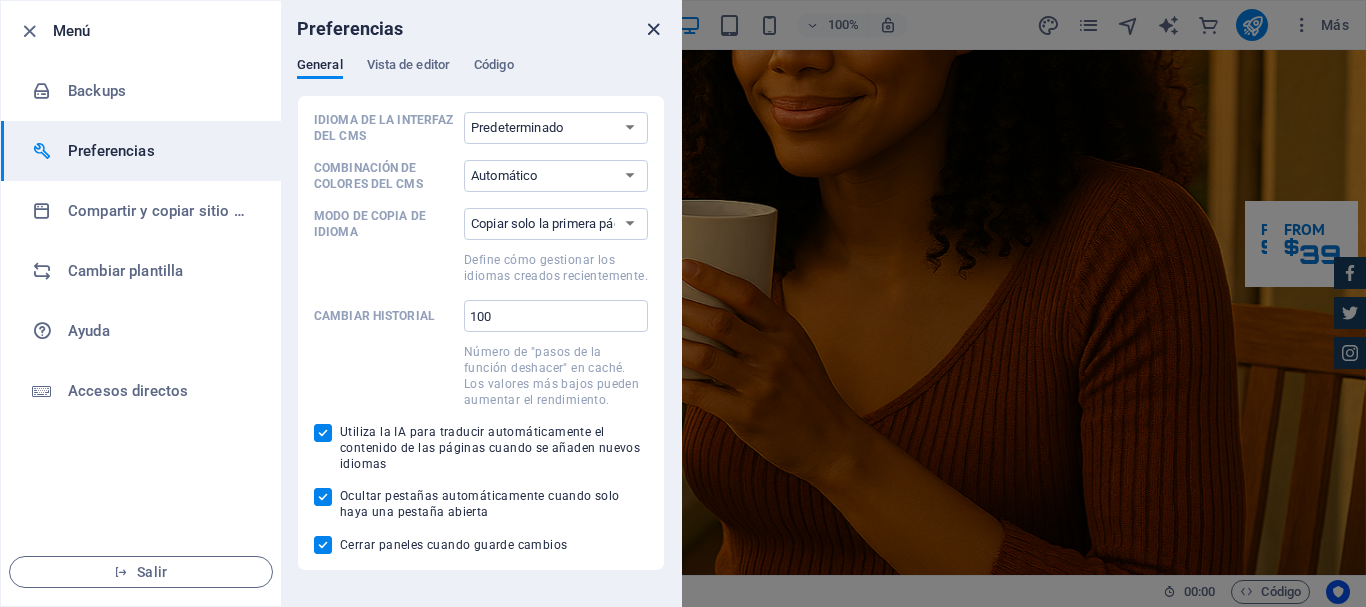 click at bounding box center [653, 29] 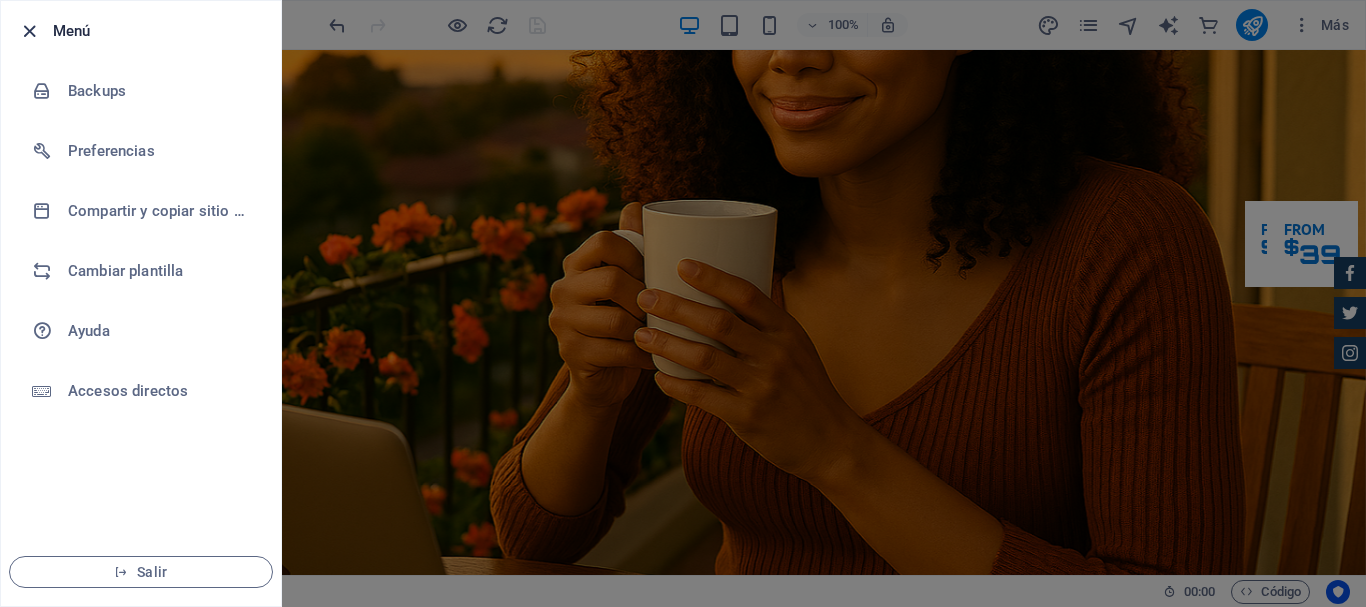 click at bounding box center [29, 31] 